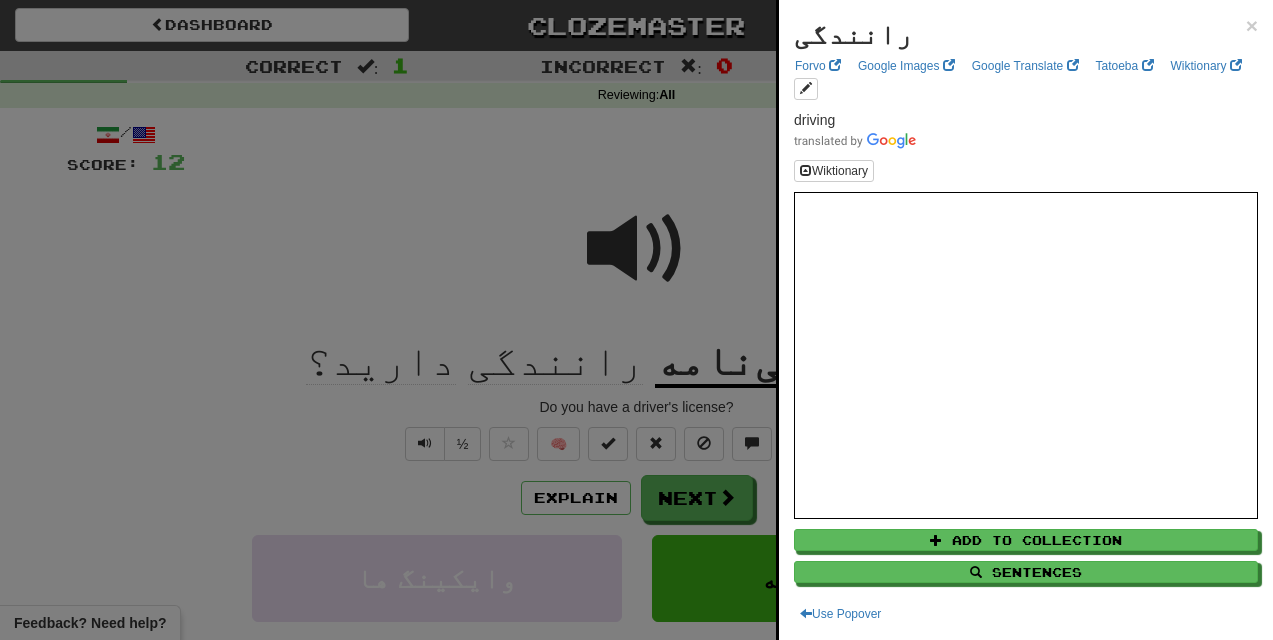 scroll, scrollTop: 74, scrollLeft: 0, axis: vertical 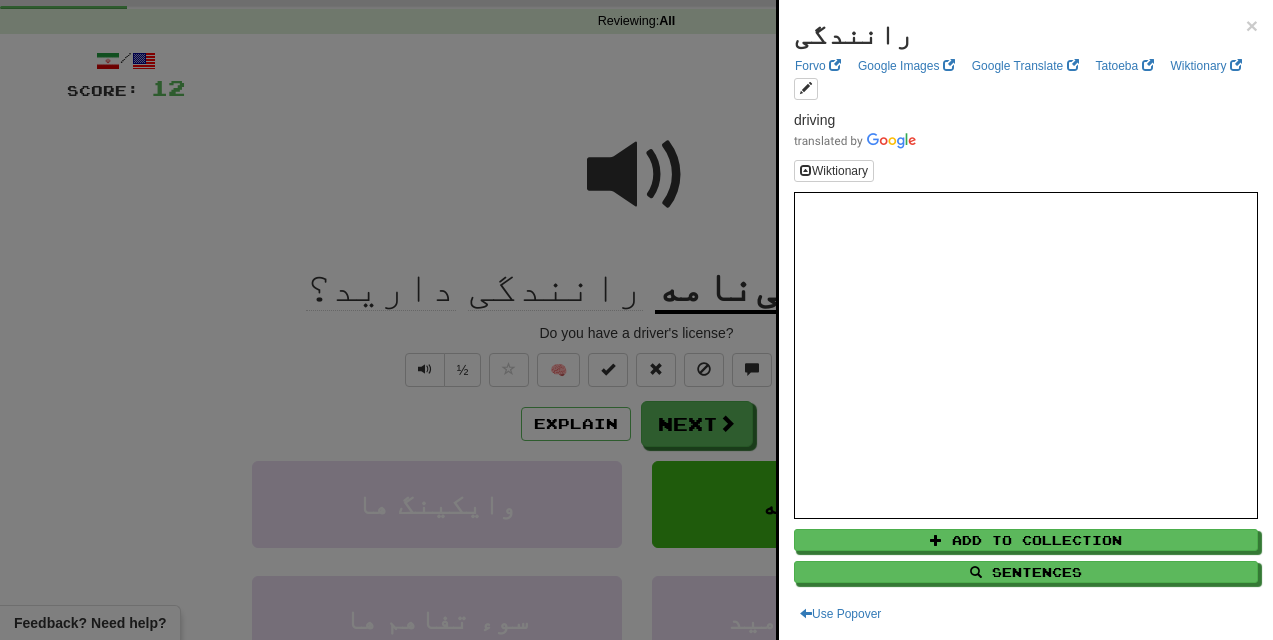 click at bounding box center [636, 320] 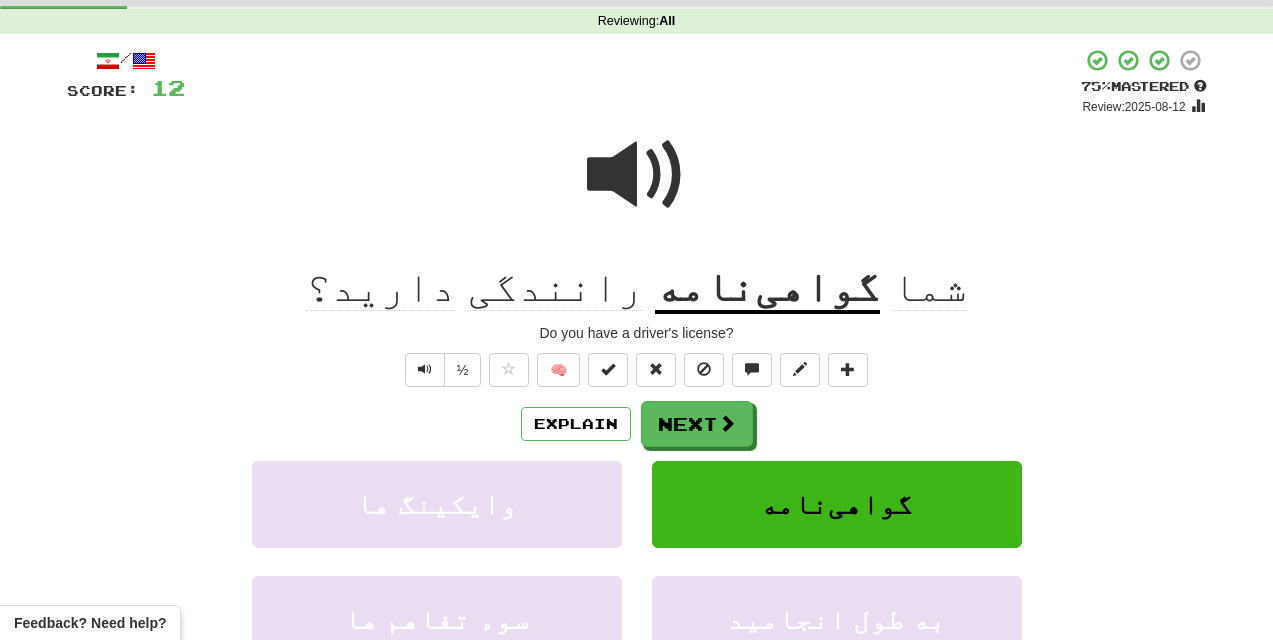 click on "گواهی‌نامه" at bounding box center (767, 288) 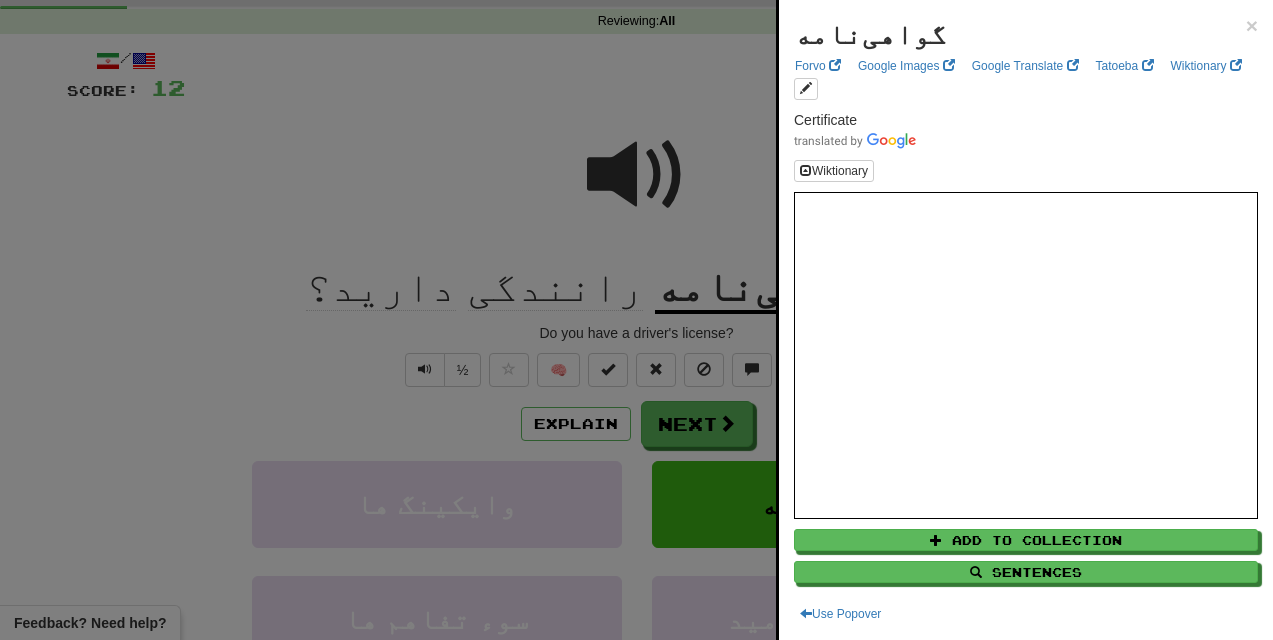 click at bounding box center [636, 320] 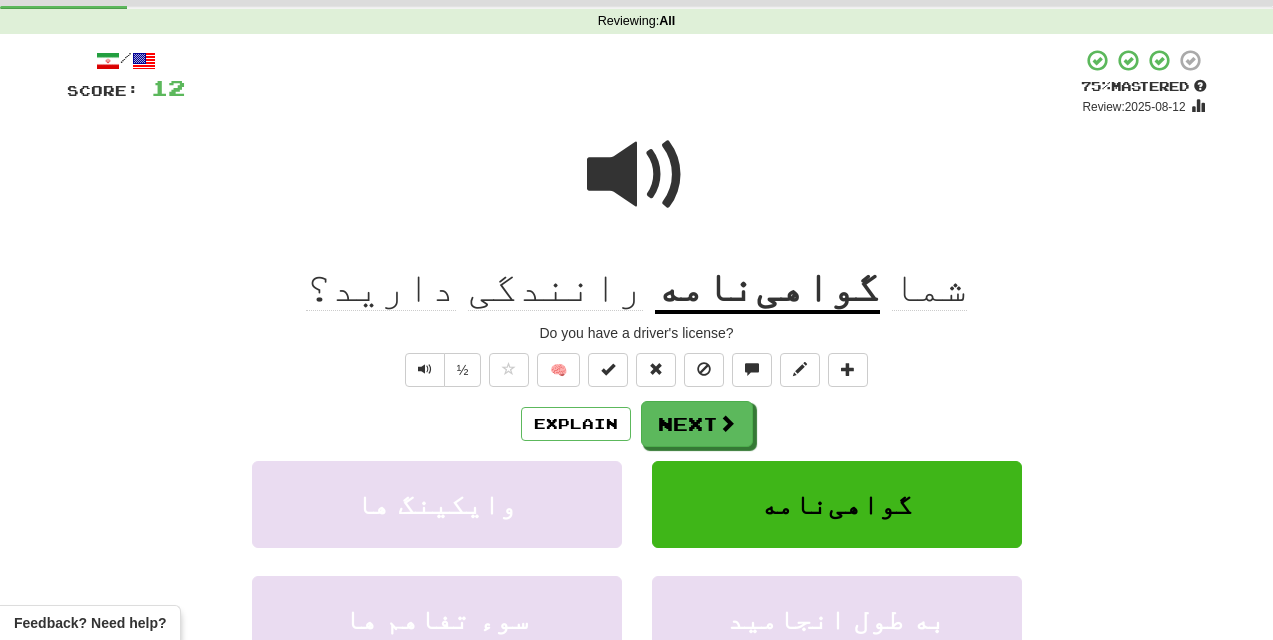 click at bounding box center [637, 175] 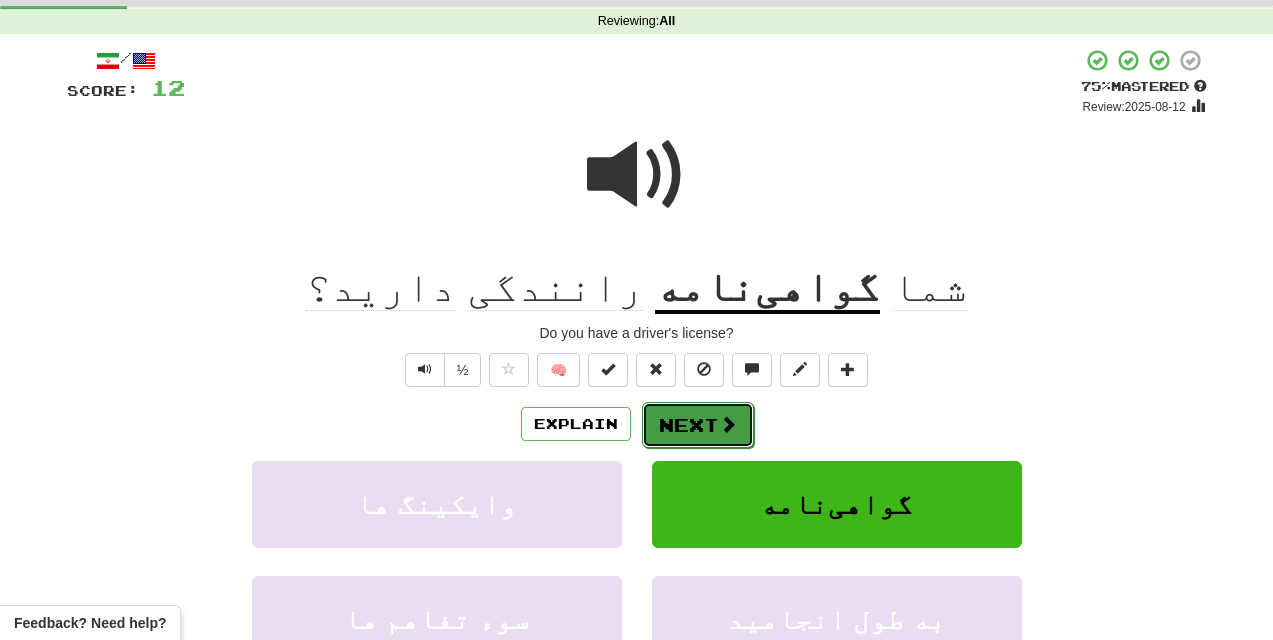 click at bounding box center [728, 424] 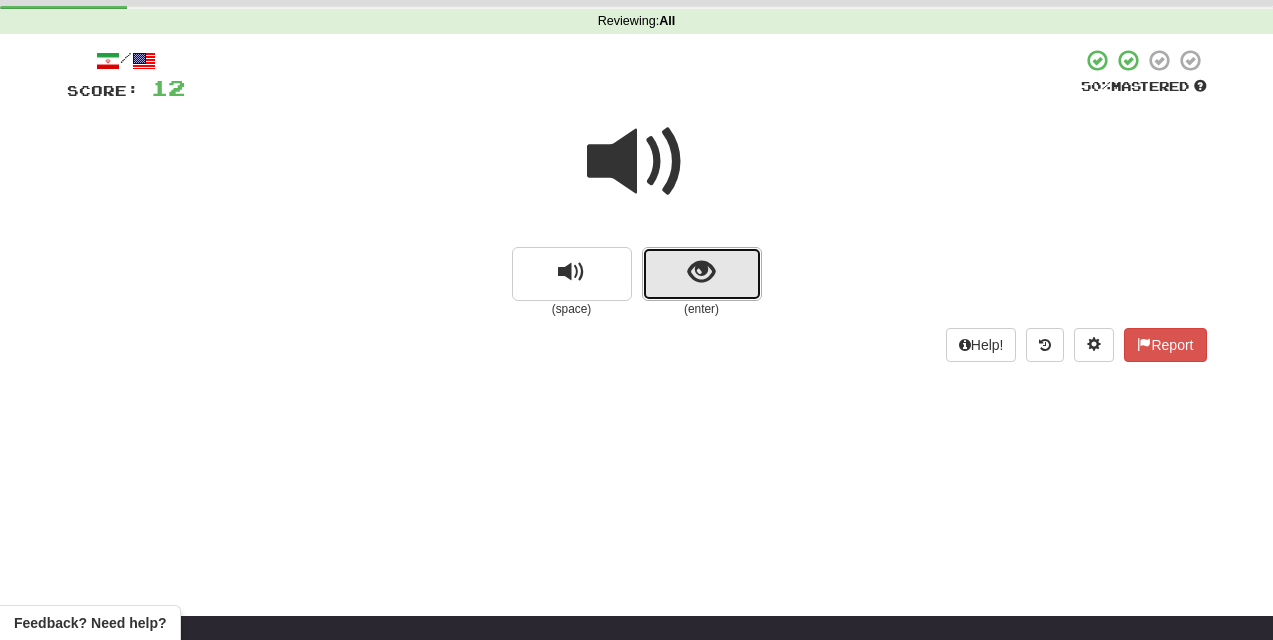 click at bounding box center (701, 272) 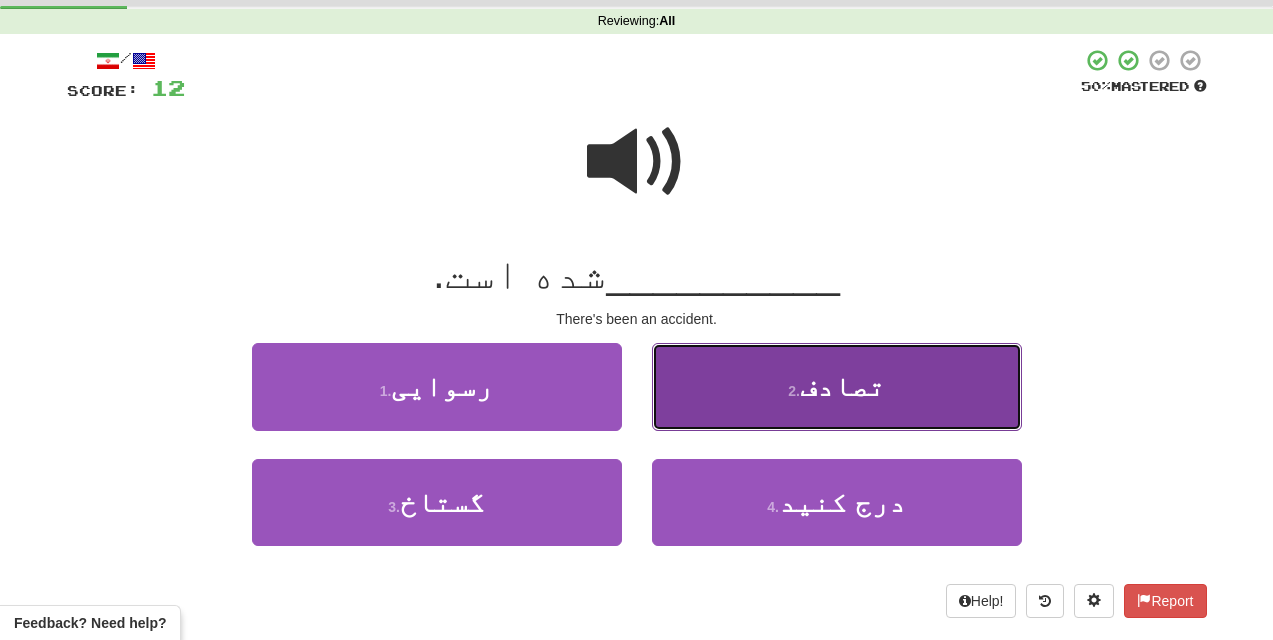 click on "2 .  تصادف" at bounding box center [837, 386] 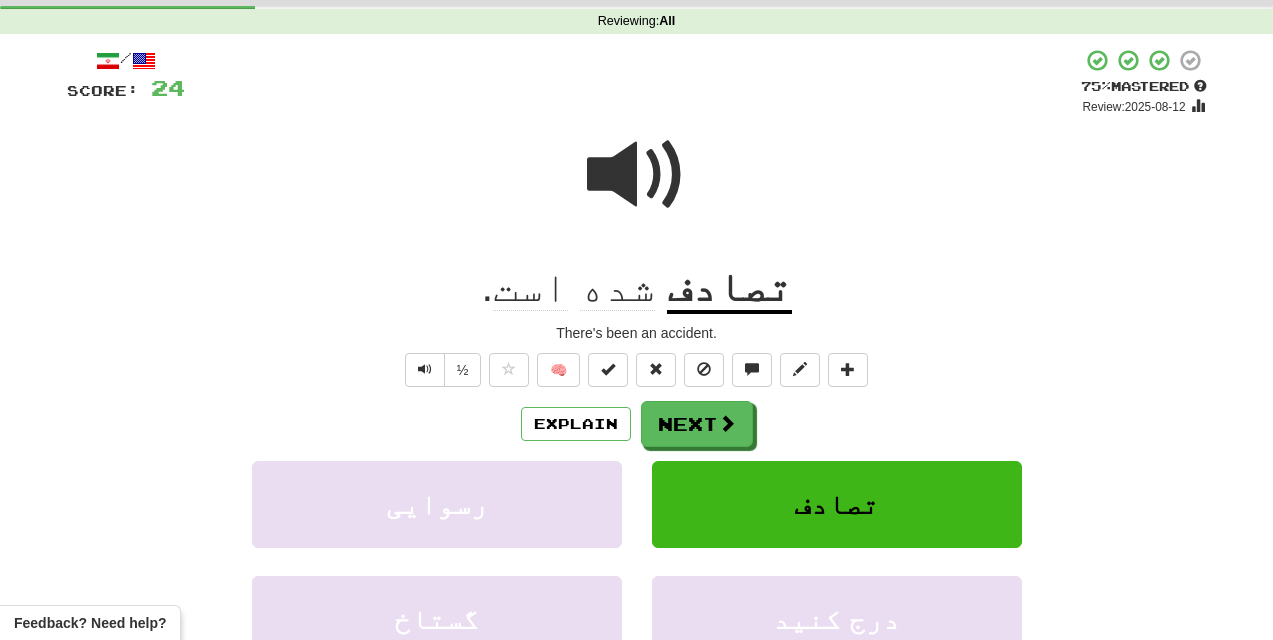 click on "تصادف" at bounding box center [729, 288] 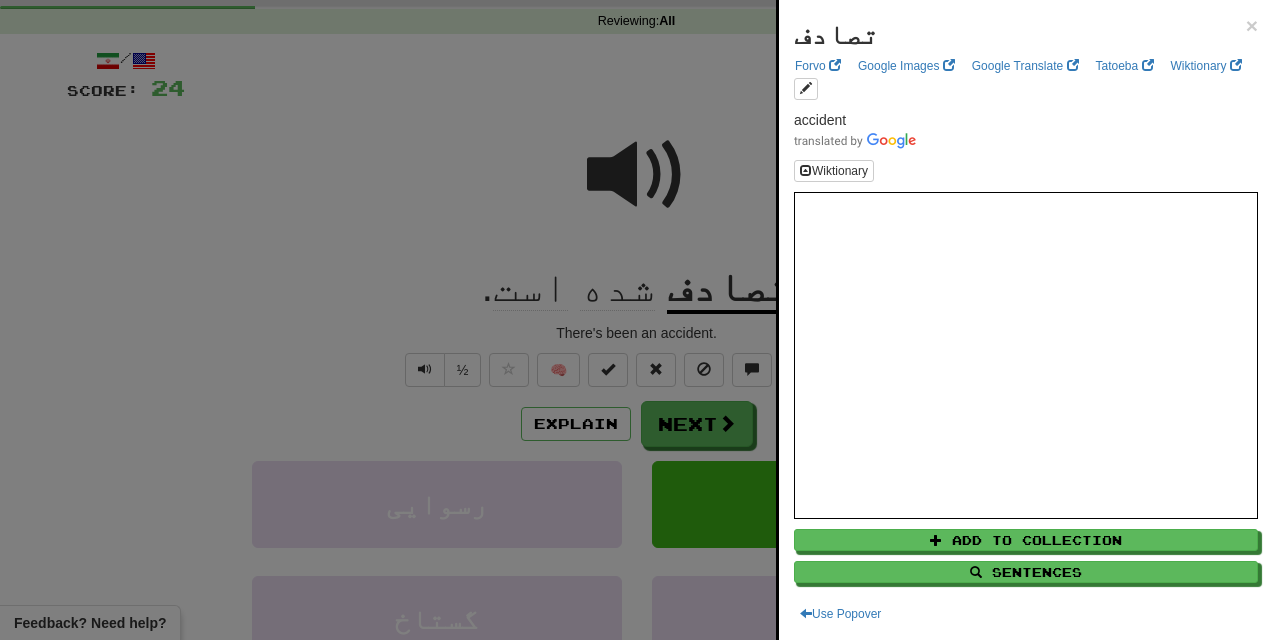 click at bounding box center (636, 320) 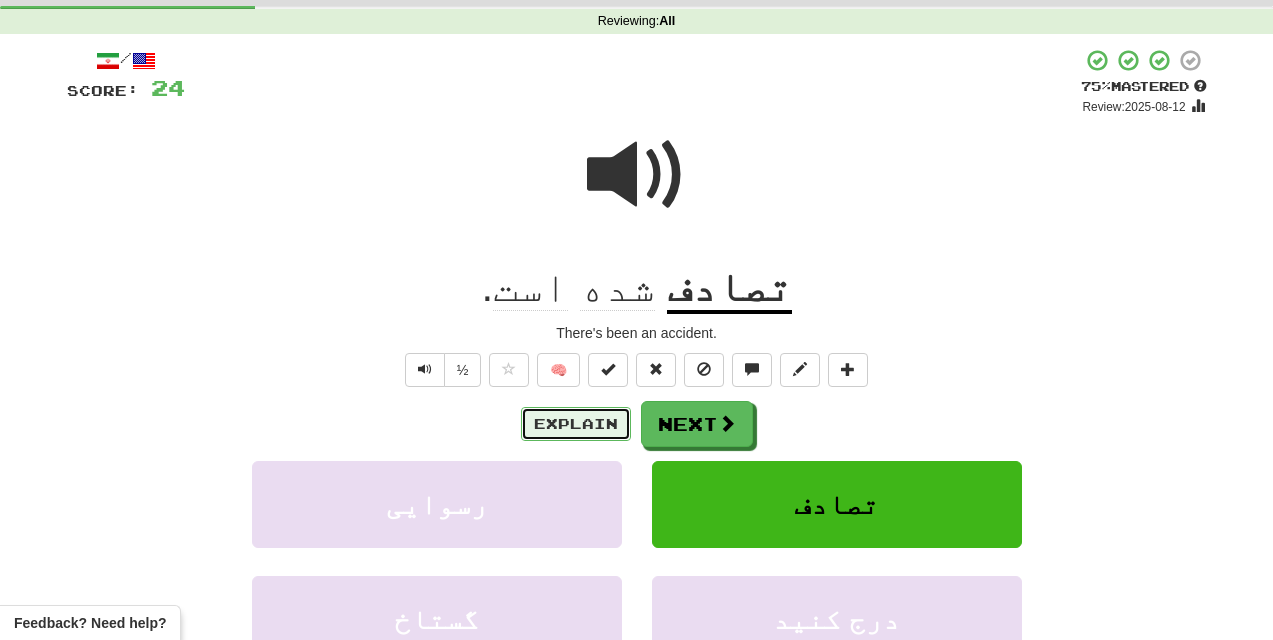 click on "Explain" at bounding box center (576, 424) 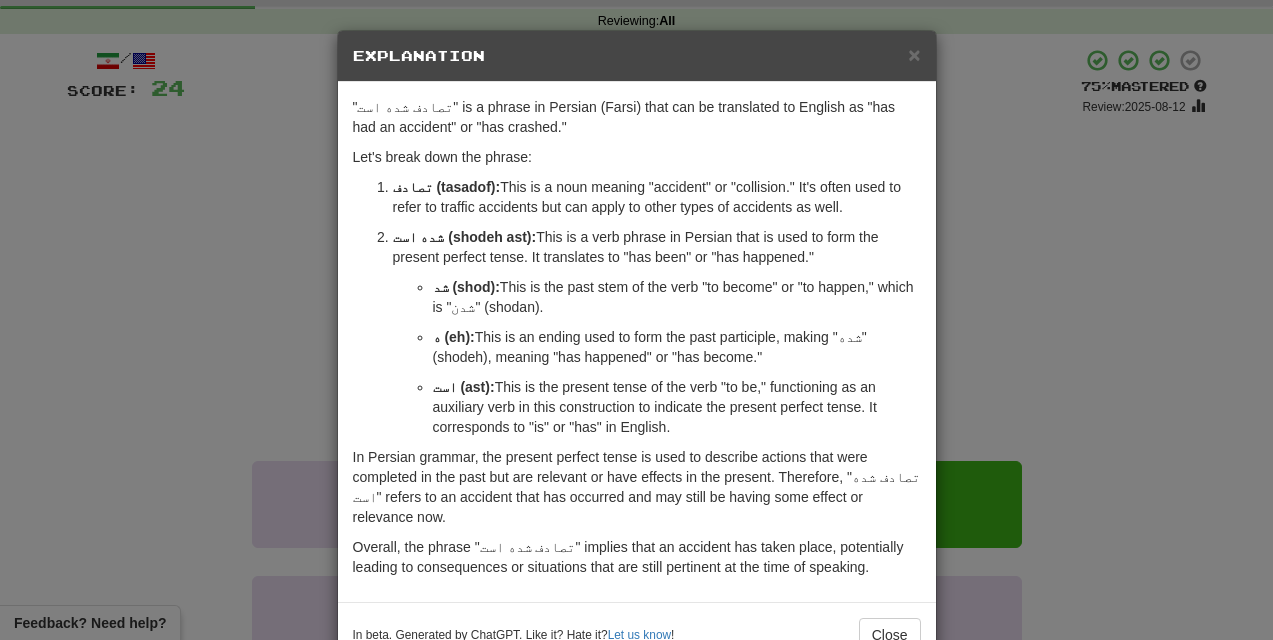 click on "× Explanation "تصادف شده است" is a phrase in Persian (Farsi) that can be translated to English as "has had an accident" or "has crashed."
Let's break down the phrase:
تصادف (tasadof):  This is a noun meaning "accident" or "collision." It's often used to refer to traffic accidents but can apply to other types of accidents as well.
شده است (shodeh ast):  This is a verb phrase in Persian that is used to form the present perfect tense. It translates to "has been" or "has happened."
شد (shod):  This is the past stem of the verb "to become" or "to happen," which is "شدن" (shodan).
ه (eh):  This is an ending used to form the past participle, making "شده" (shodeh), meaning "has happened" or "has become."
است (ast):  This is the present tense of the verb "to be," functioning as an auxiliary verb in this construction to indicate the present perfect tense. It corresponds to "is" or "has" in English.
Let us know ! Close" at bounding box center (636, 320) 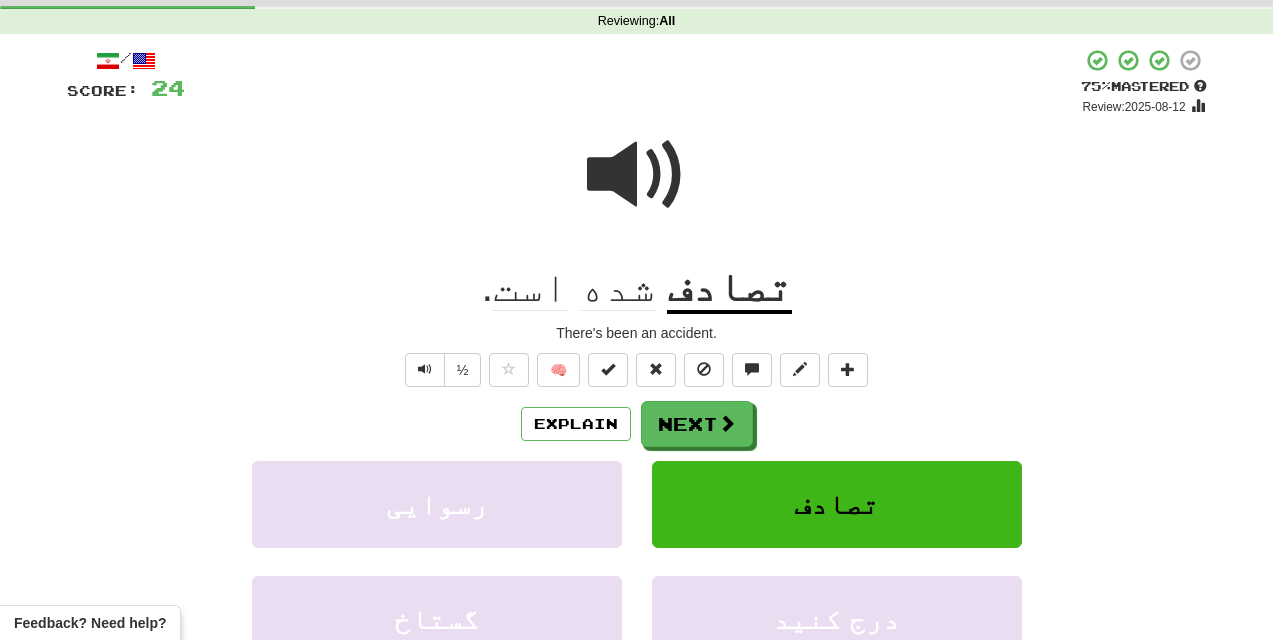 click at bounding box center [637, 175] 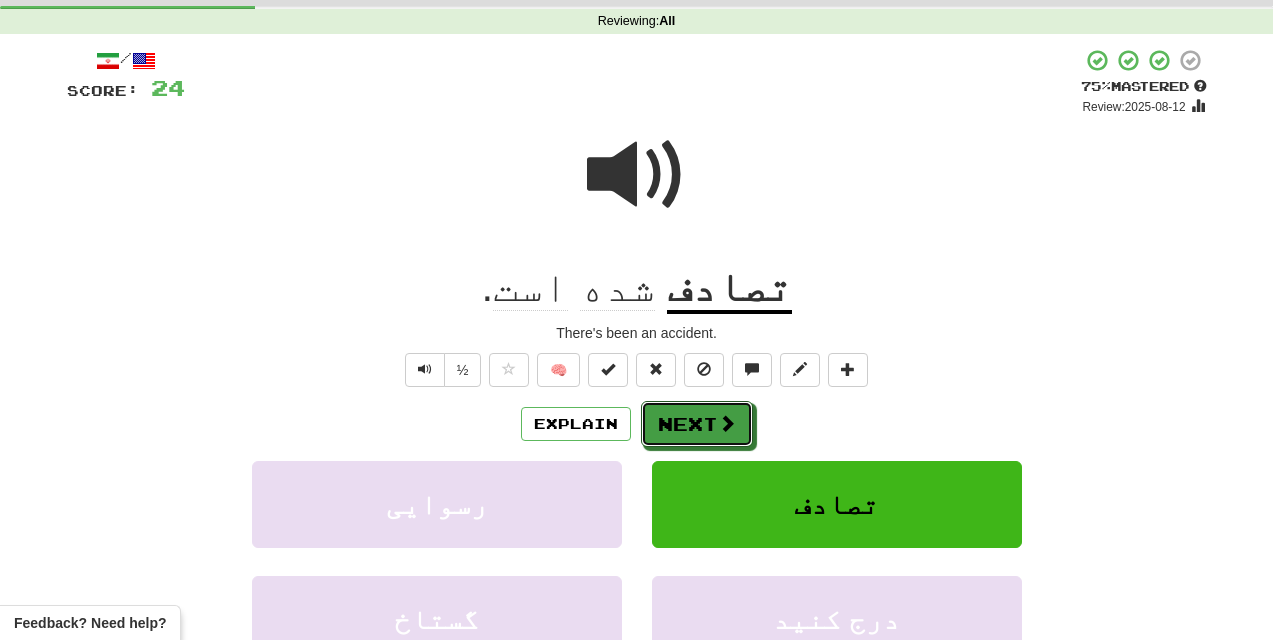 drag, startPoint x: 711, startPoint y: 432, endPoint x: 875, endPoint y: 304, distance: 208.03845 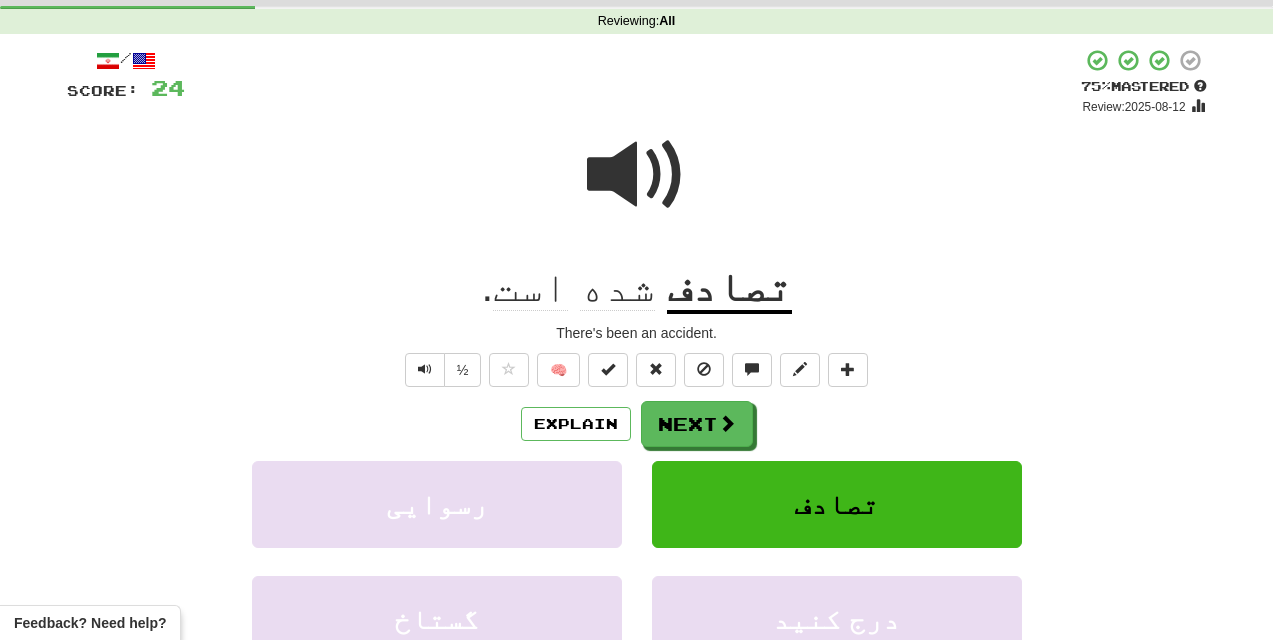 click on "تصادف" at bounding box center [729, 288] 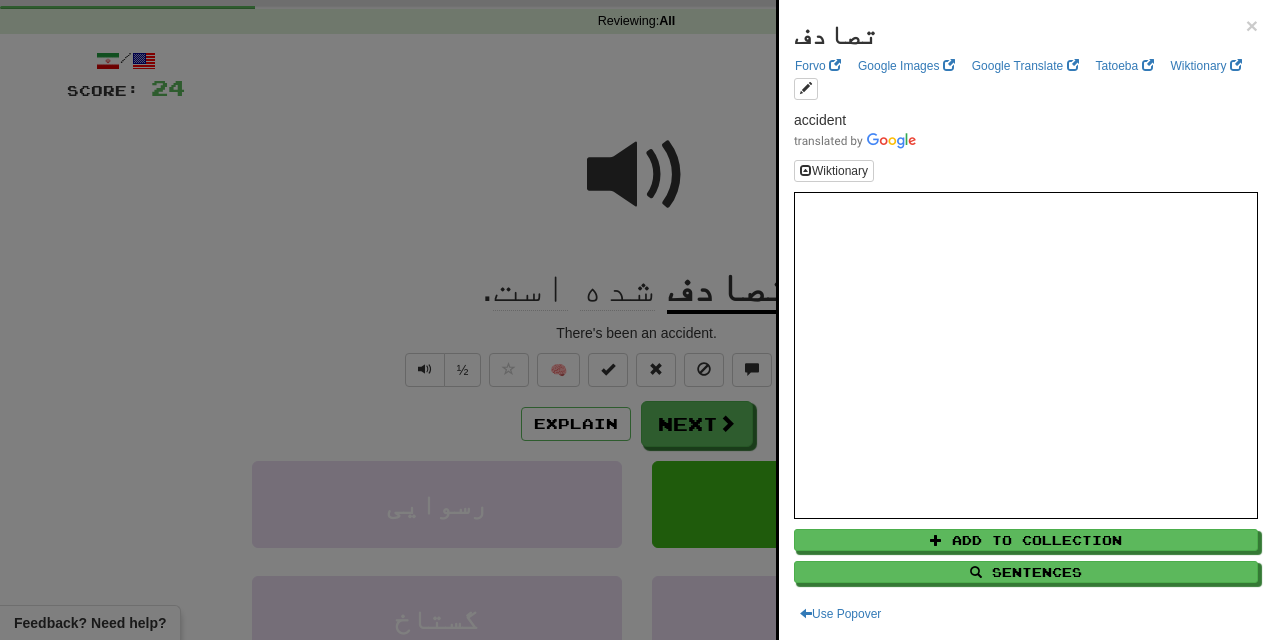 click at bounding box center (636, 320) 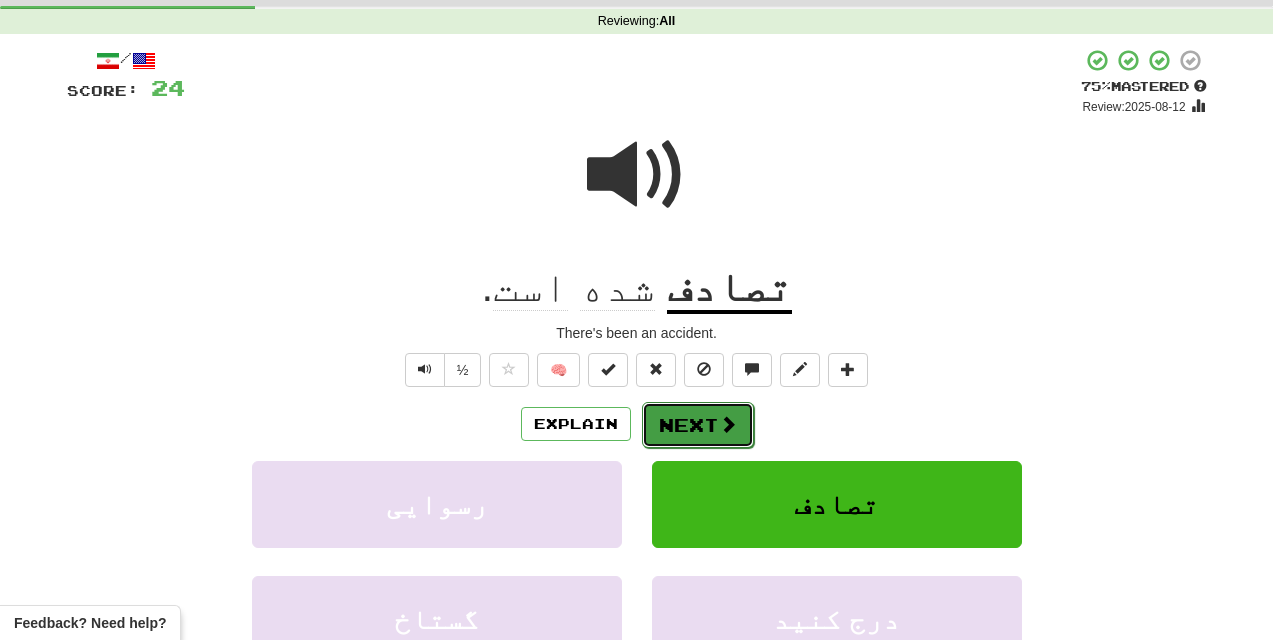 click on "Next" at bounding box center (698, 425) 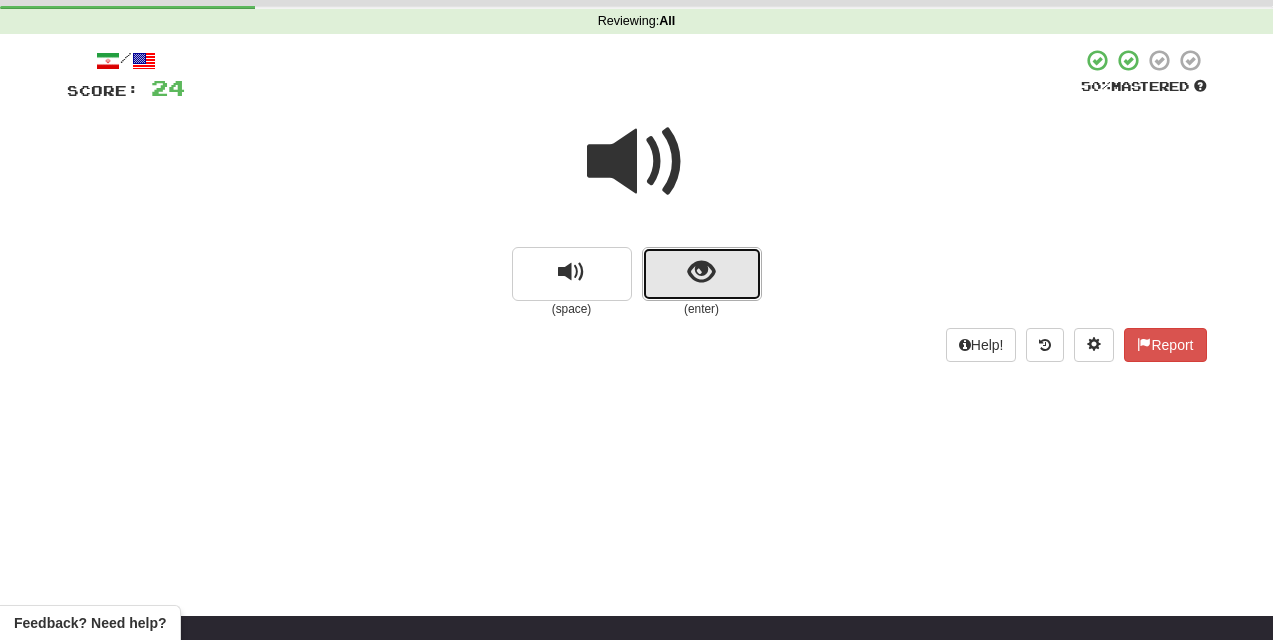 click at bounding box center (701, 272) 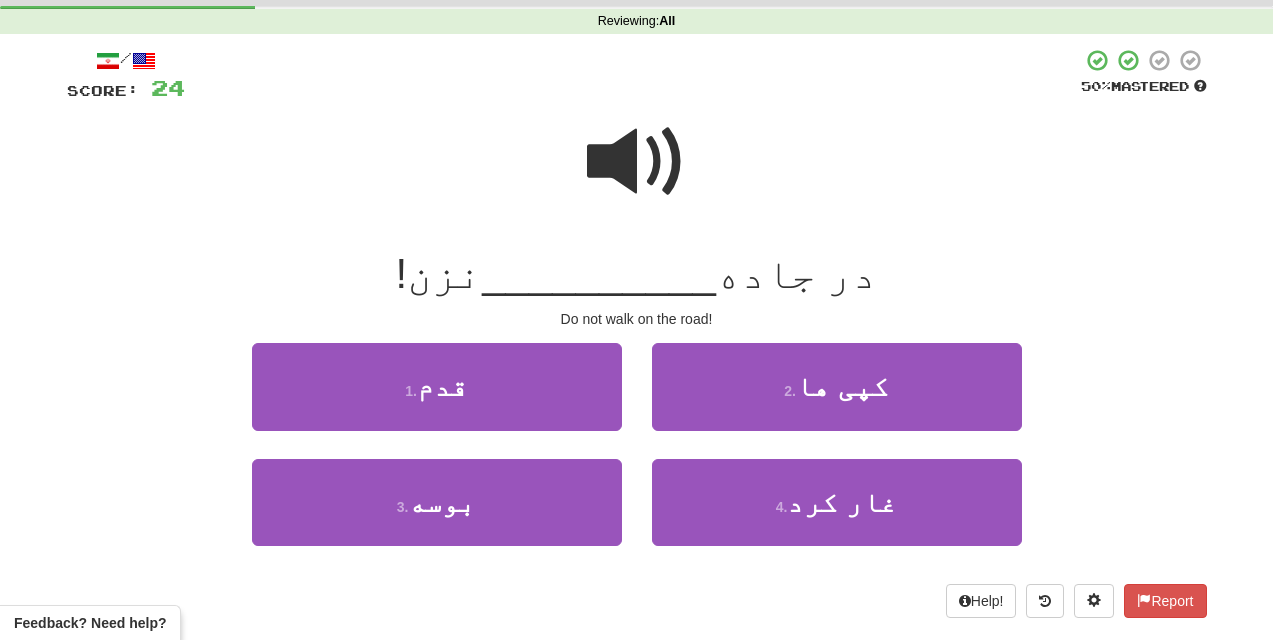 click at bounding box center [637, 162] 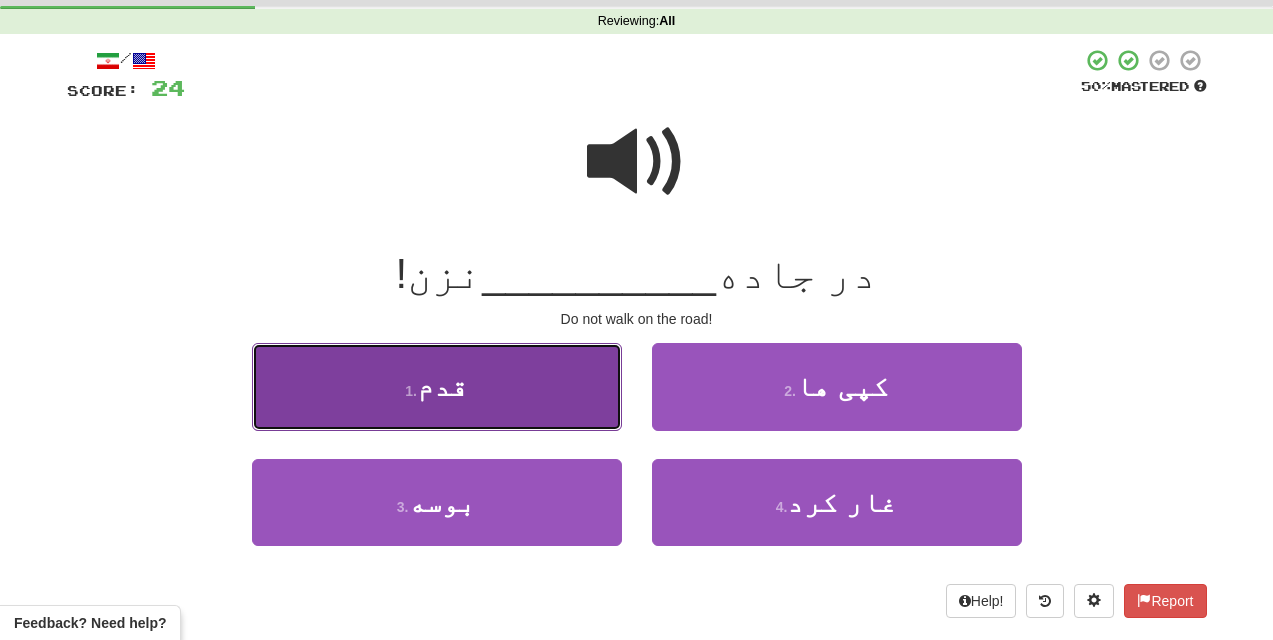 click on "1 .  قدم" at bounding box center (437, 386) 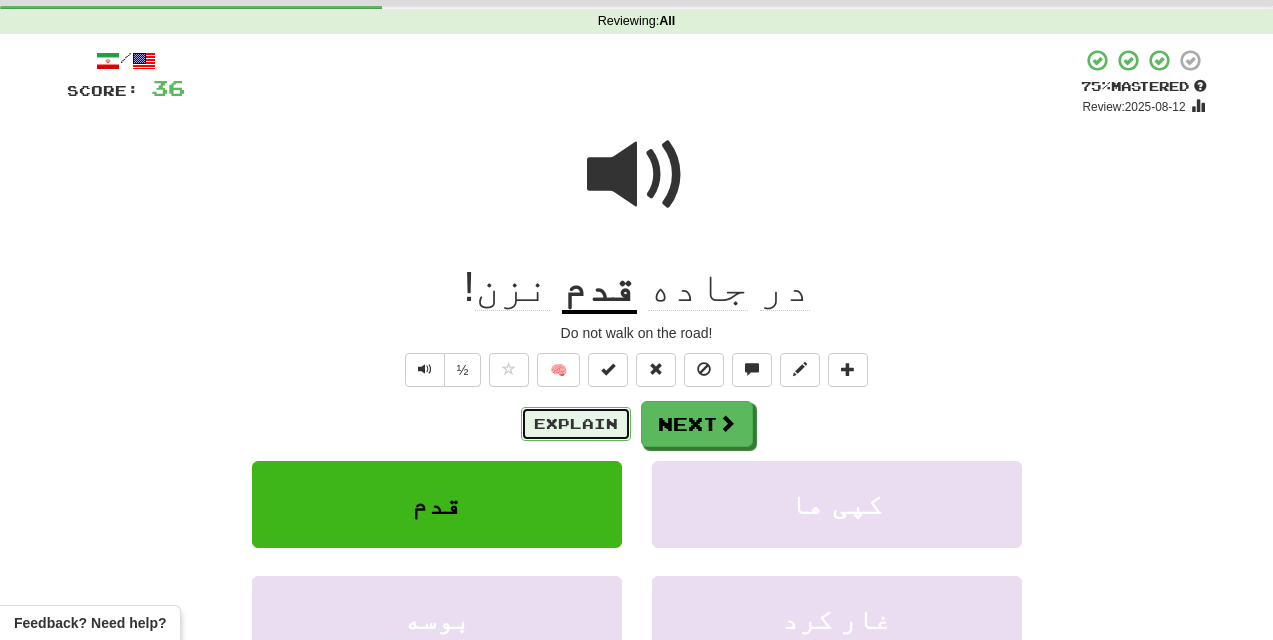 click on "Explain" at bounding box center (576, 424) 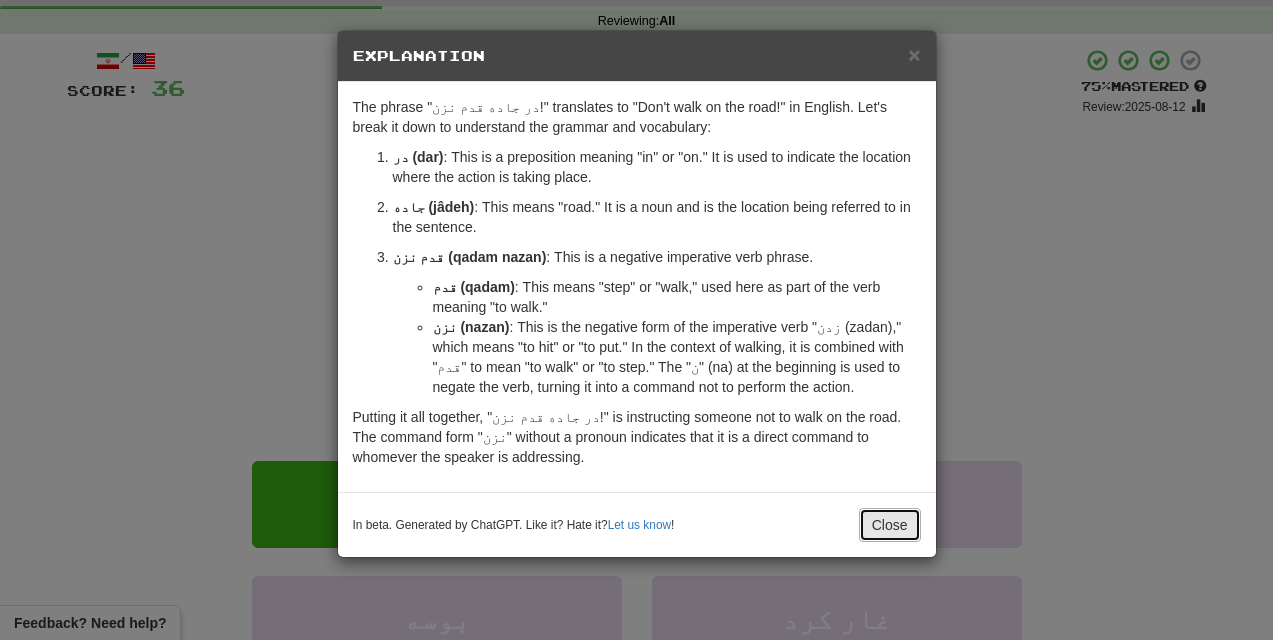 click on "Close" at bounding box center (890, 525) 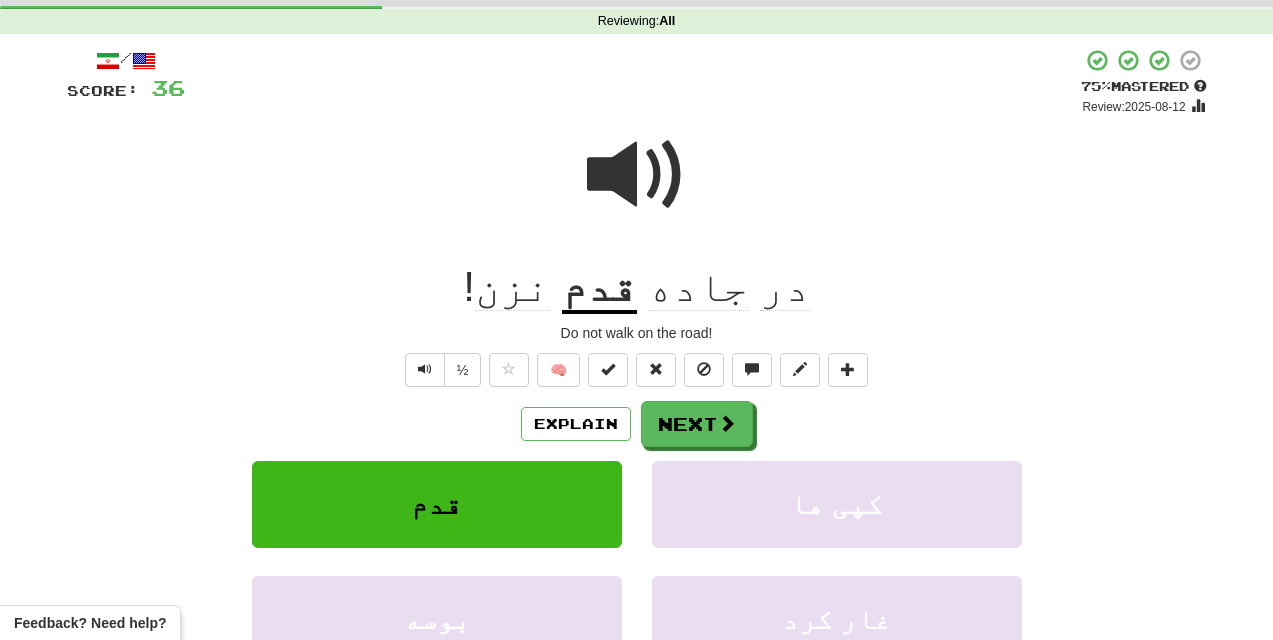 click at bounding box center [637, 175] 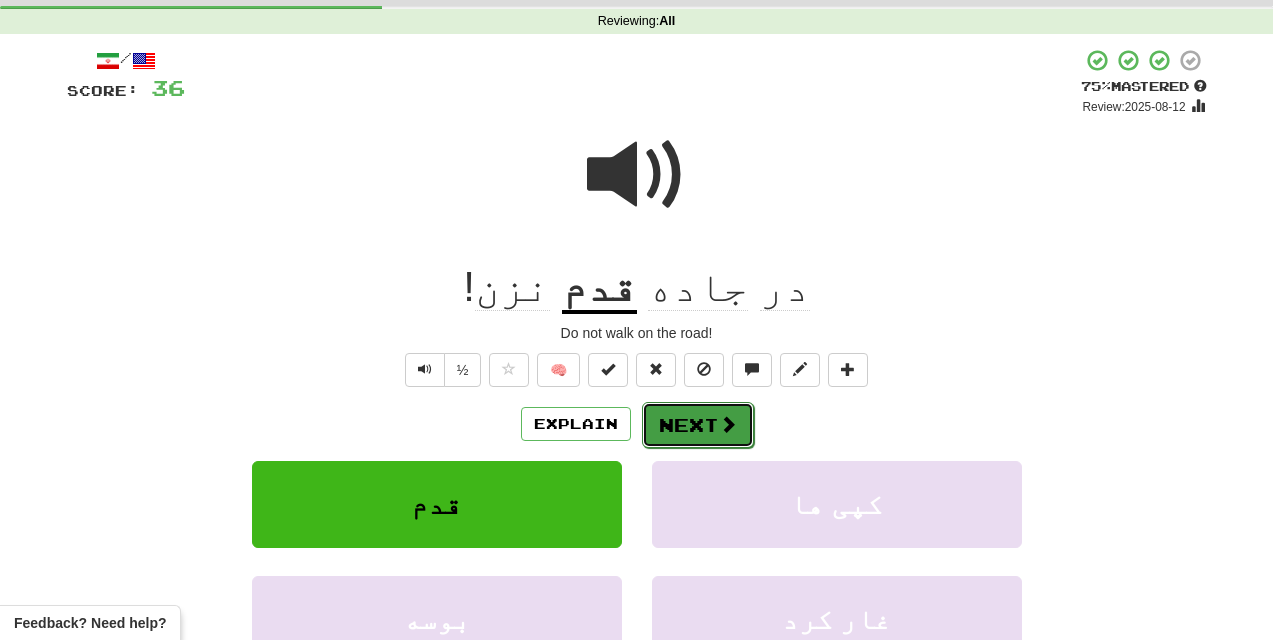 click on "Next" at bounding box center (698, 425) 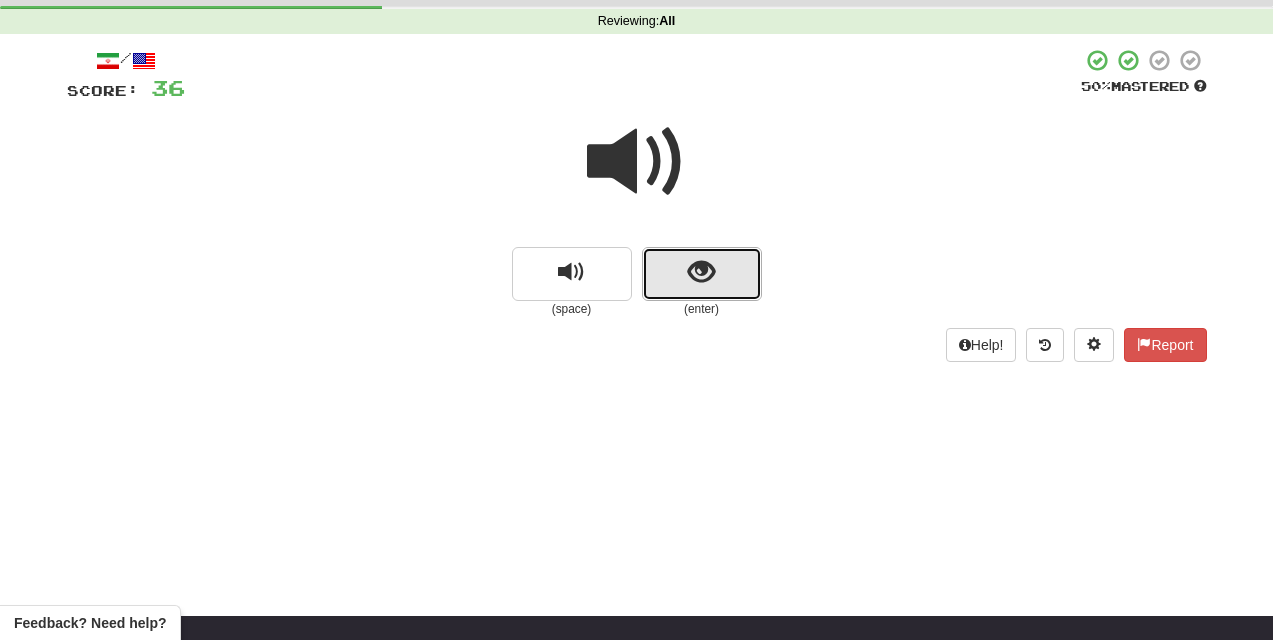 click at bounding box center [702, 274] 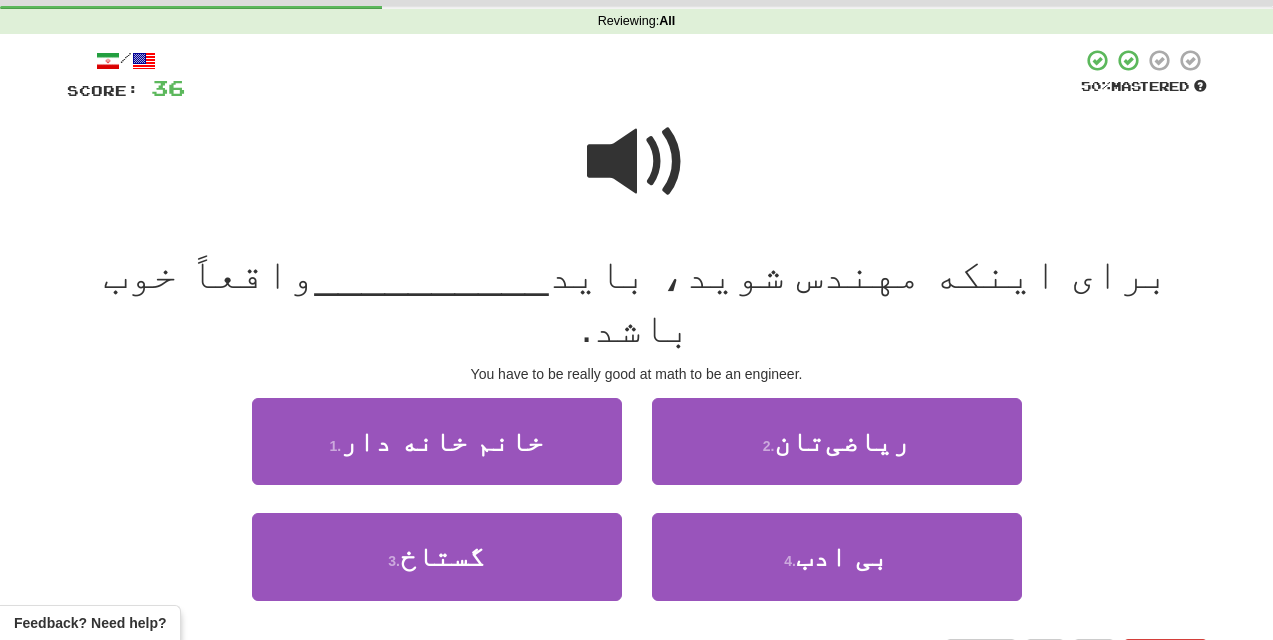 click at bounding box center [637, 162] 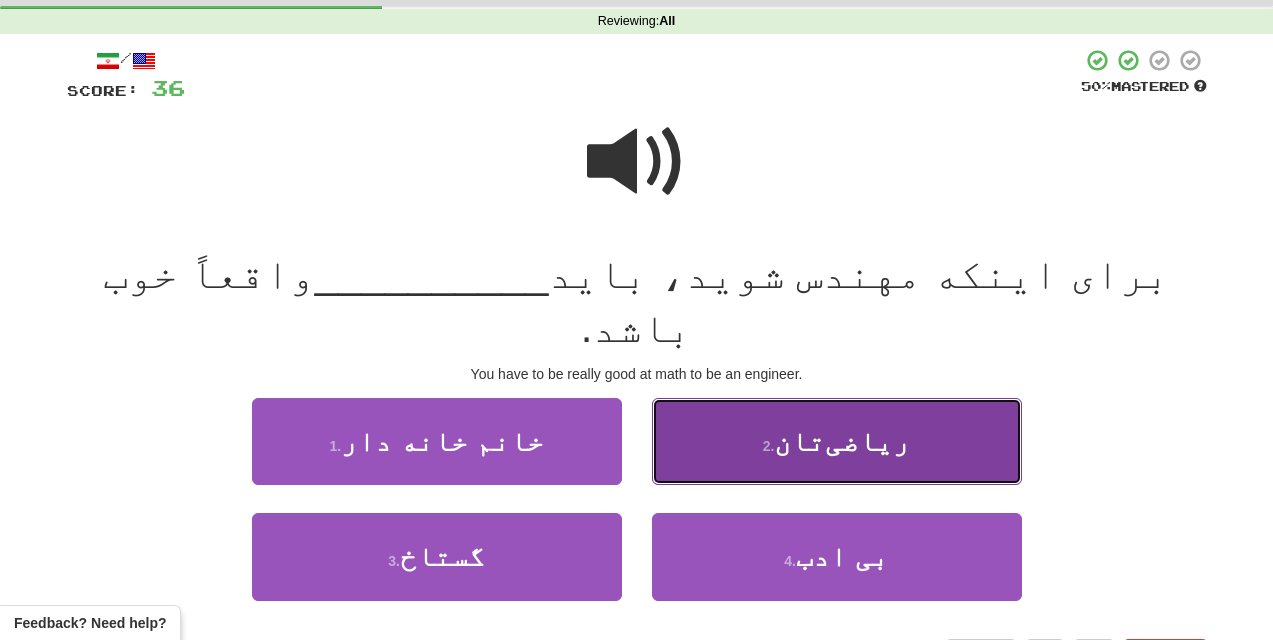 click on "2 .  ریاضی‌تان" at bounding box center [837, 441] 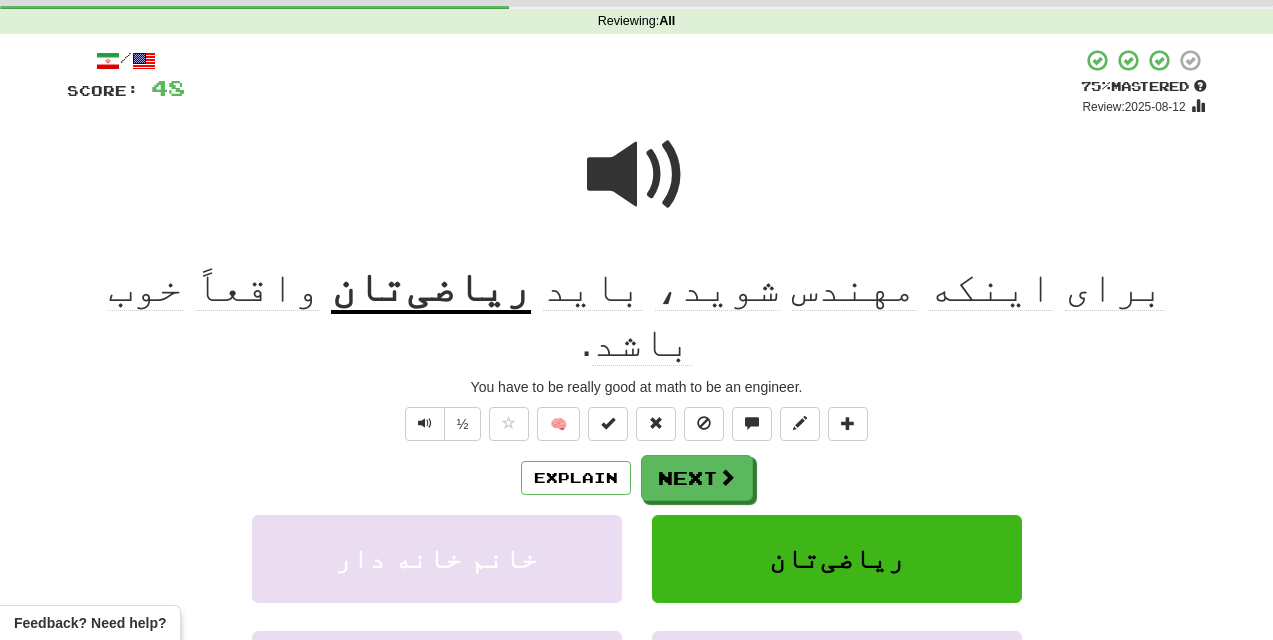 click at bounding box center [637, 175] 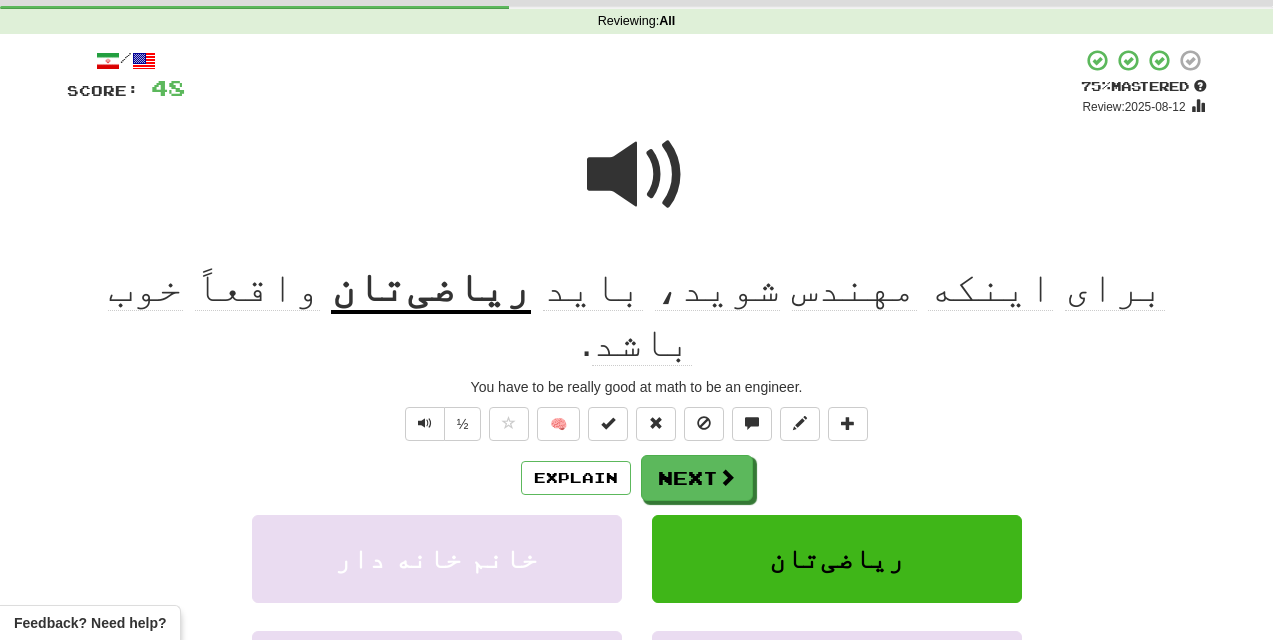 click at bounding box center [637, 175] 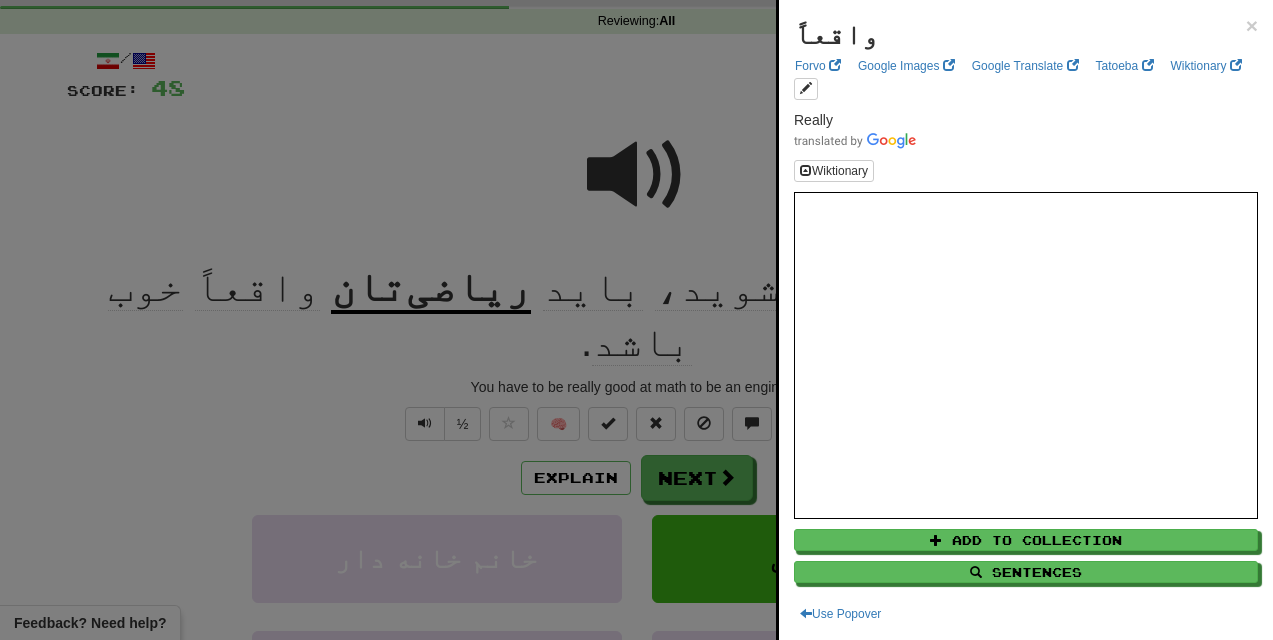 click at bounding box center [636, 320] 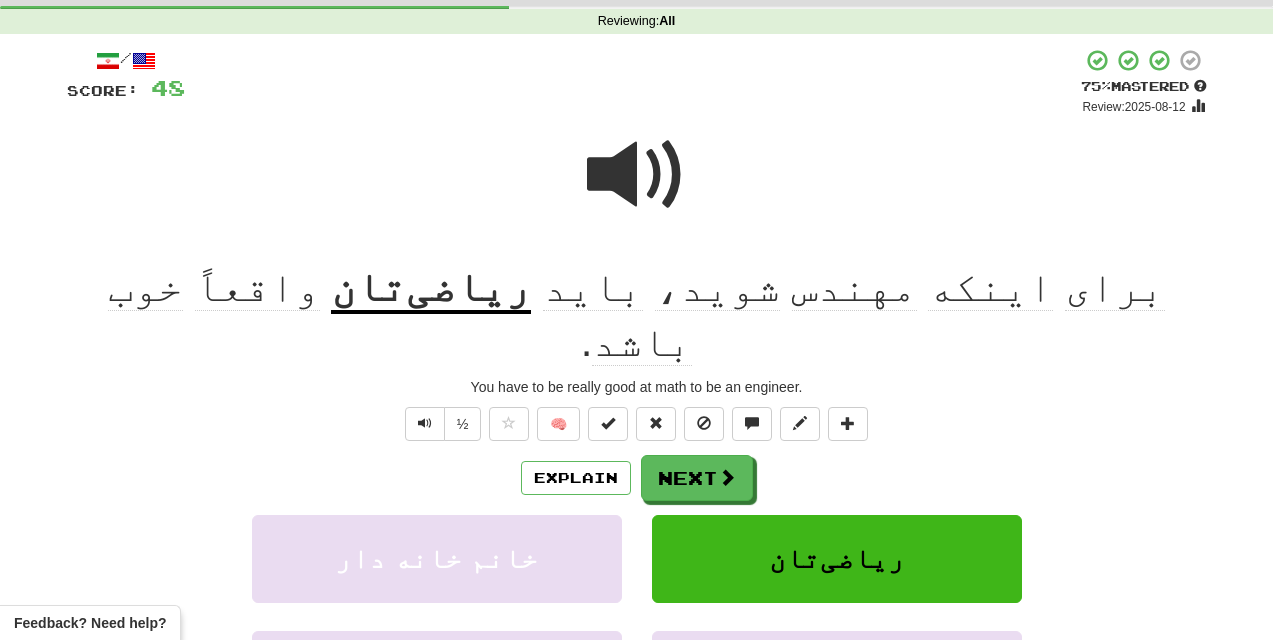 click at bounding box center (637, 175) 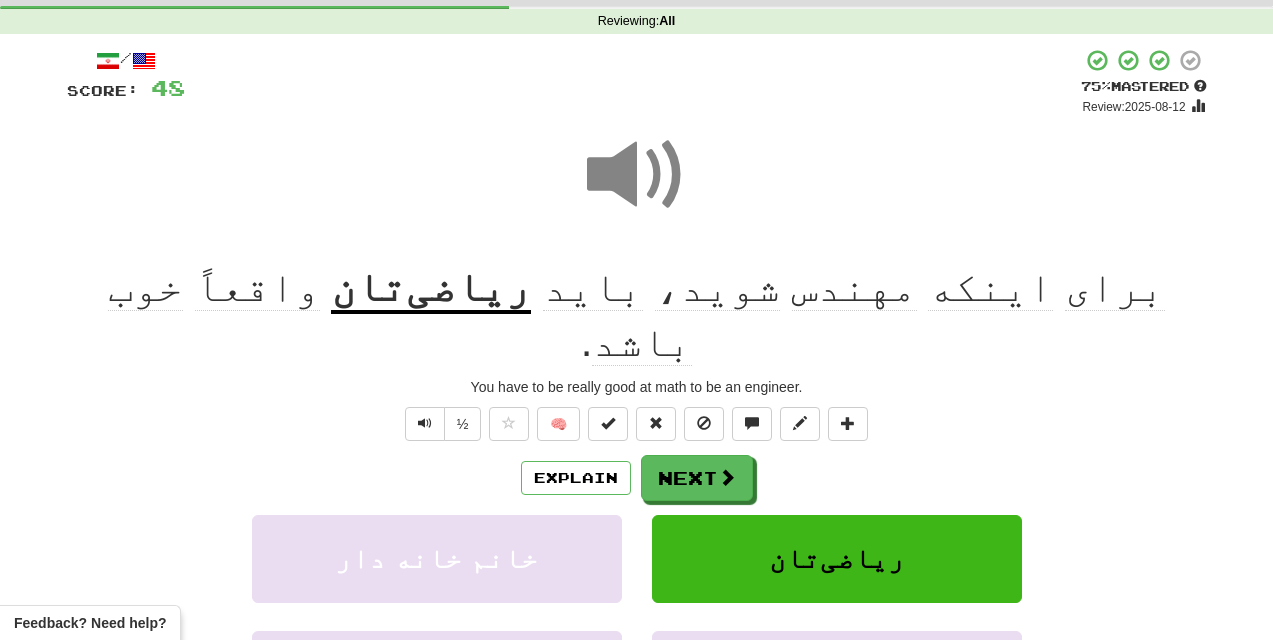 click at bounding box center (637, 175) 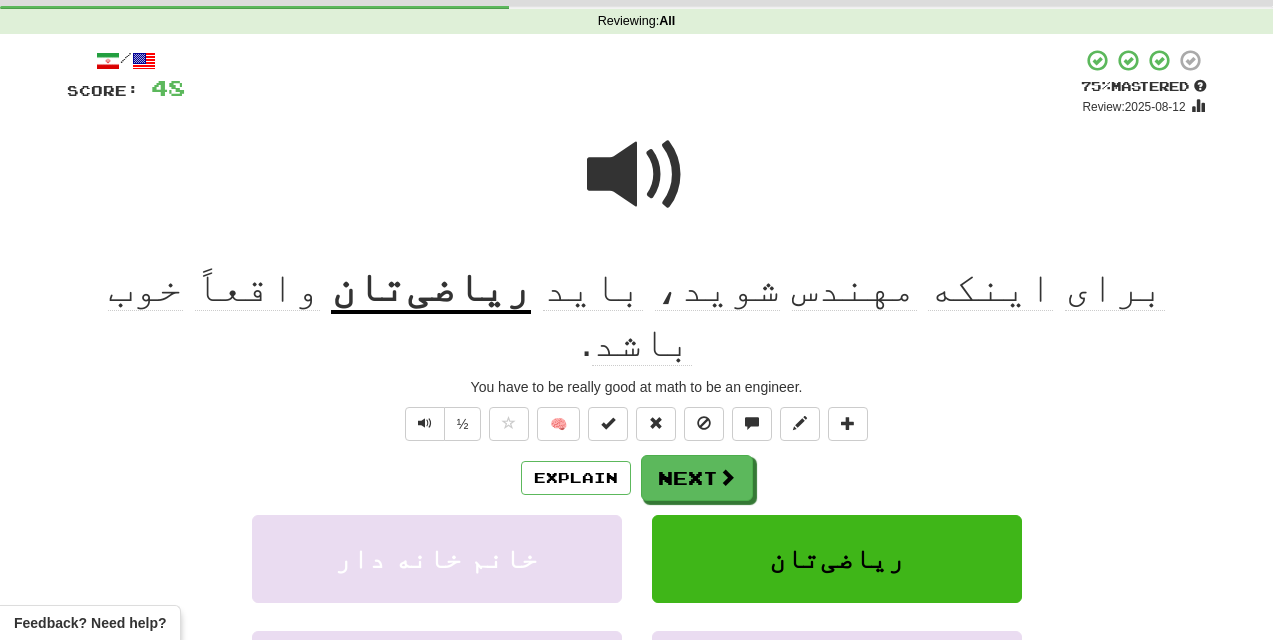 click at bounding box center [637, 175] 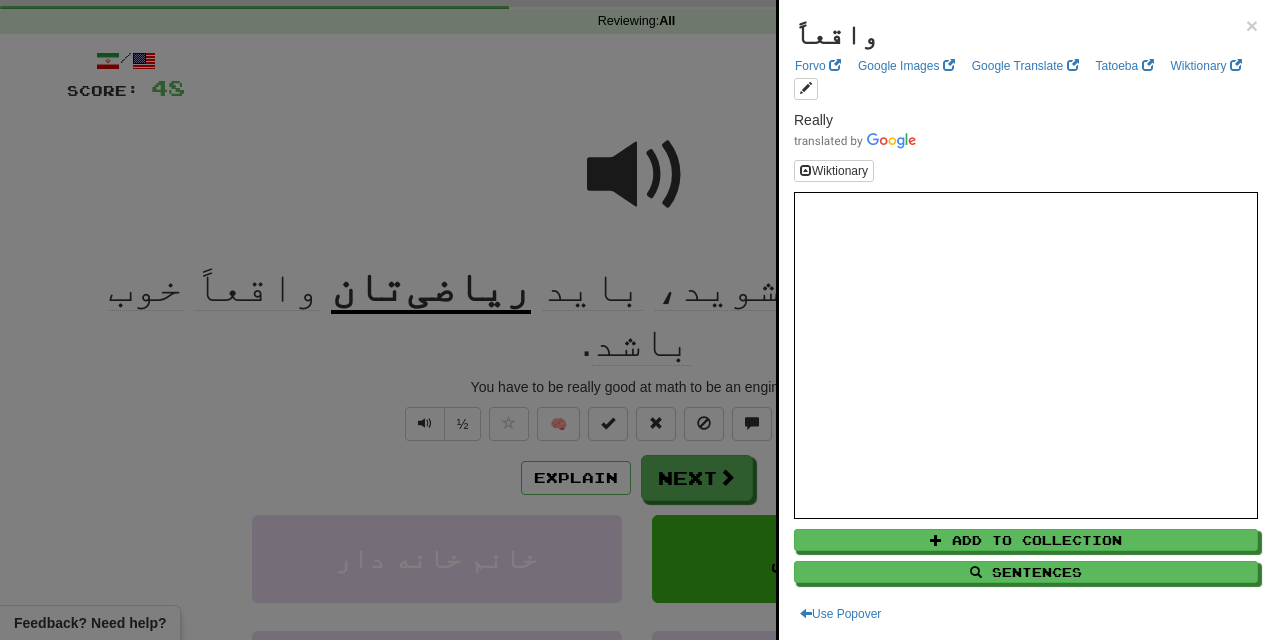 click at bounding box center (636, 320) 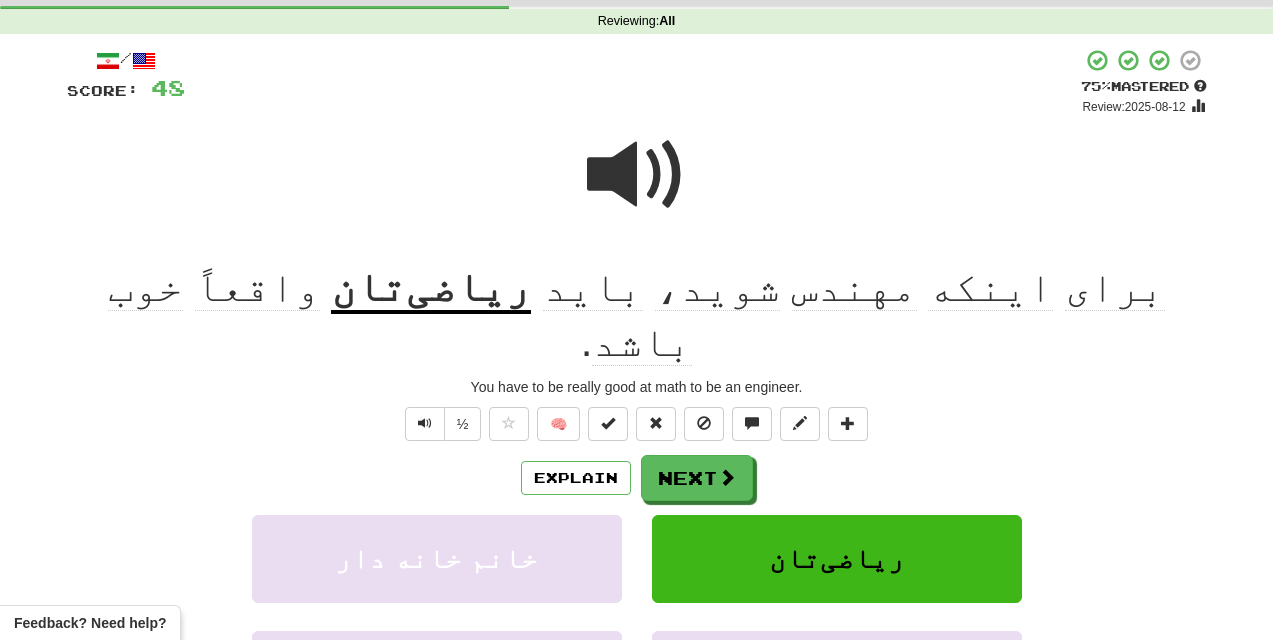 click at bounding box center (637, 175) 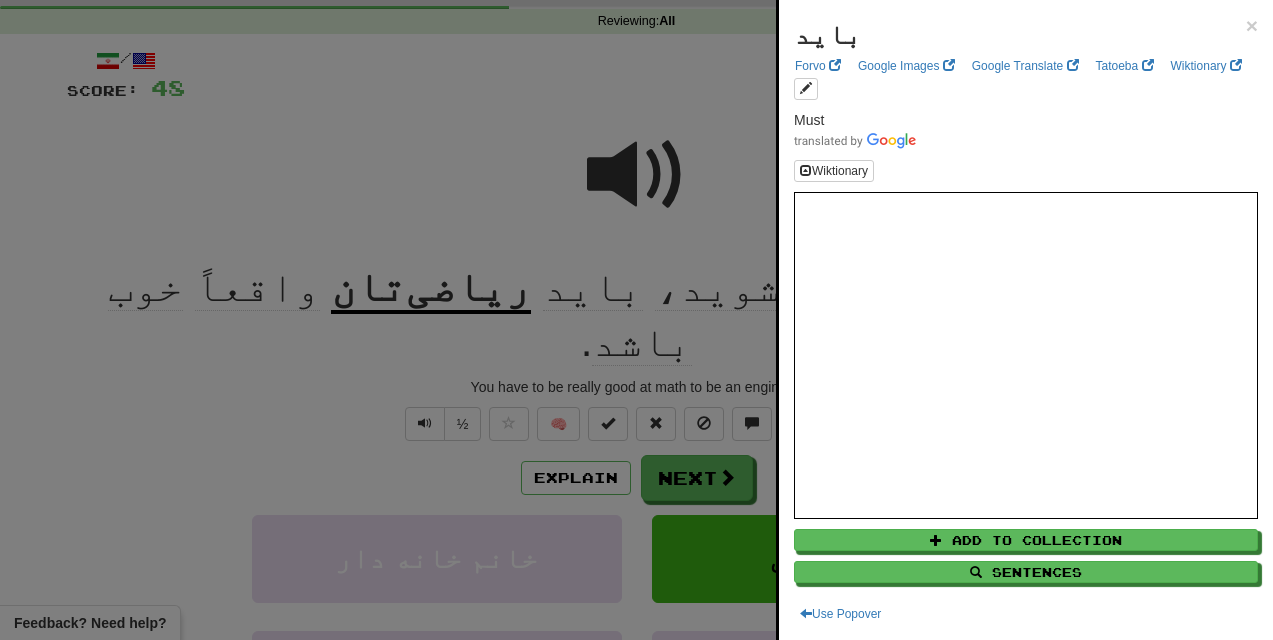 click at bounding box center [636, 320] 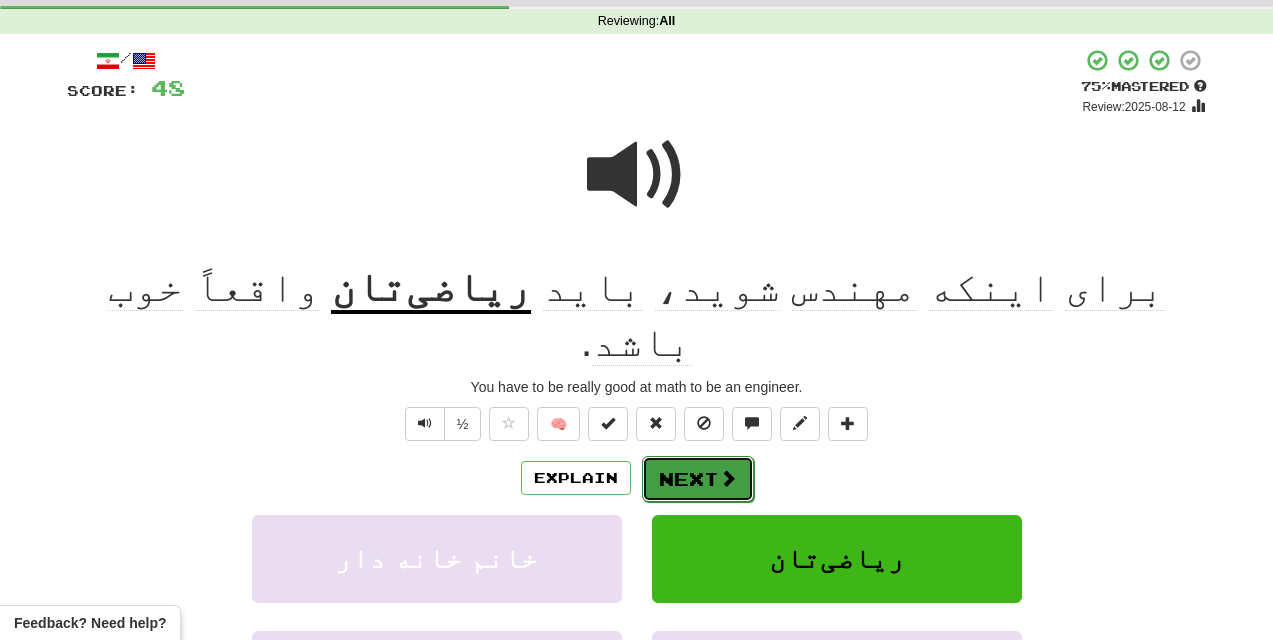 click on "Next" at bounding box center (698, 479) 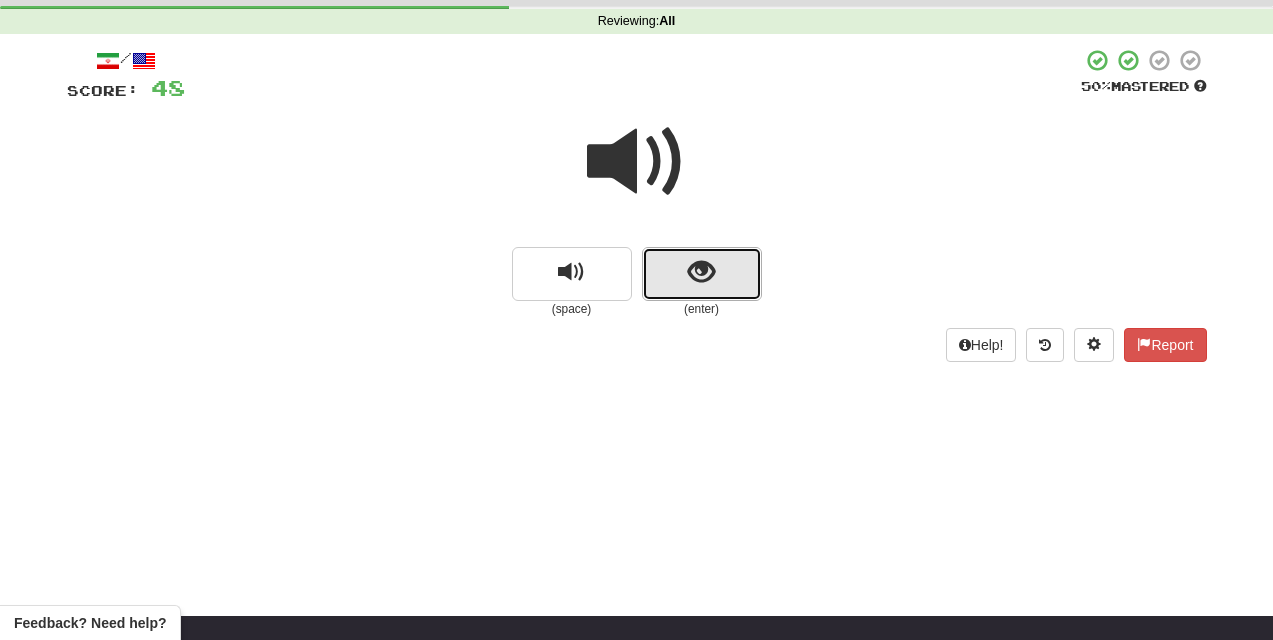 click at bounding box center (701, 272) 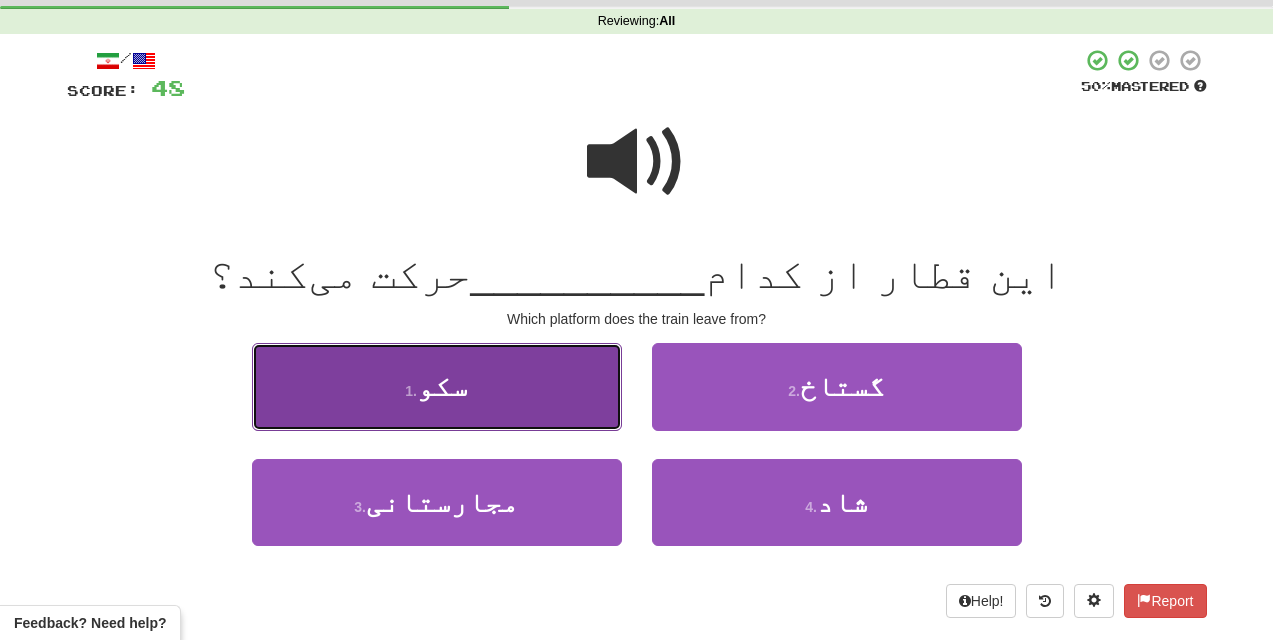 click on "سکو" at bounding box center (442, 386) 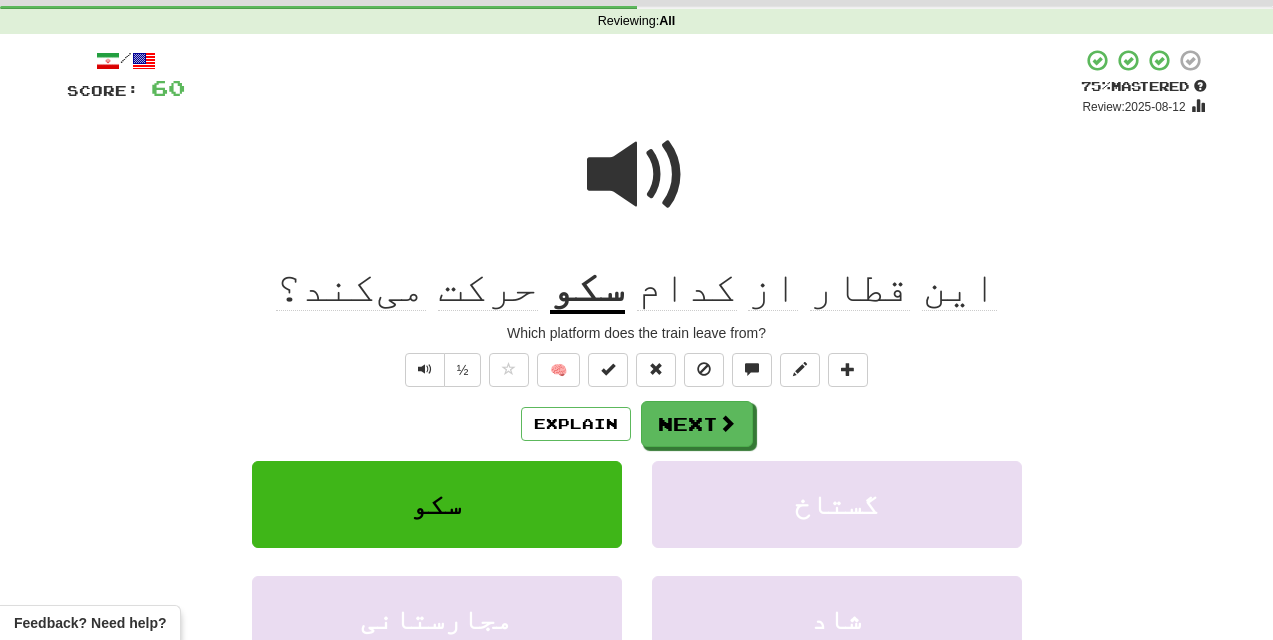 click on "حرکت" at bounding box center (488, 287) 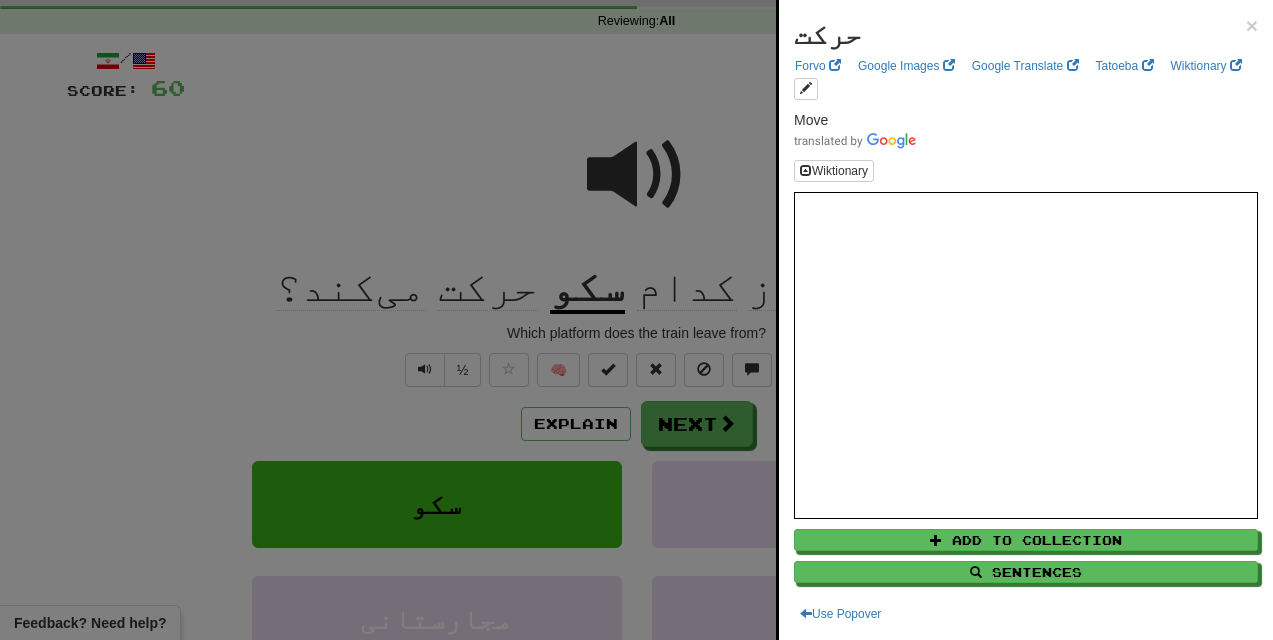 click at bounding box center (636, 320) 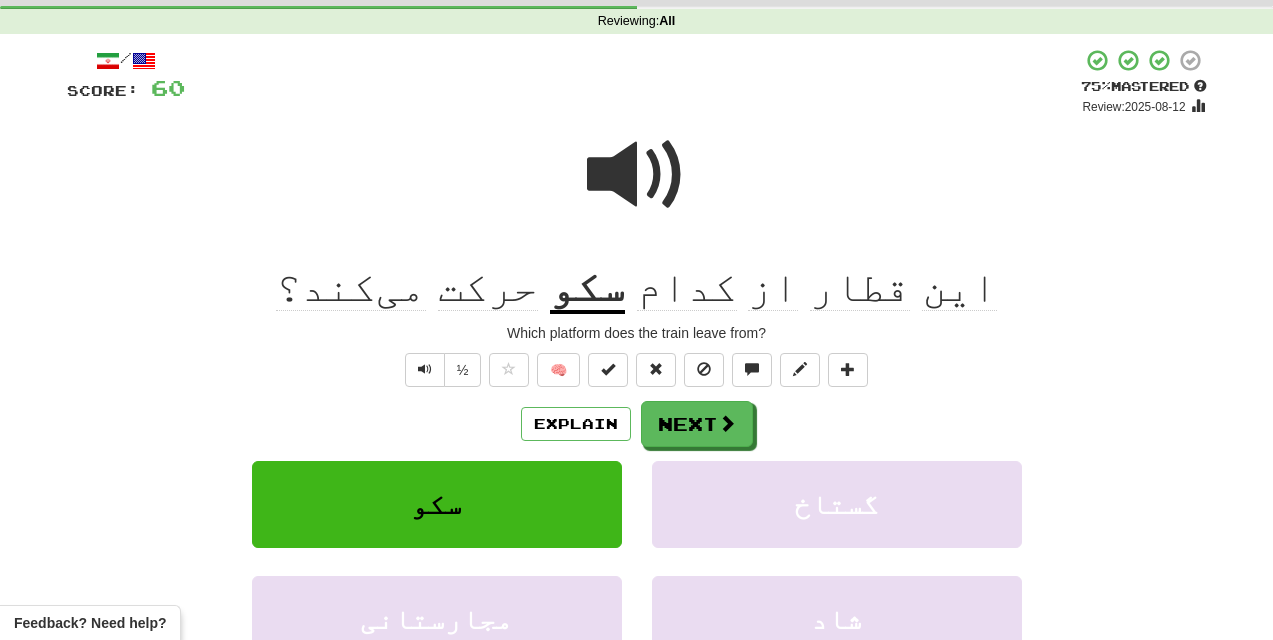 click on "می‌کند؟" at bounding box center [351, 287] 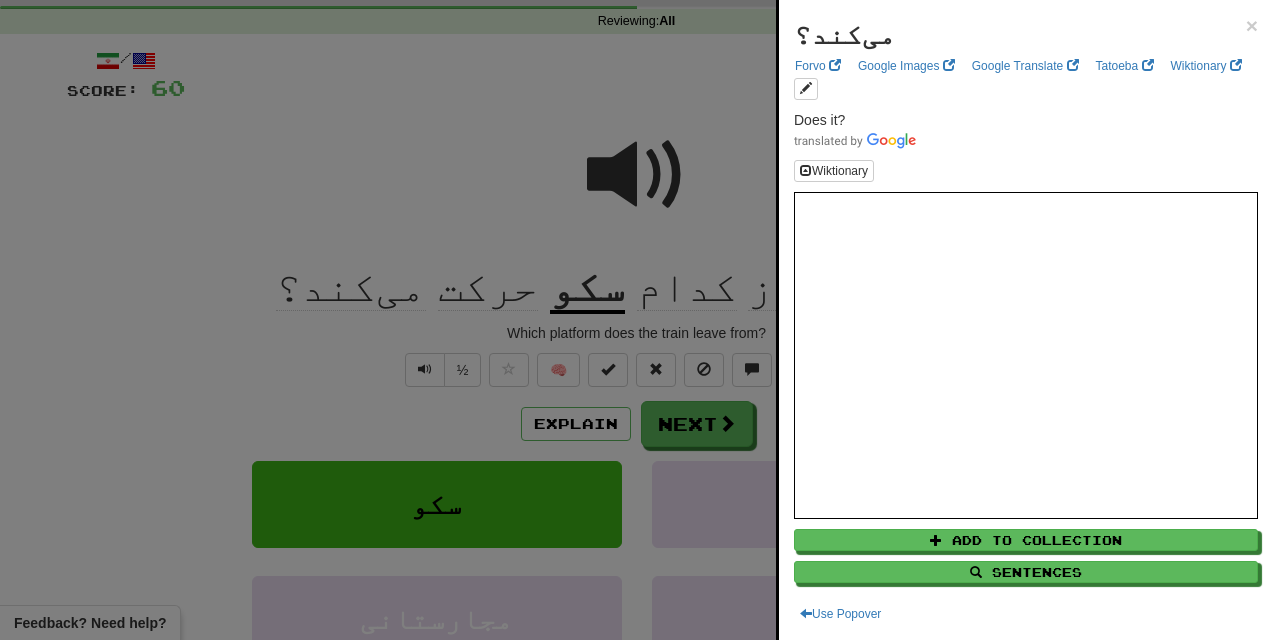 click at bounding box center (636, 320) 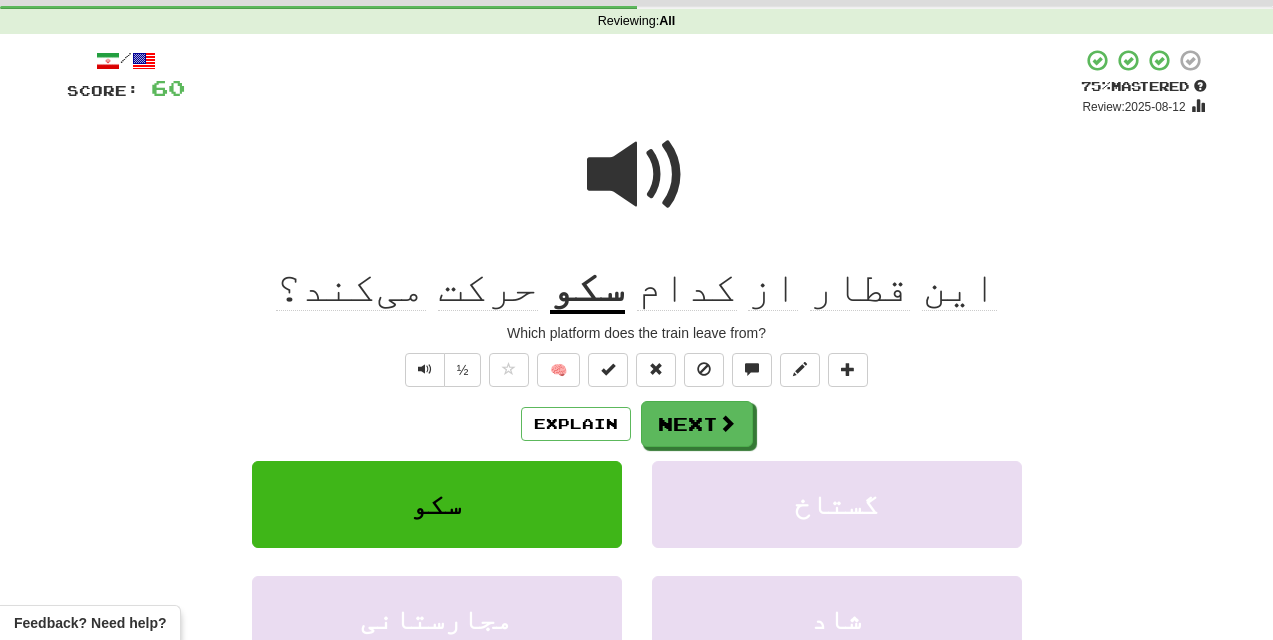 click on "قطار" 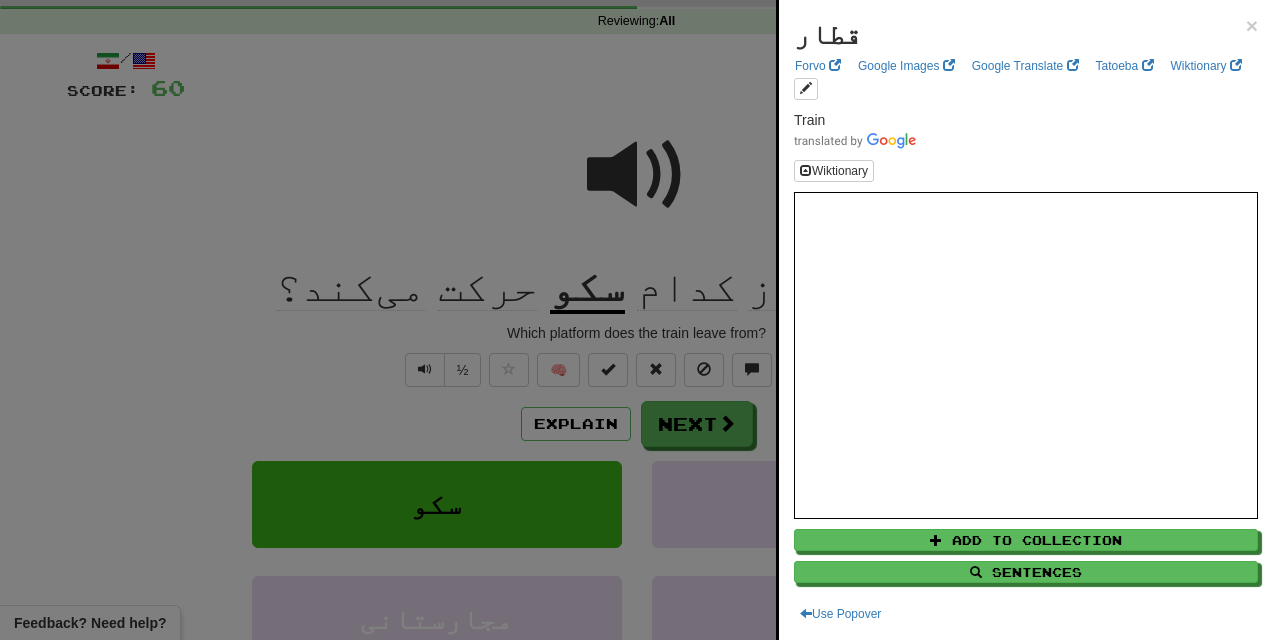 click at bounding box center (636, 320) 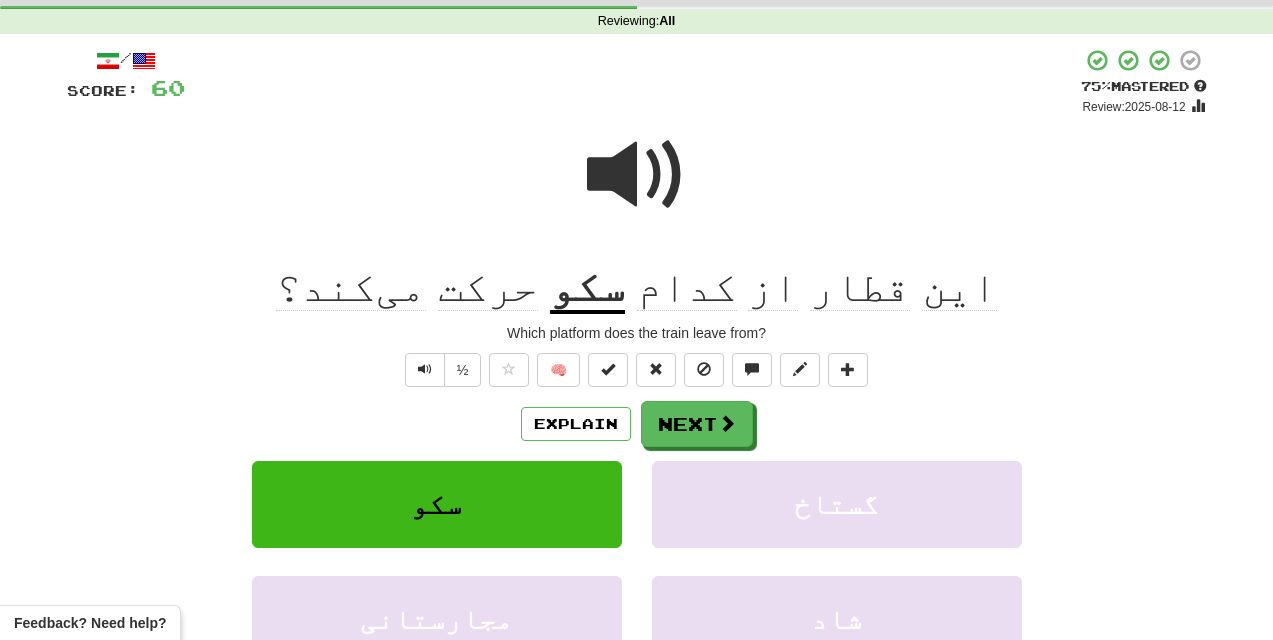 click on "قطار" 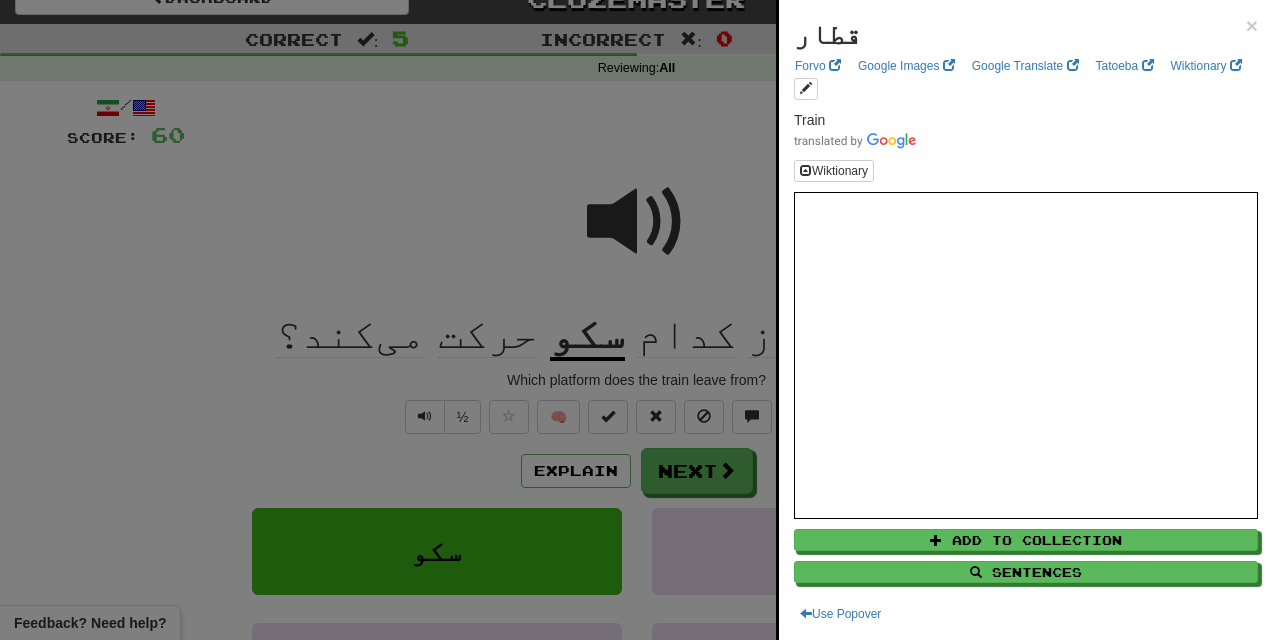 scroll, scrollTop: 20, scrollLeft: 0, axis: vertical 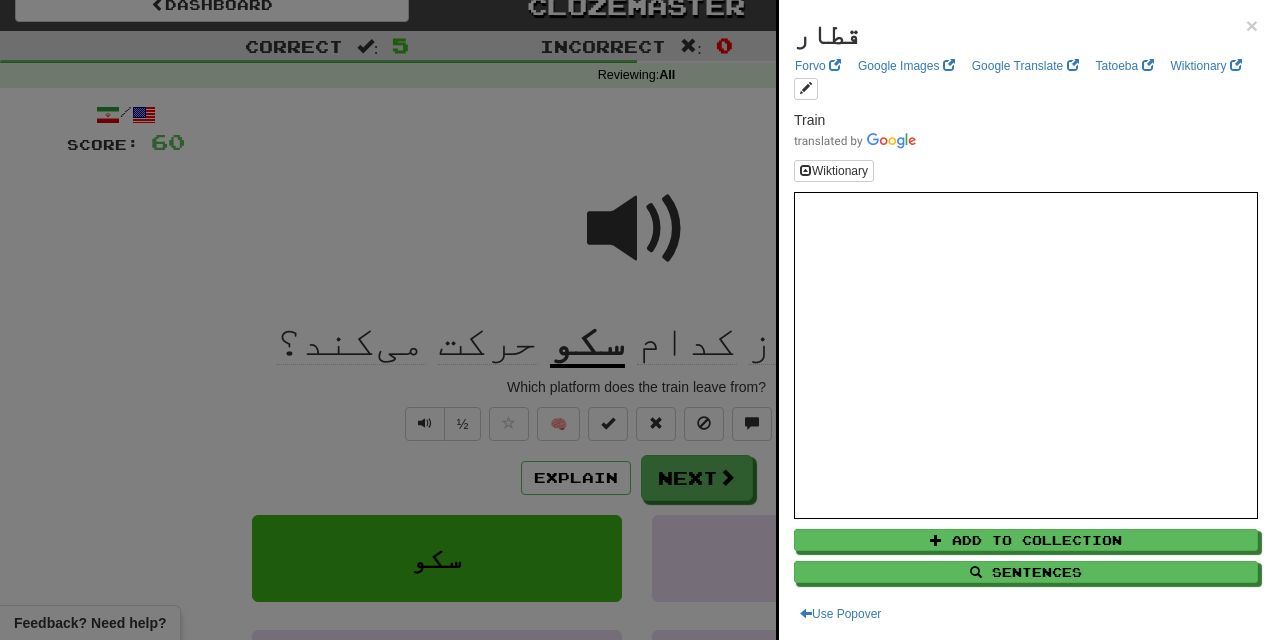 click at bounding box center (1026, 140) 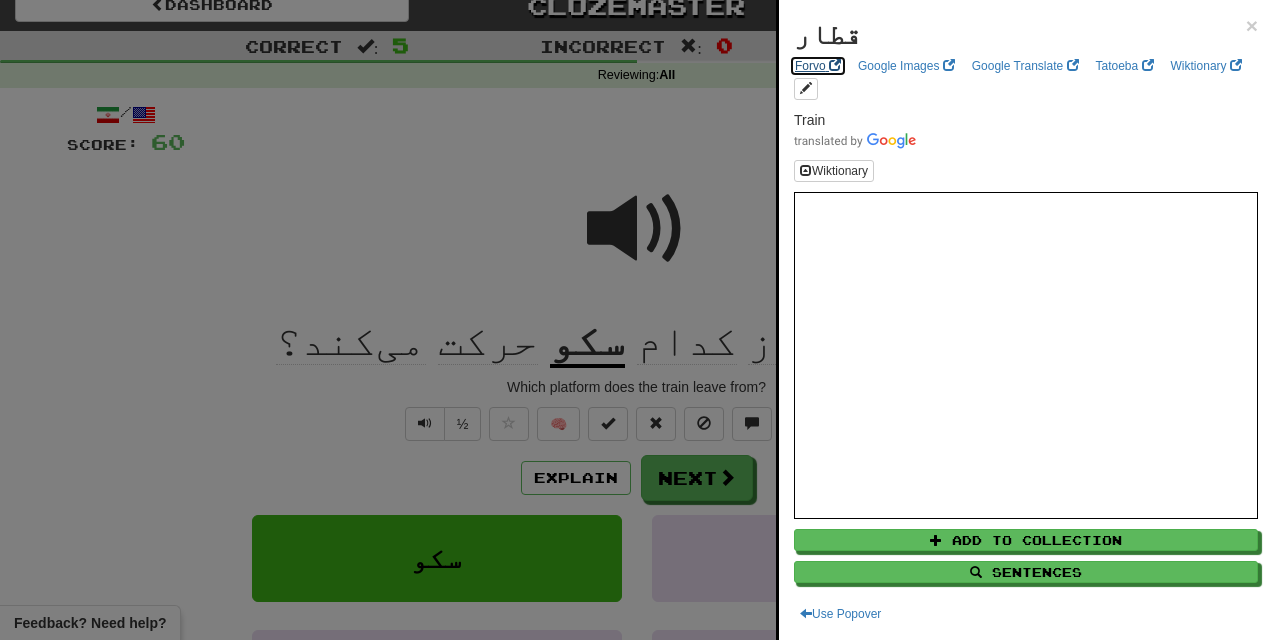 click on "Forvo" at bounding box center (818, 66) 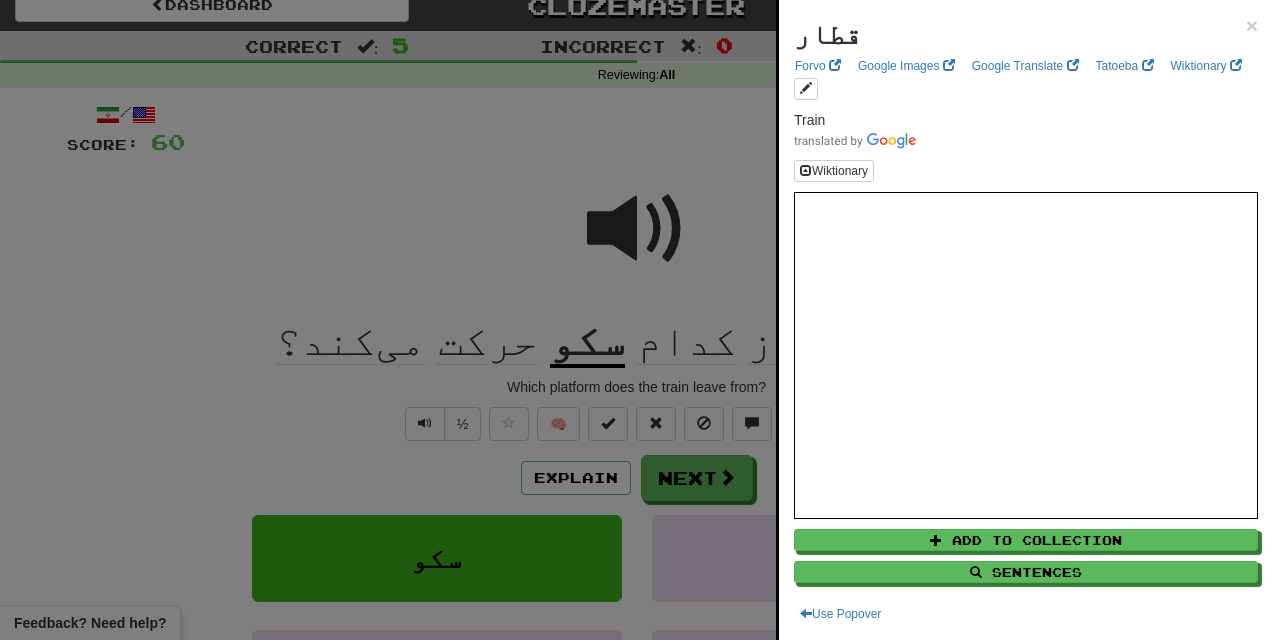 click at bounding box center (636, 320) 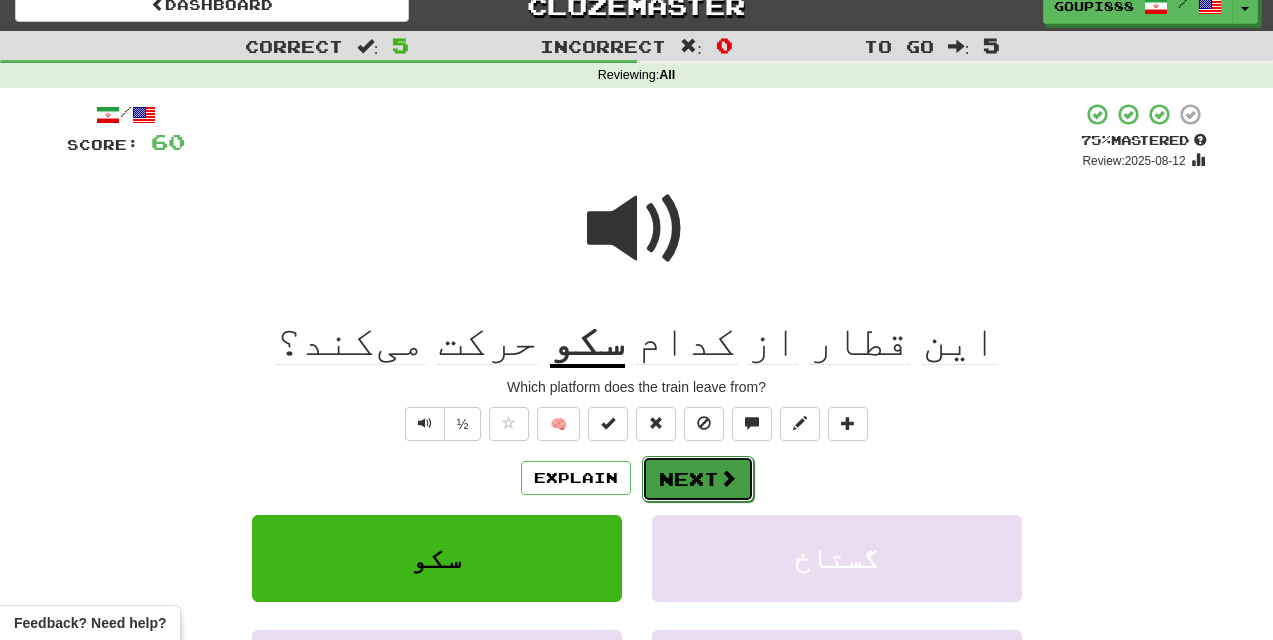 click at bounding box center (728, 478) 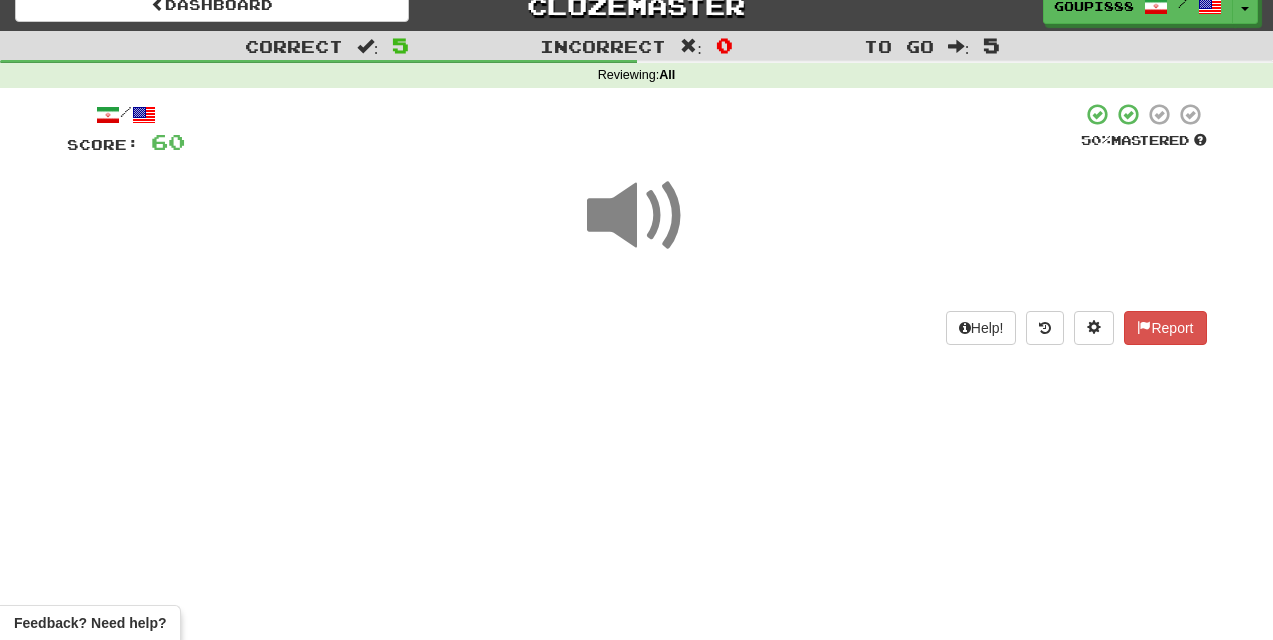 click at bounding box center [637, 216] 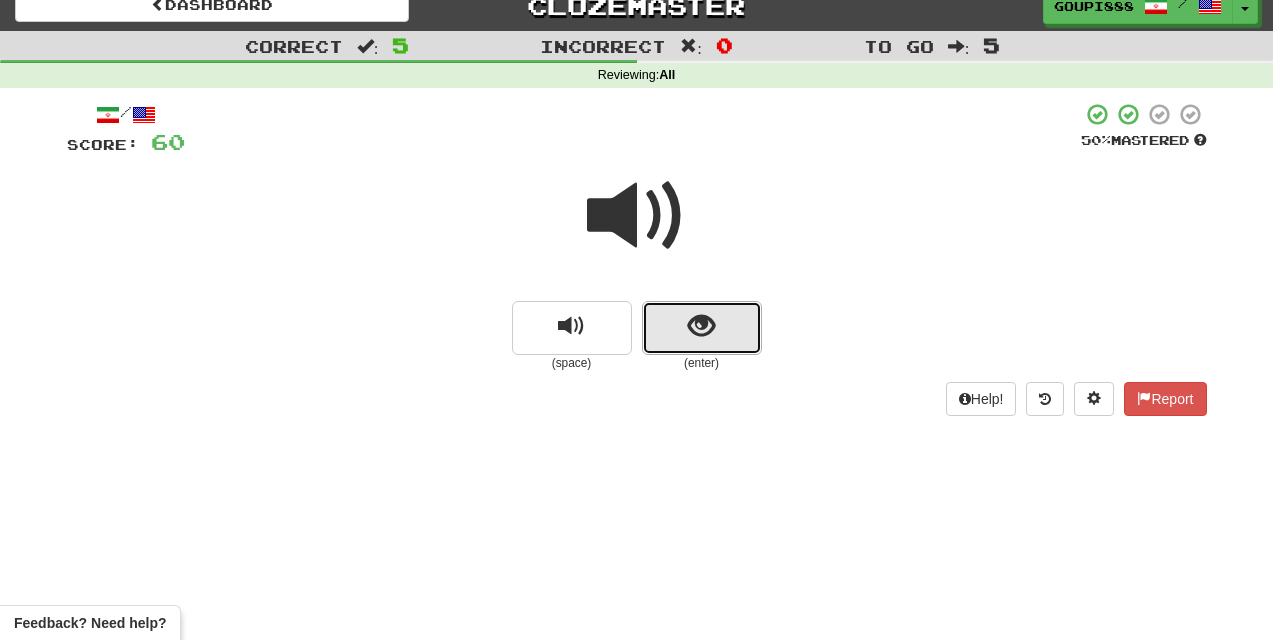click at bounding box center [701, 326] 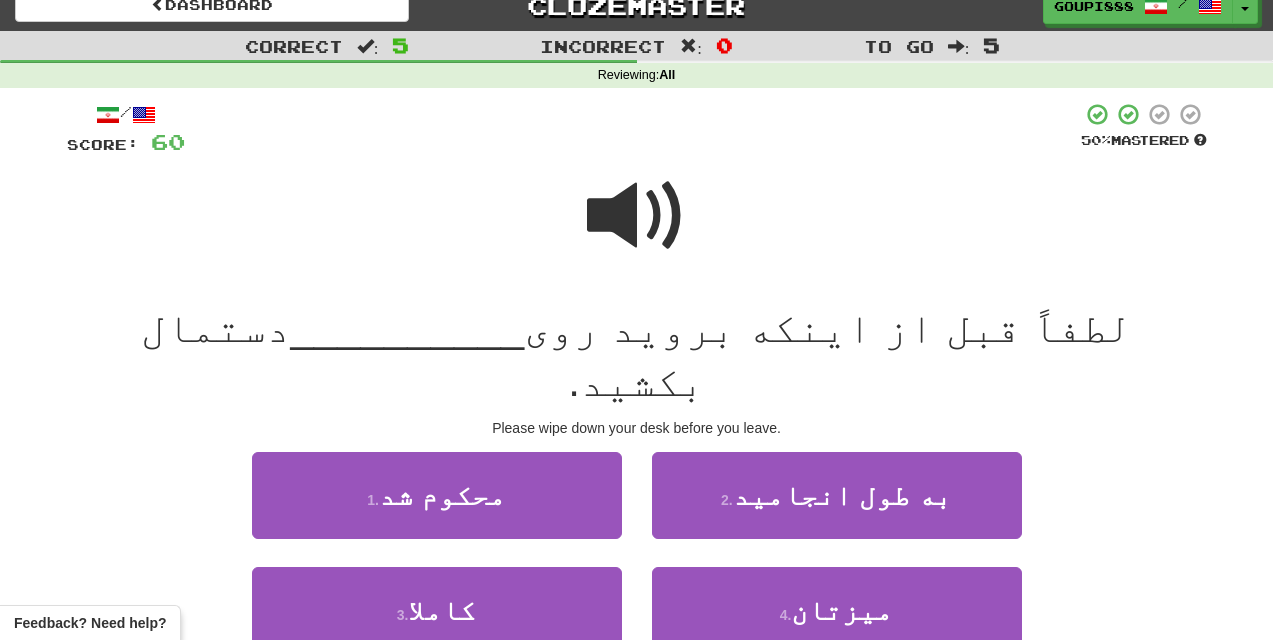 click at bounding box center [637, 216] 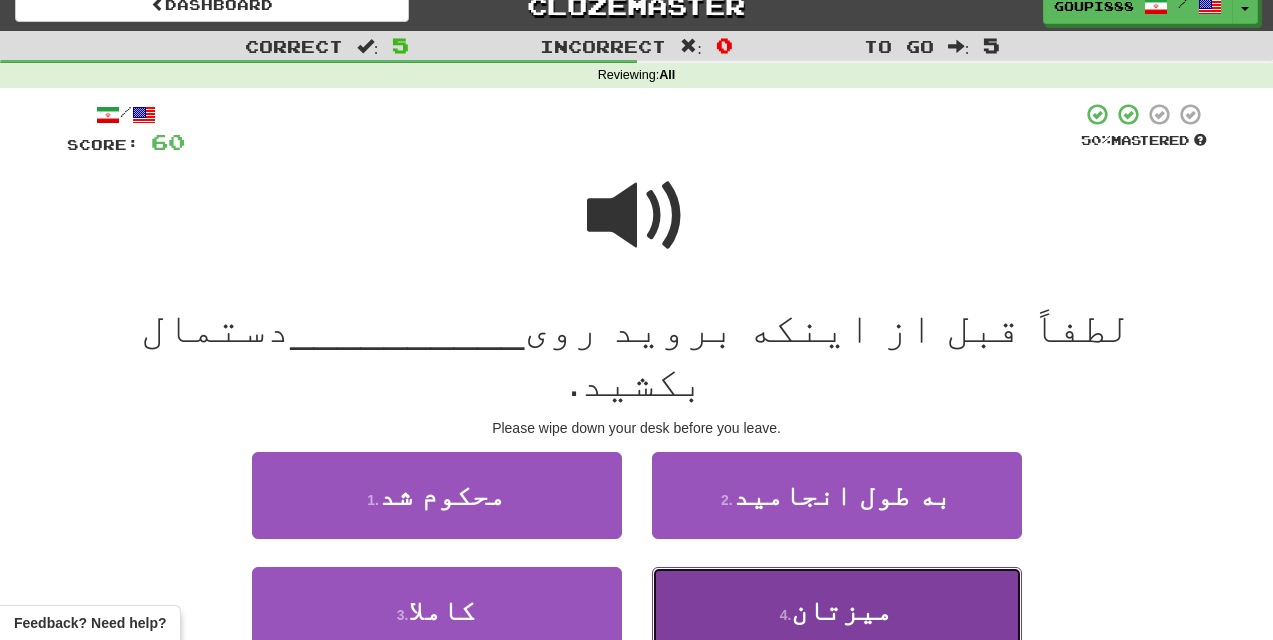 click on "4 .  میزتان" at bounding box center (837, 610) 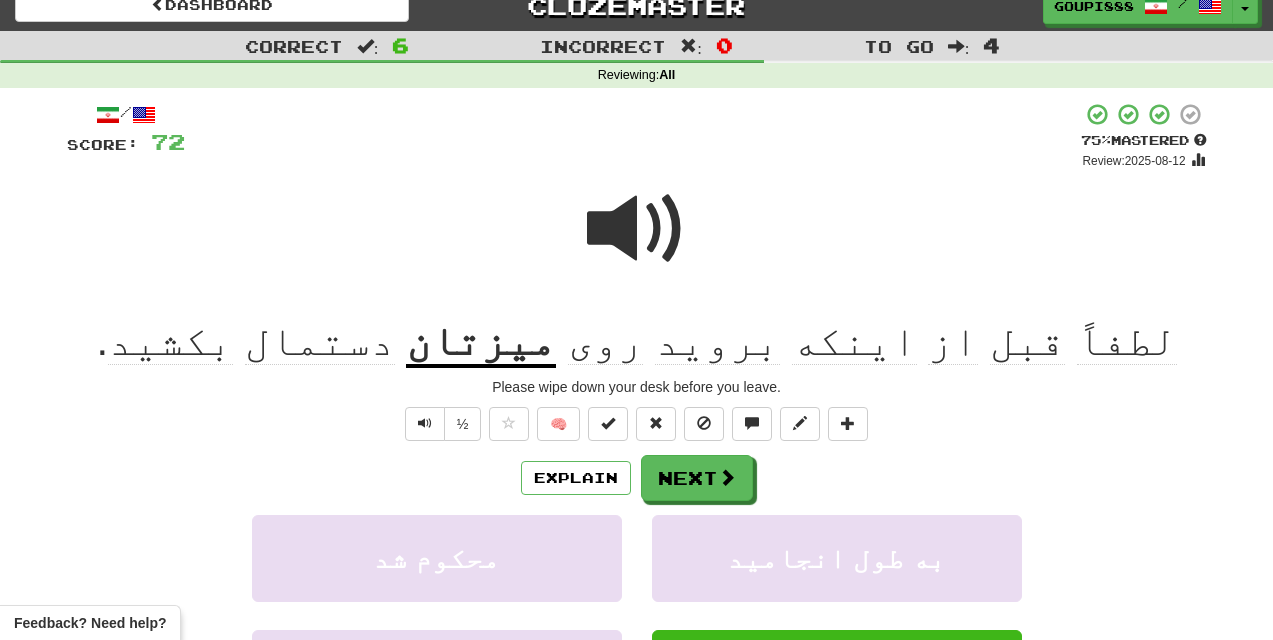 click on "میزتان" at bounding box center (481, 342) 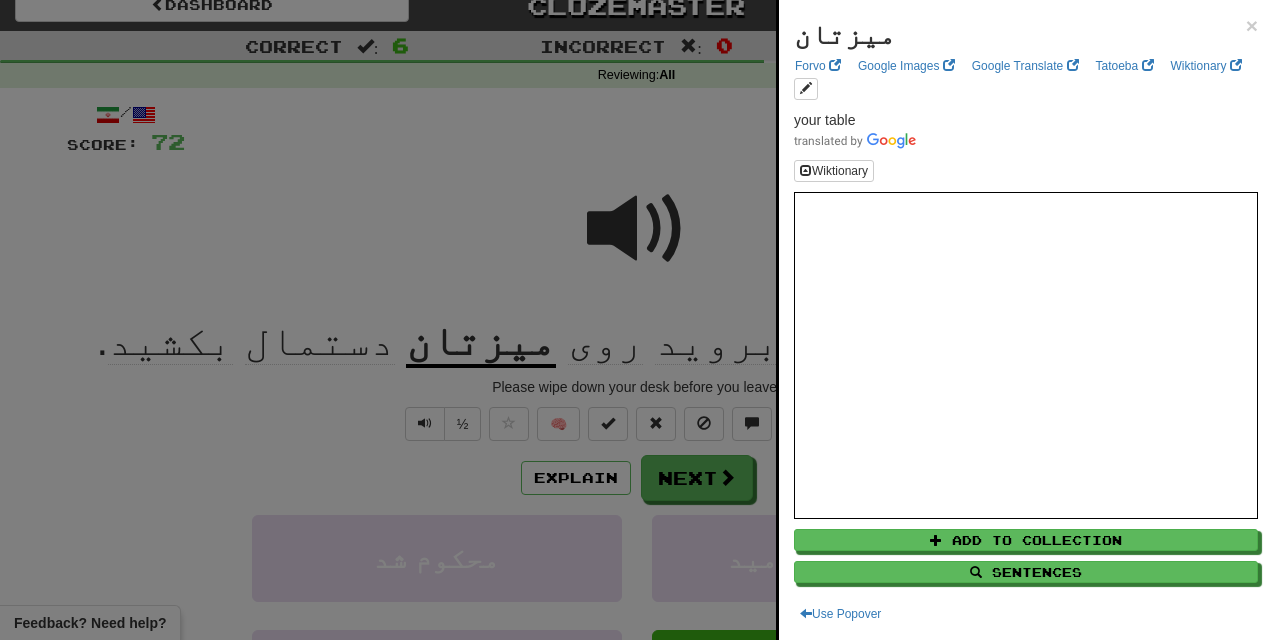 click at bounding box center [636, 320] 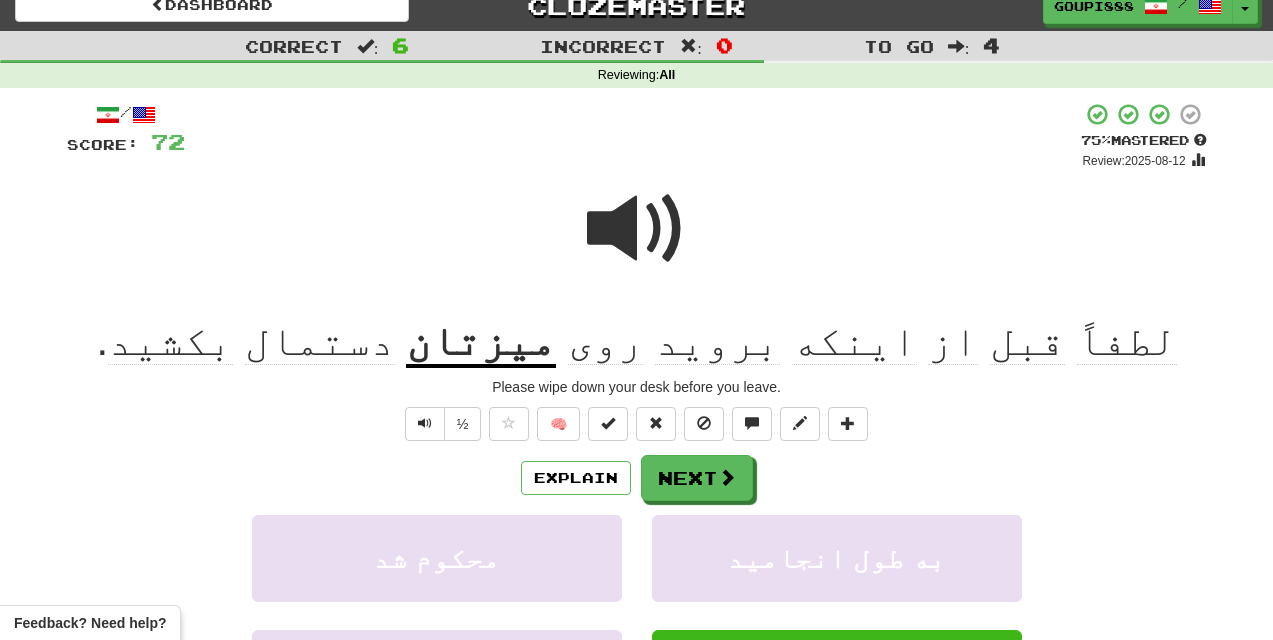 click on "اینکه" 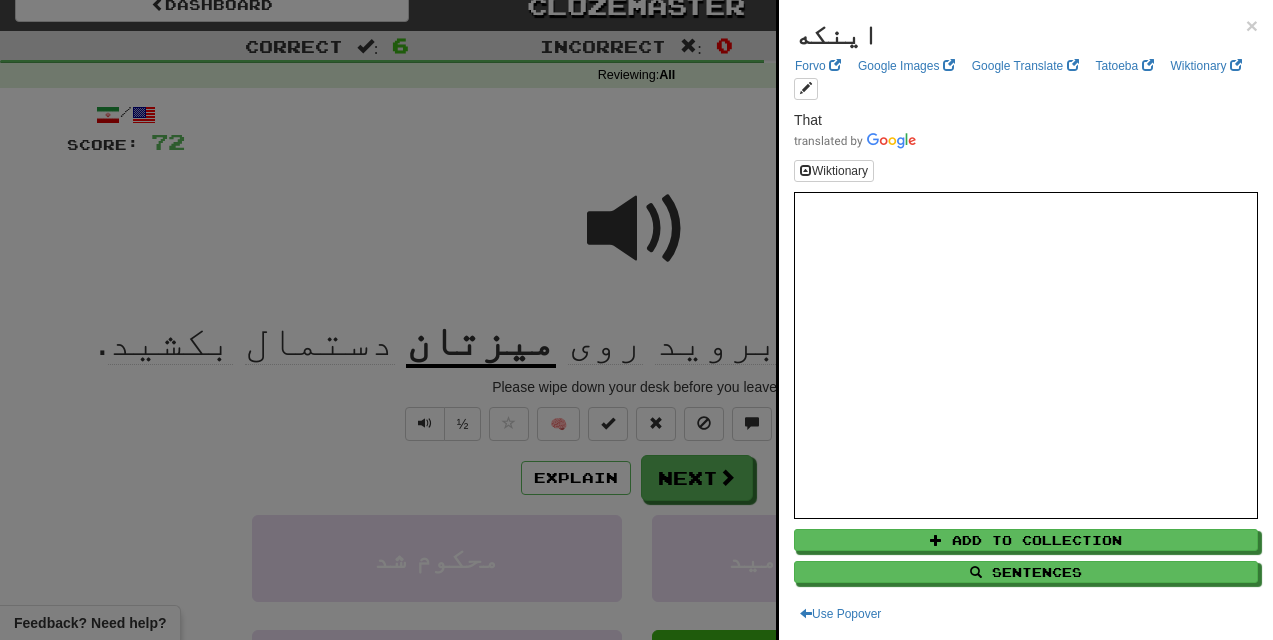 click at bounding box center (636, 320) 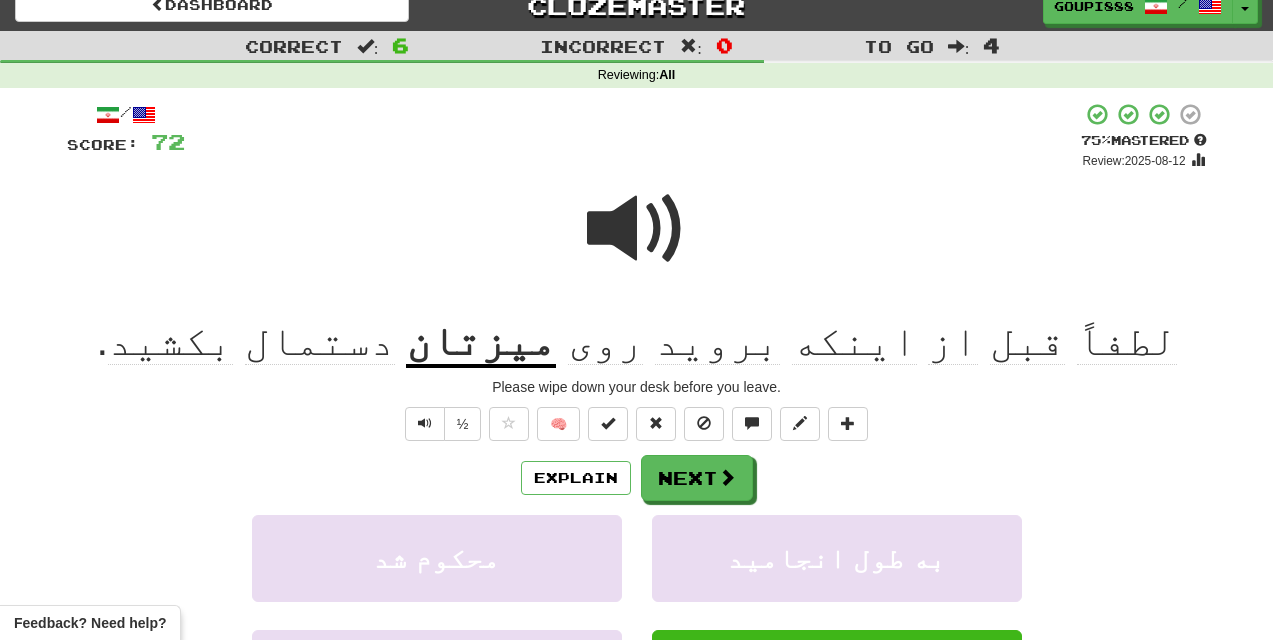 click on "بروید" 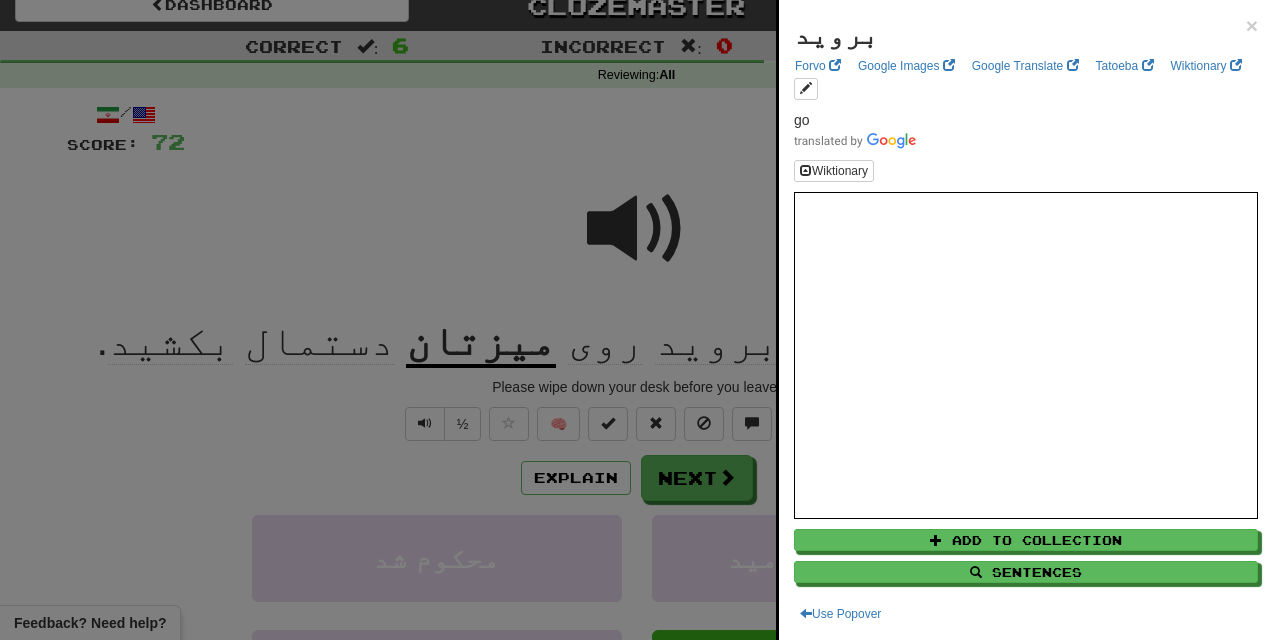 click at bounding box center (636, 320) 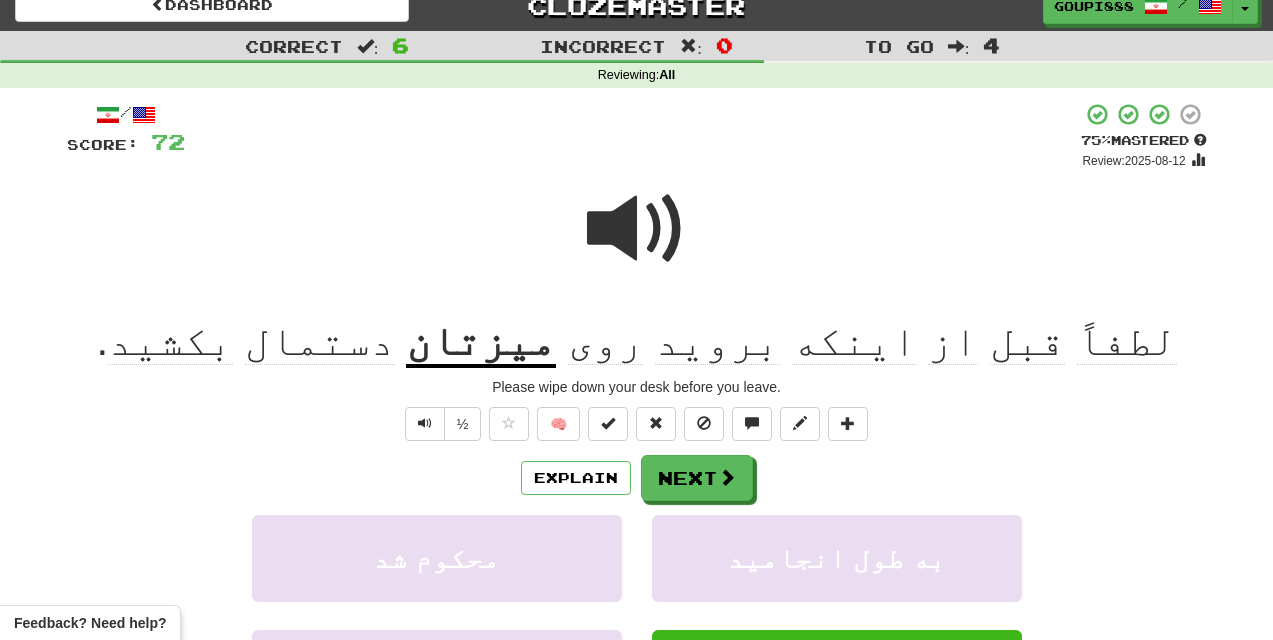 click at bounding box center [637, 229] 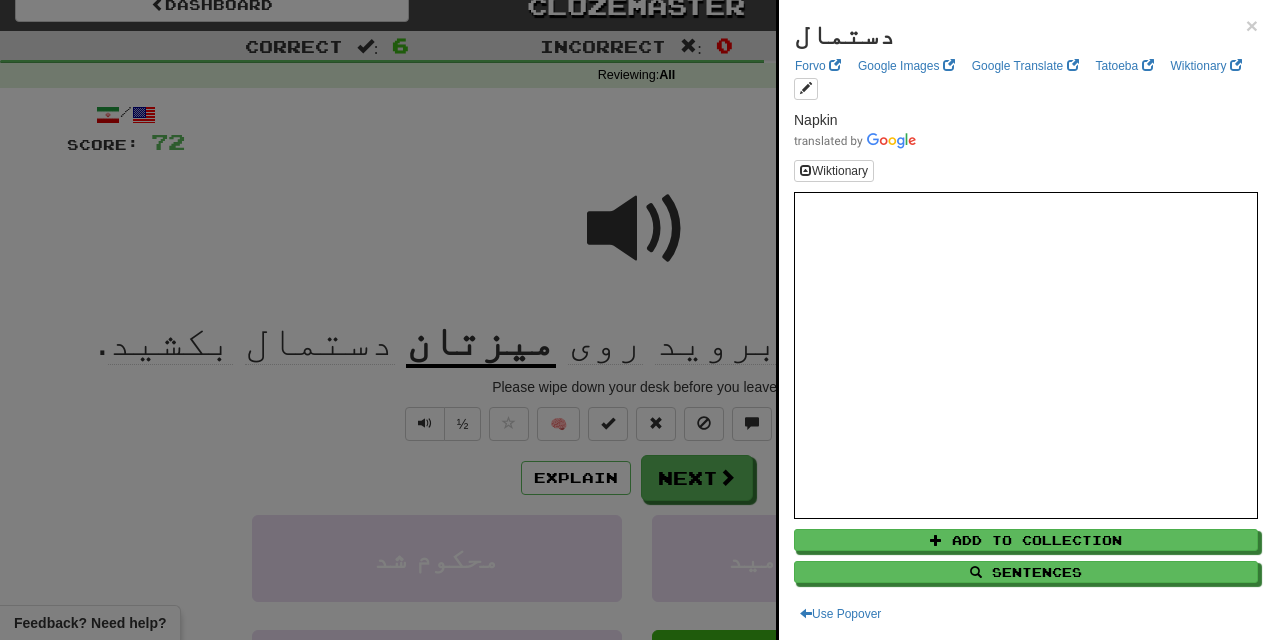 click at bounding box center (636, 320) 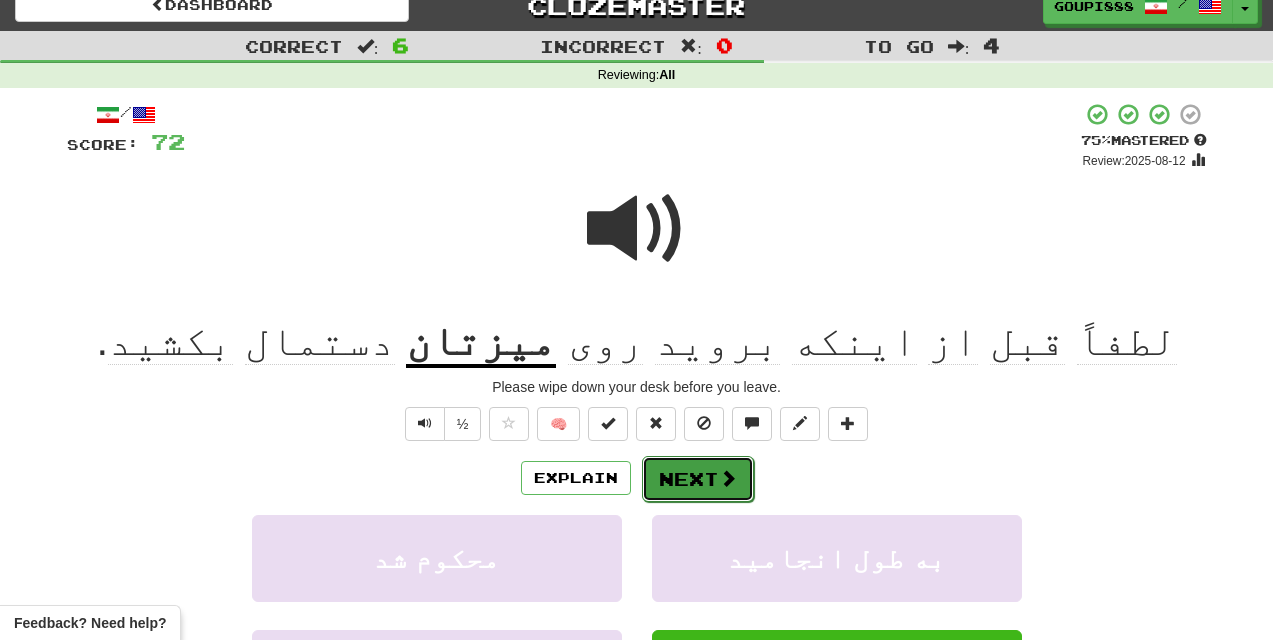 click on "Next" at bounding box center (698, 479) 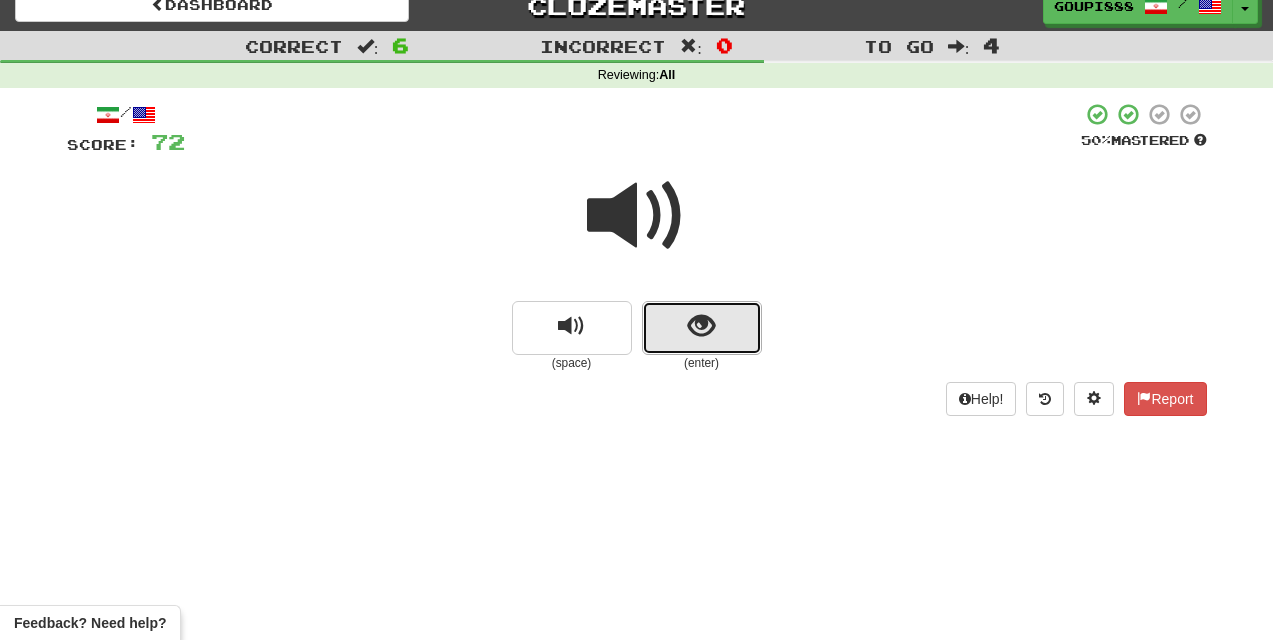 click at bounding box center [702, 328] 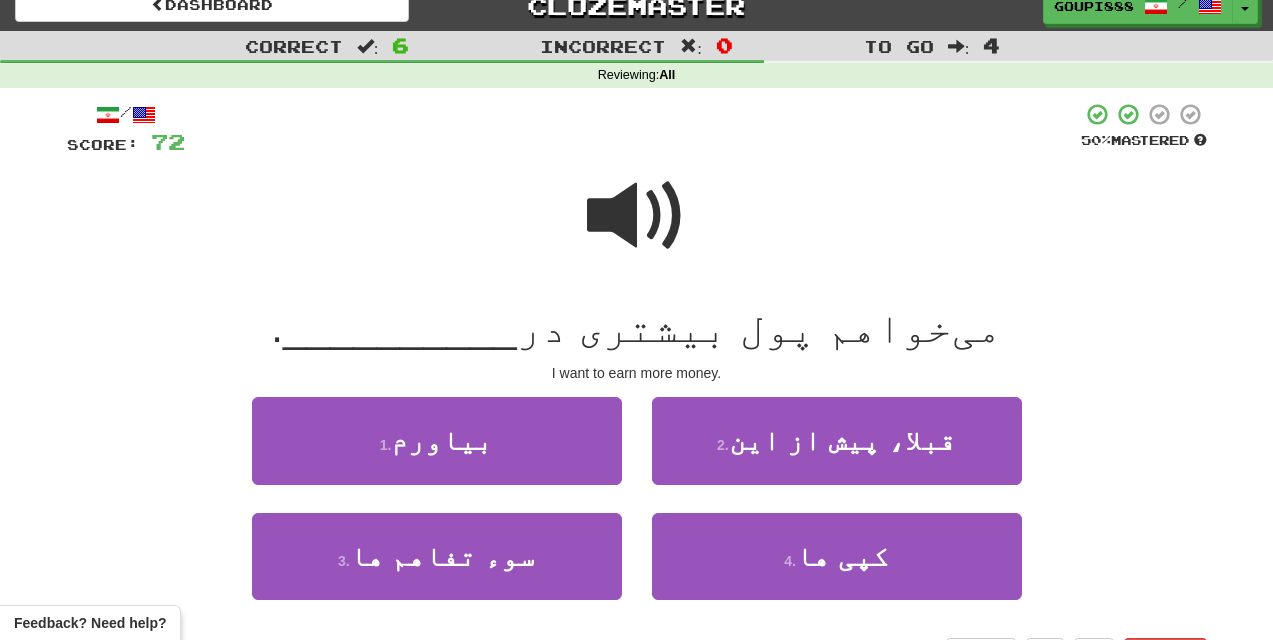click at bounding box center [637, 216] 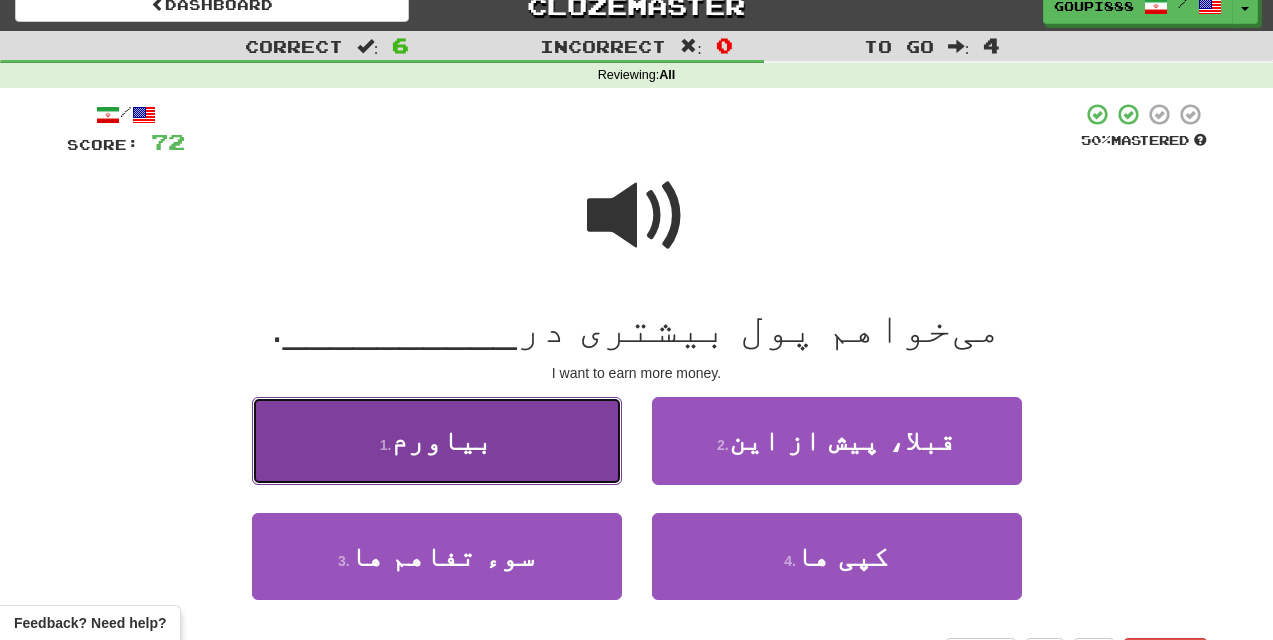 click on "1 .  بیاورم" at bounding box center [437, 440] 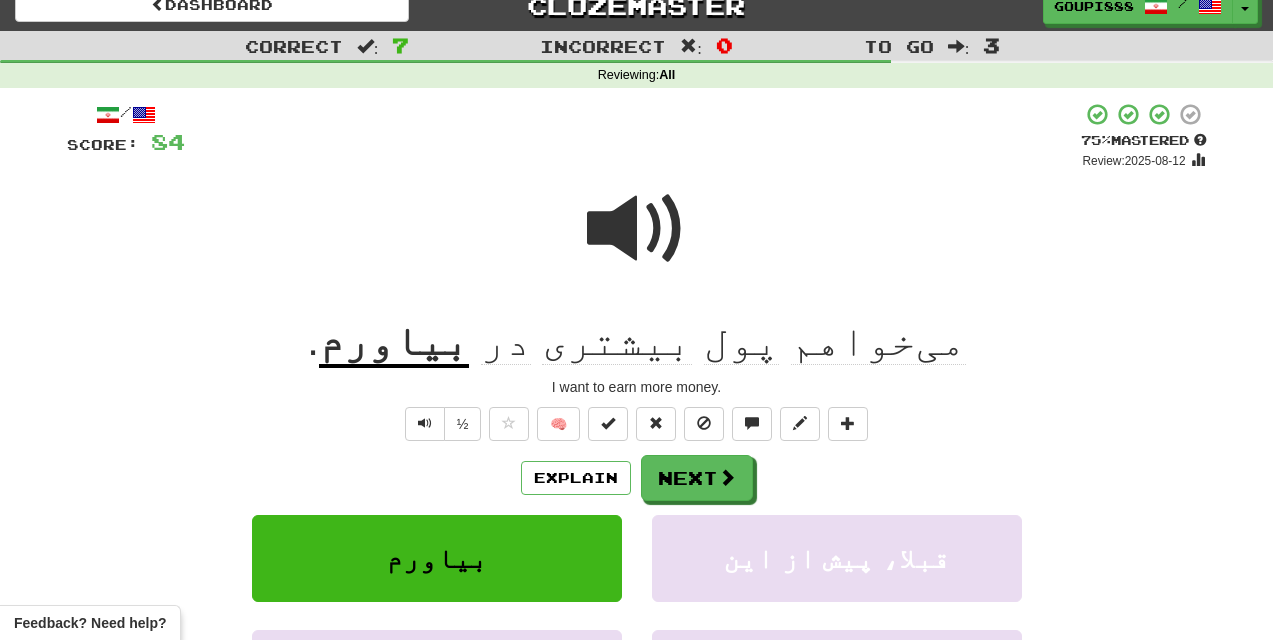click on "بیشتری" 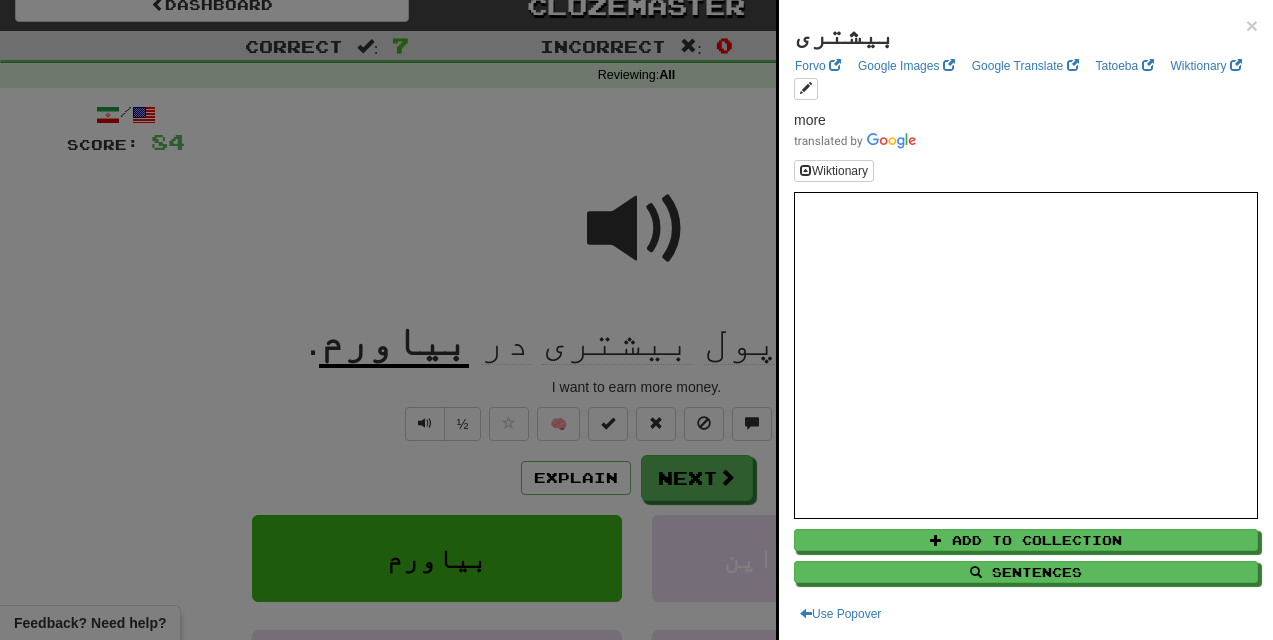 click at bounding box center (636, 320) 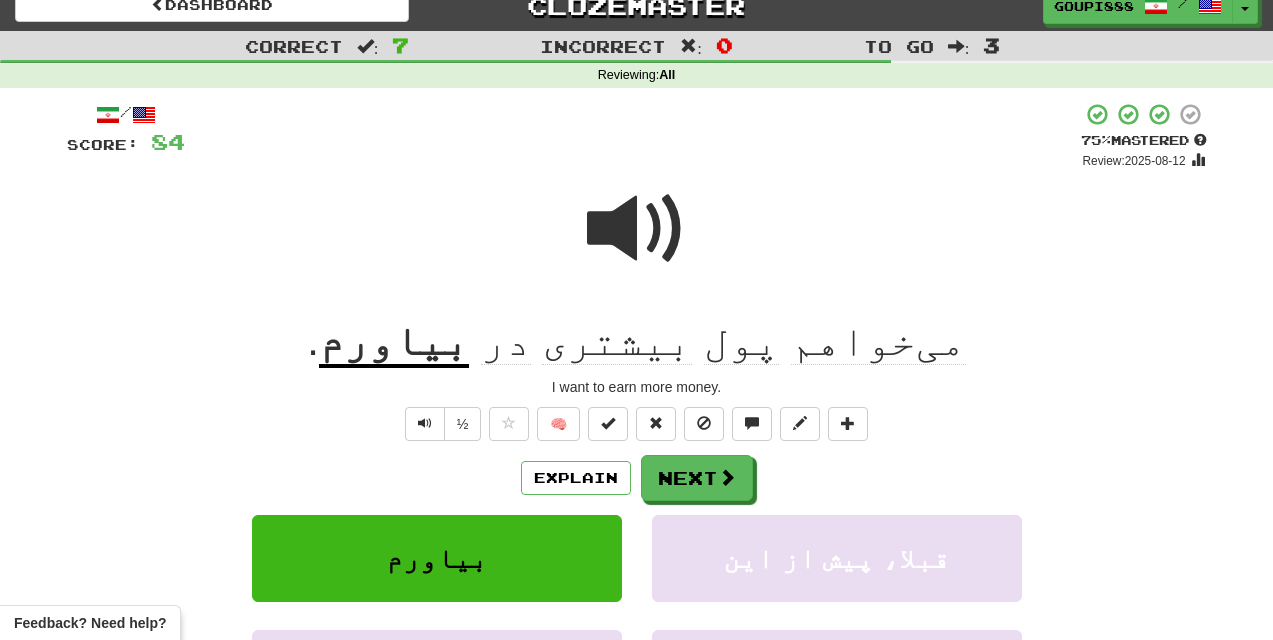 click on "بیاورم" at bounding box center [394, 342] 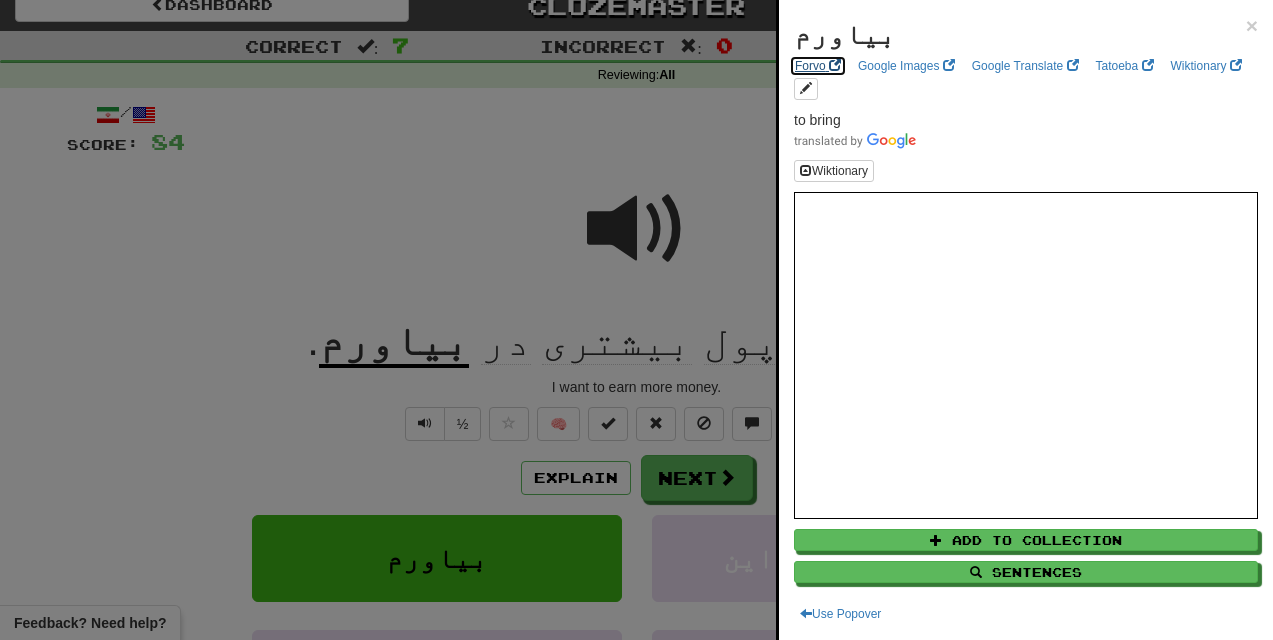 click on "Forvo" at bounding box center (818, 66) 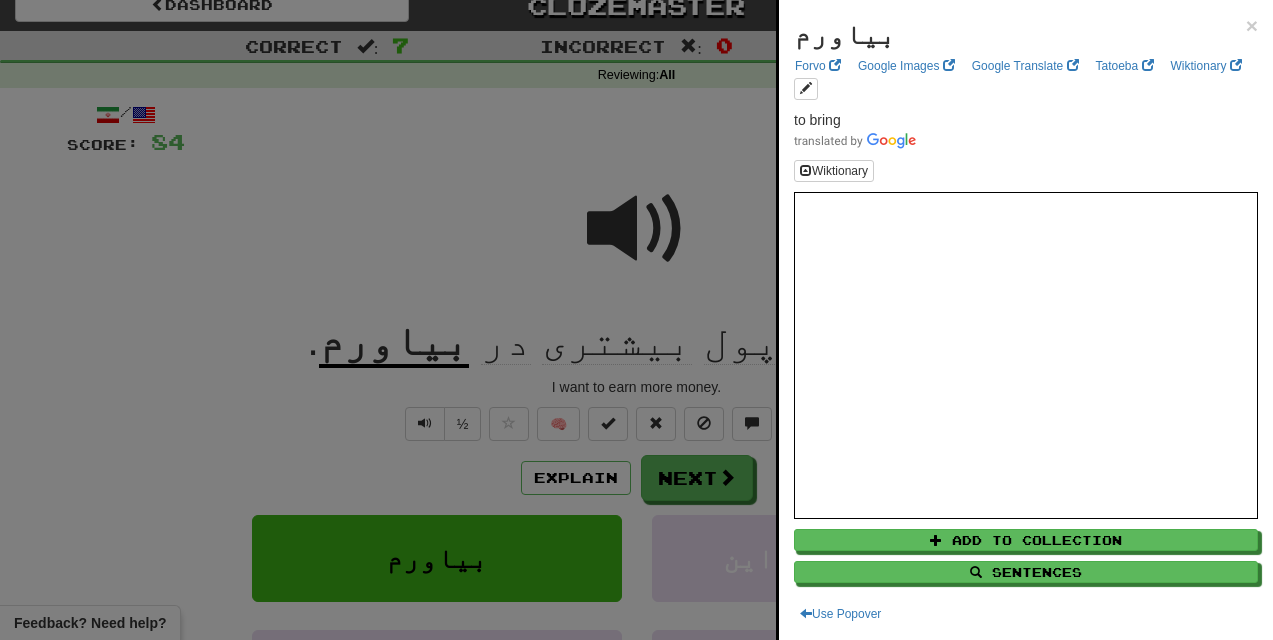 click at bounding box center [636, 320] 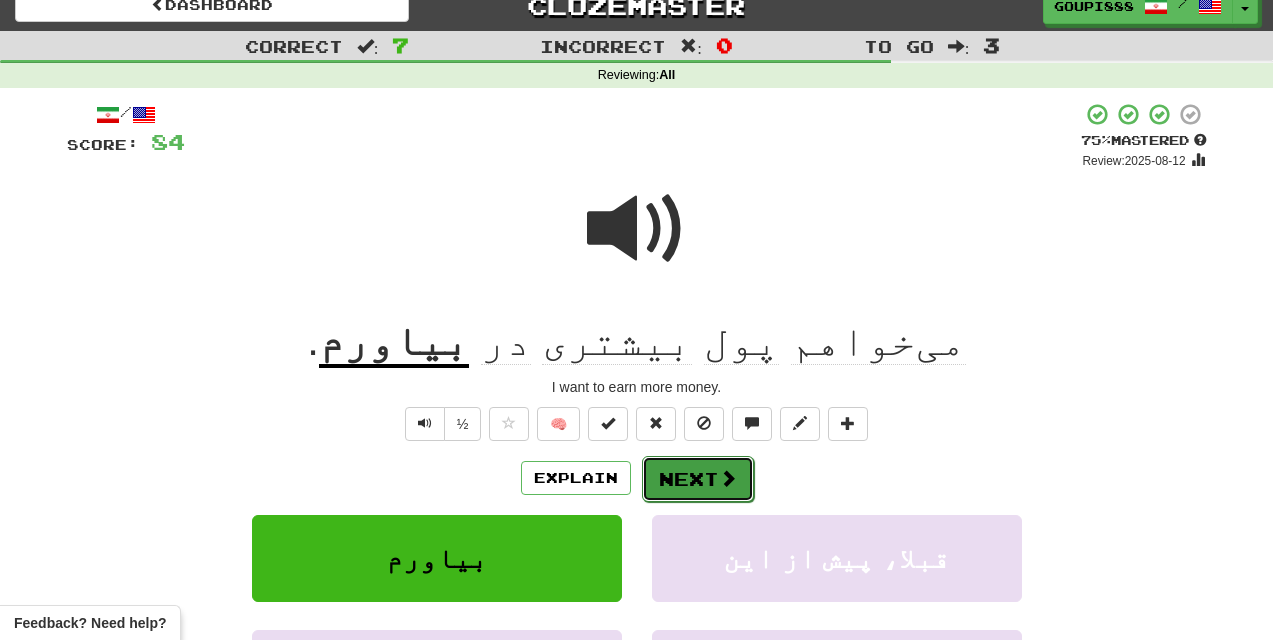 click on "Next" at bounding box center [698, 479] 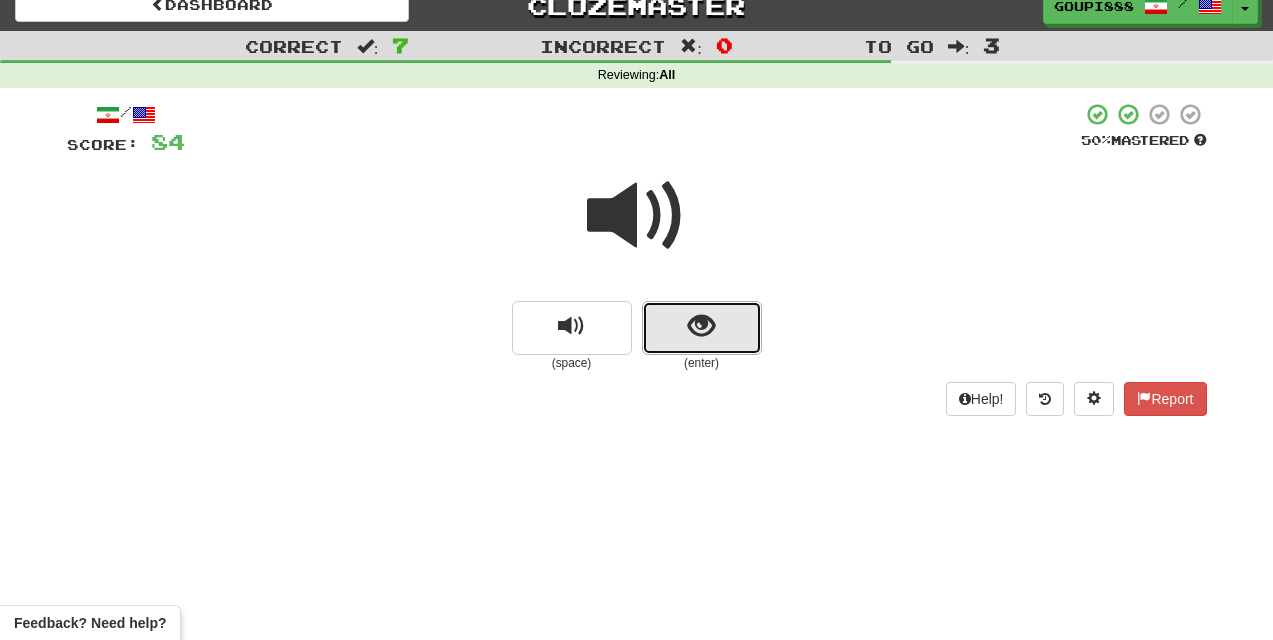 click at bounding box center [701, 326] 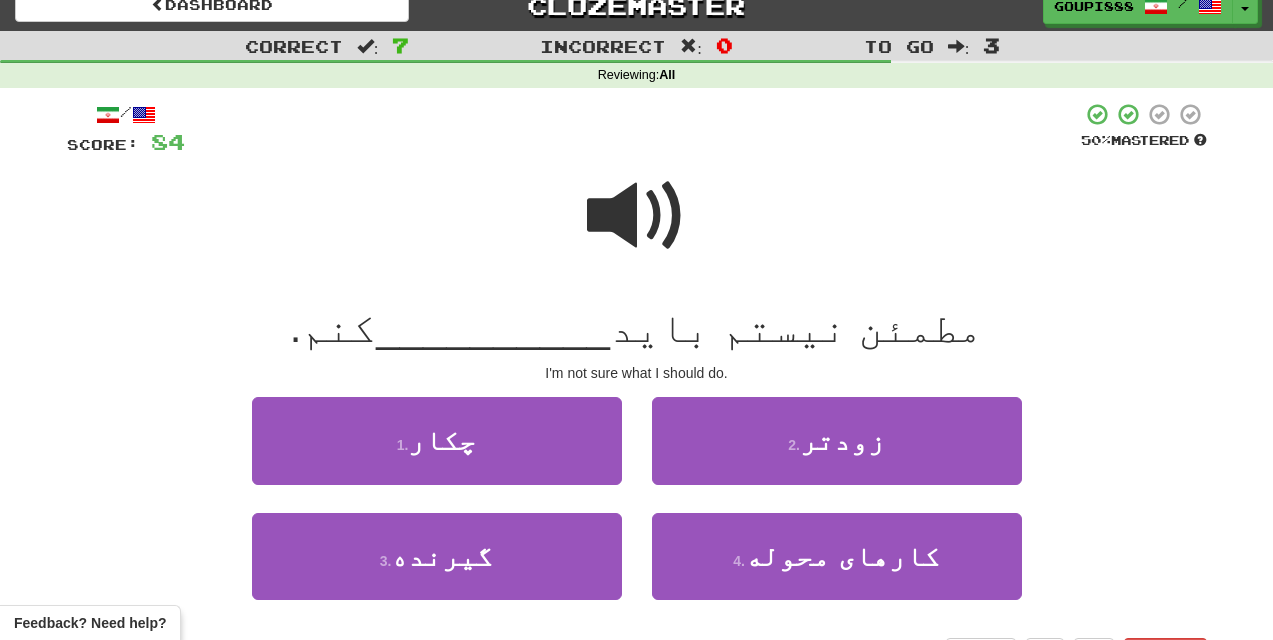 click at bounding box center (637, 216) 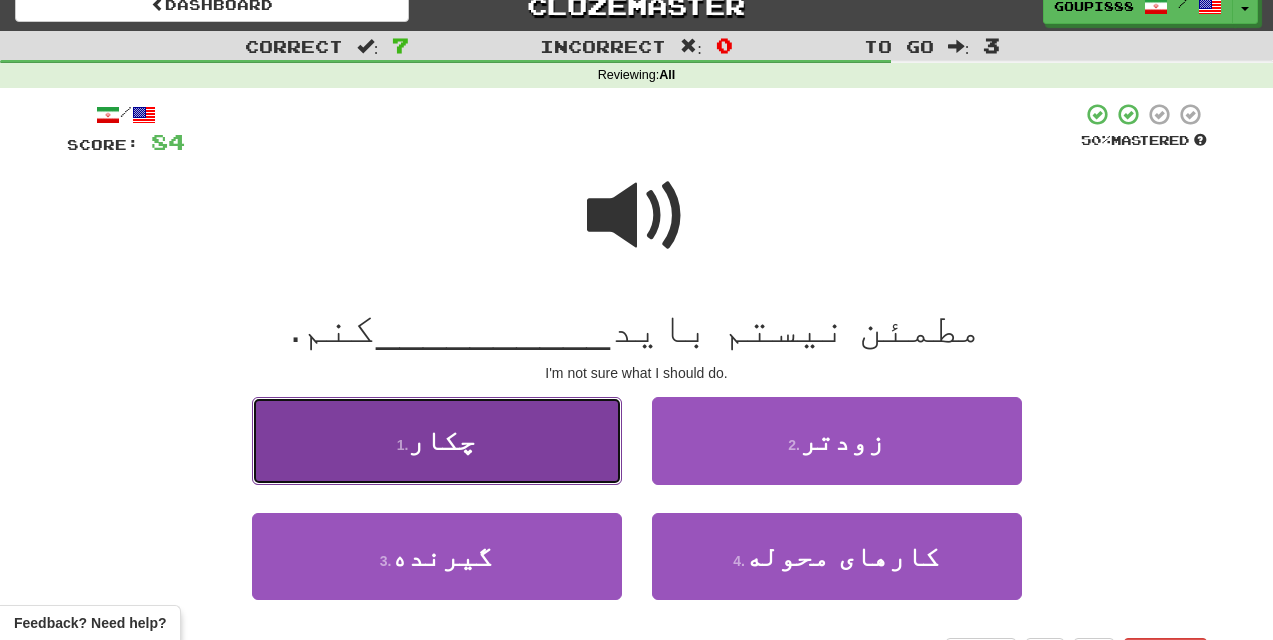 click on "1 .  چکار" at bounding box center [437, 440] 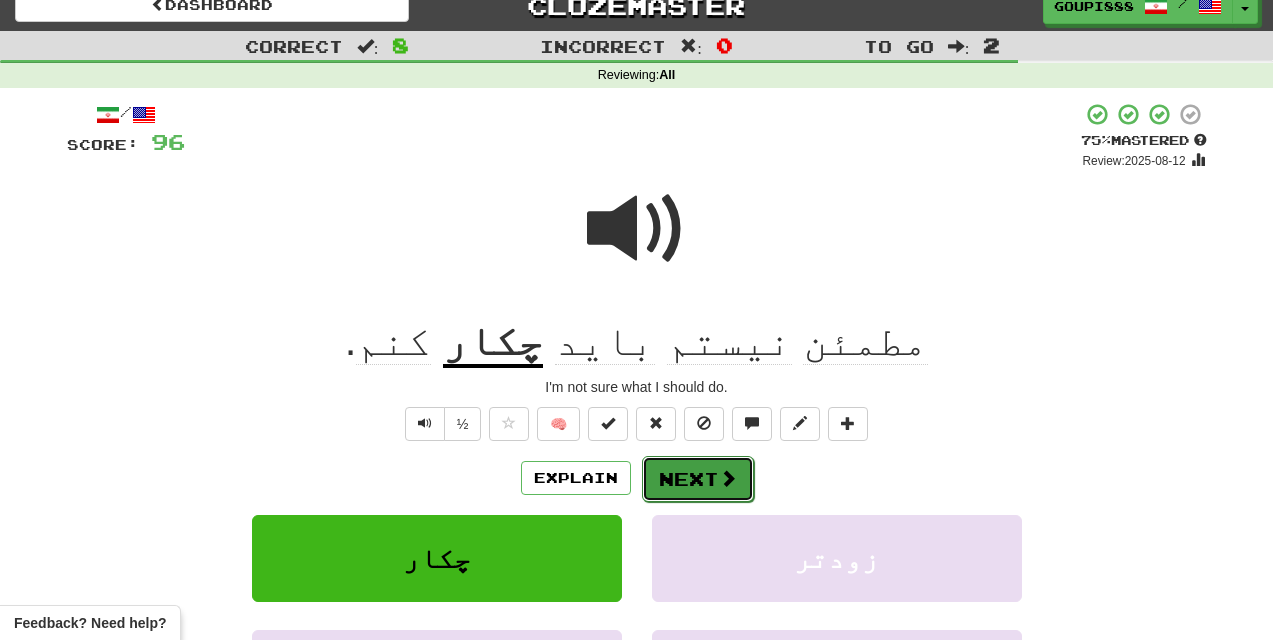 click on "Next" at bounding box center [698, 479] 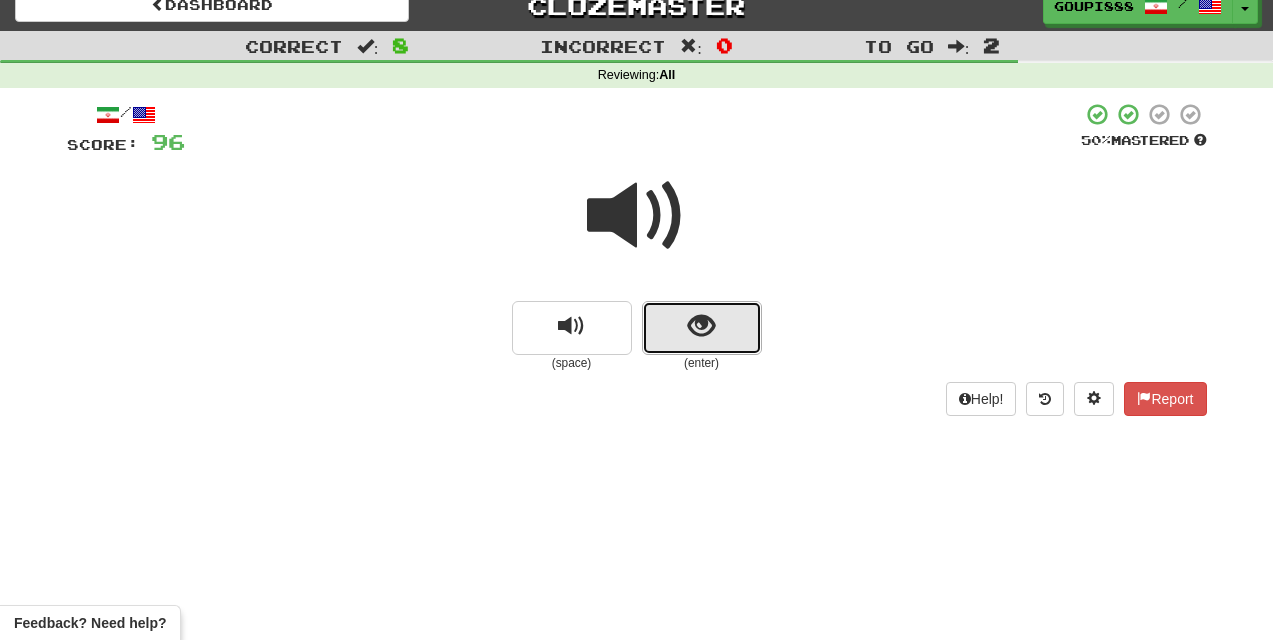 click at bounding box center (701, 326) 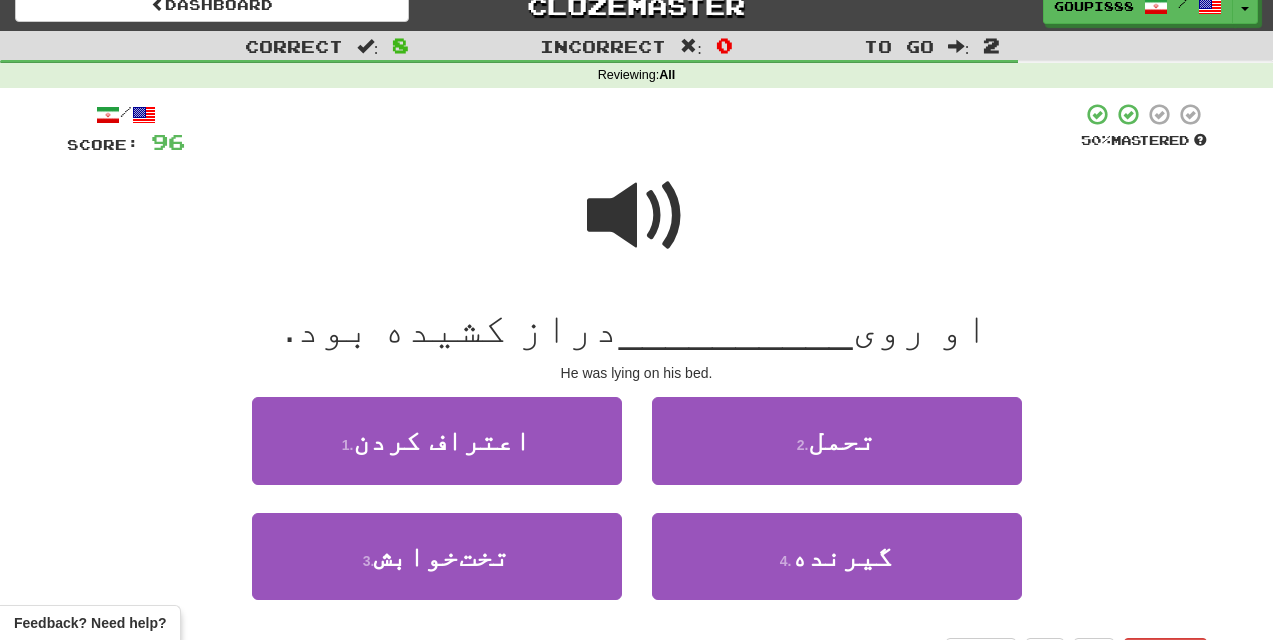 click at bounding box center [637, 216] 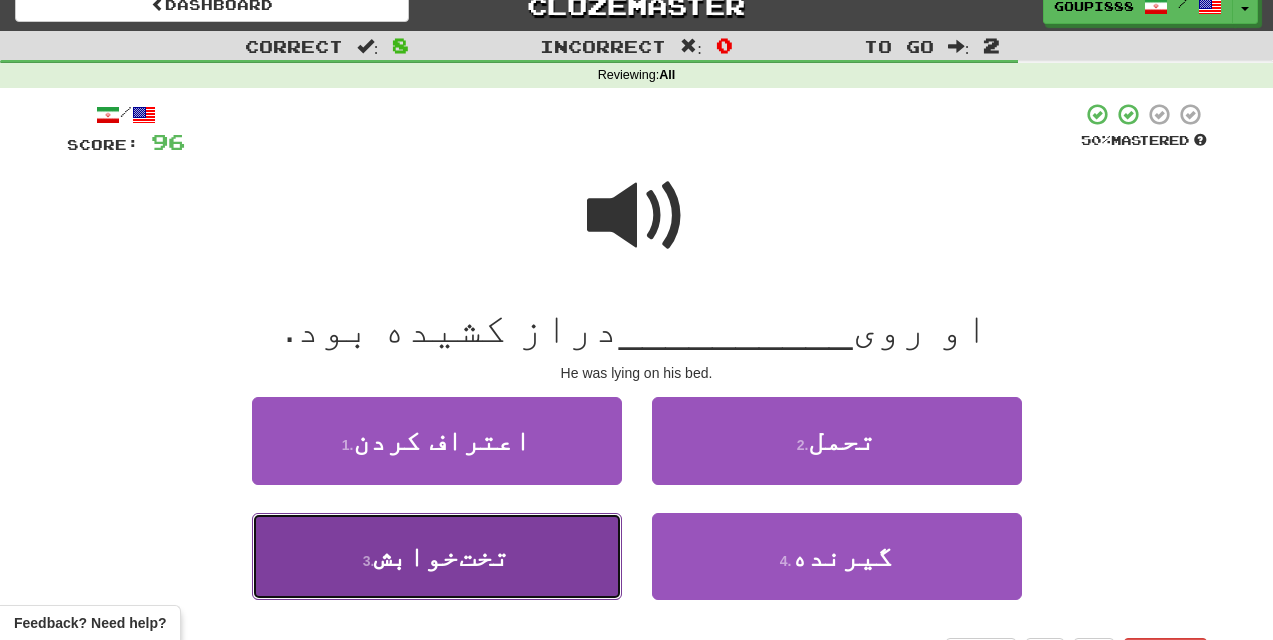 click on "تخت‌خوابش" at bounding box center (442, 556) 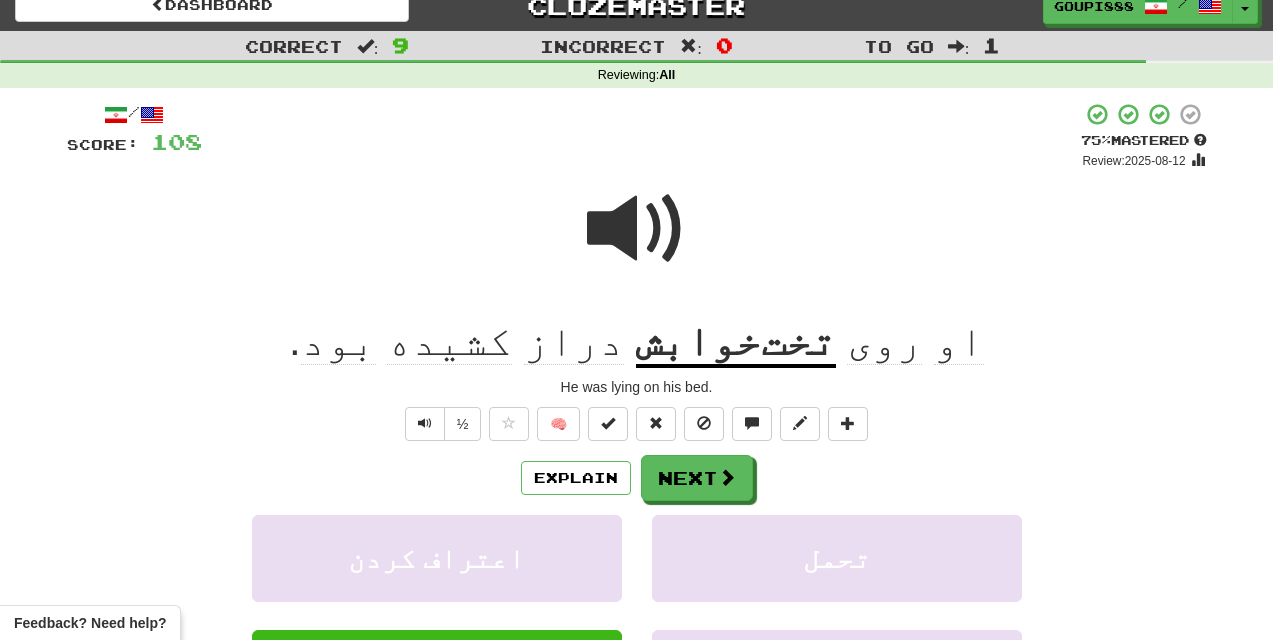 click on "تخت‌خوابش" at bounding box center (736, 342) 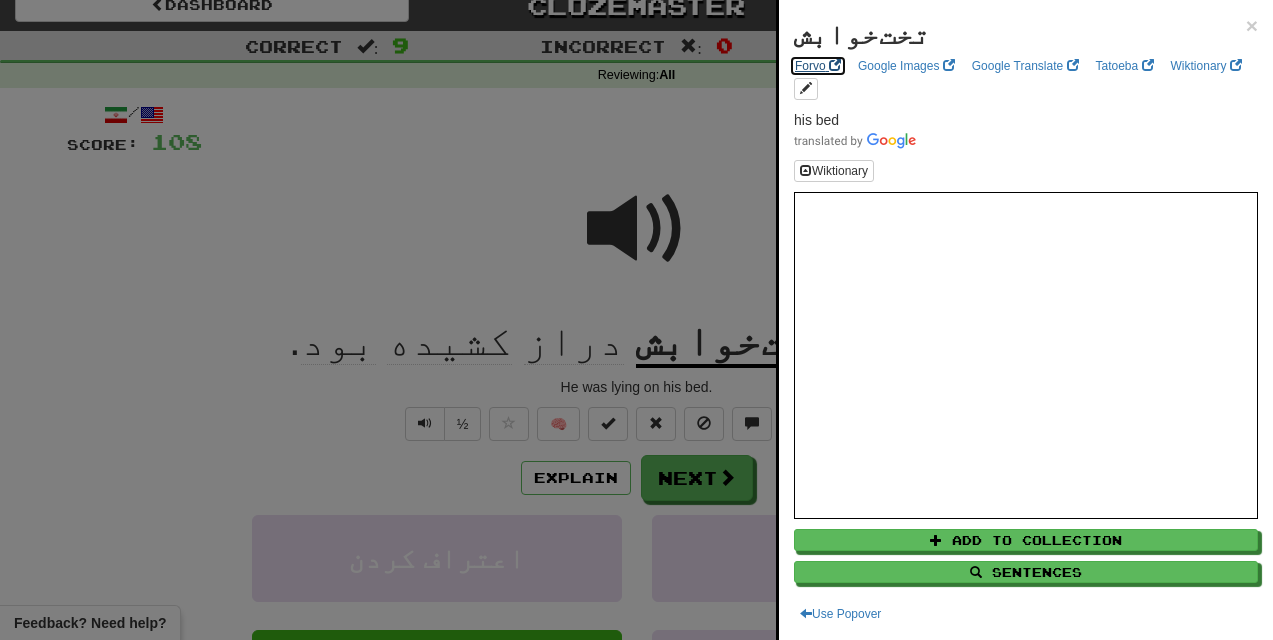 click on "Forvo" at bounding box center [818, 66] 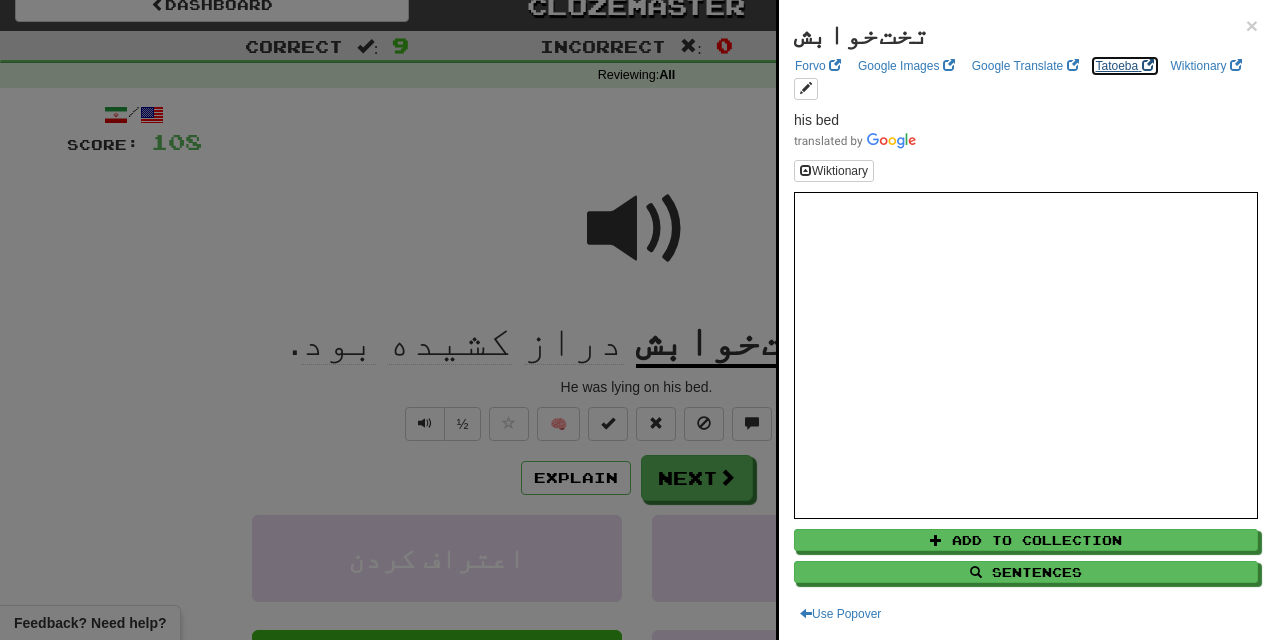 click on "Tatoeba" at bounding box center [1125, 66] 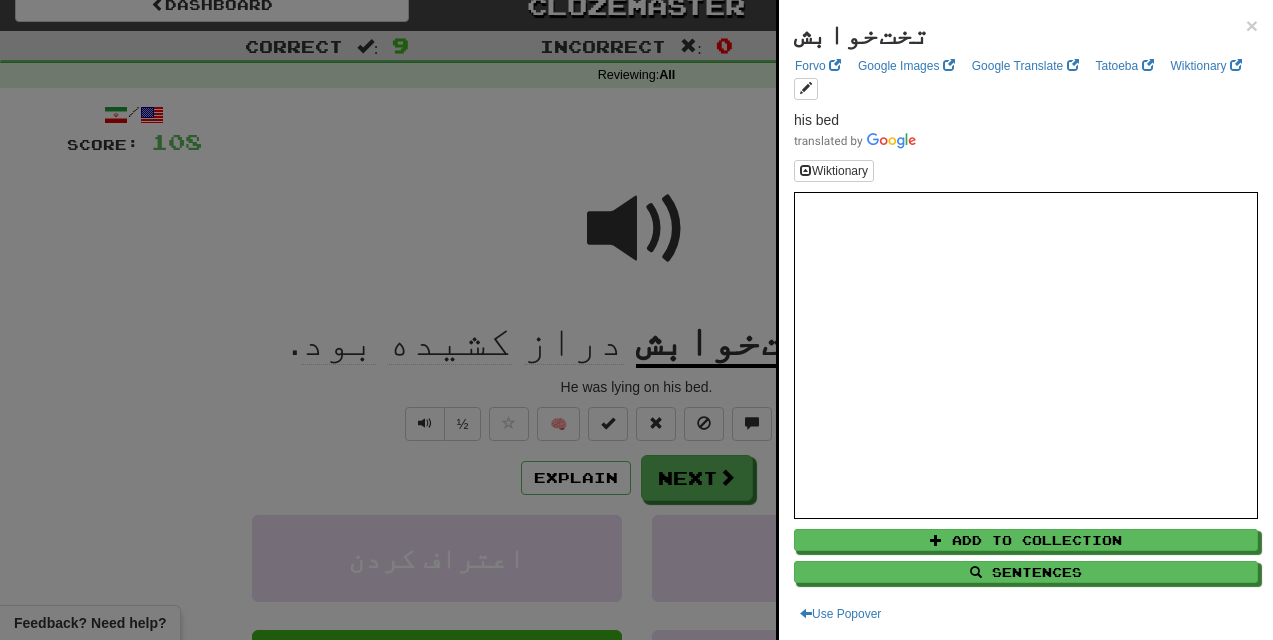 click at bounding box center (636, 320) 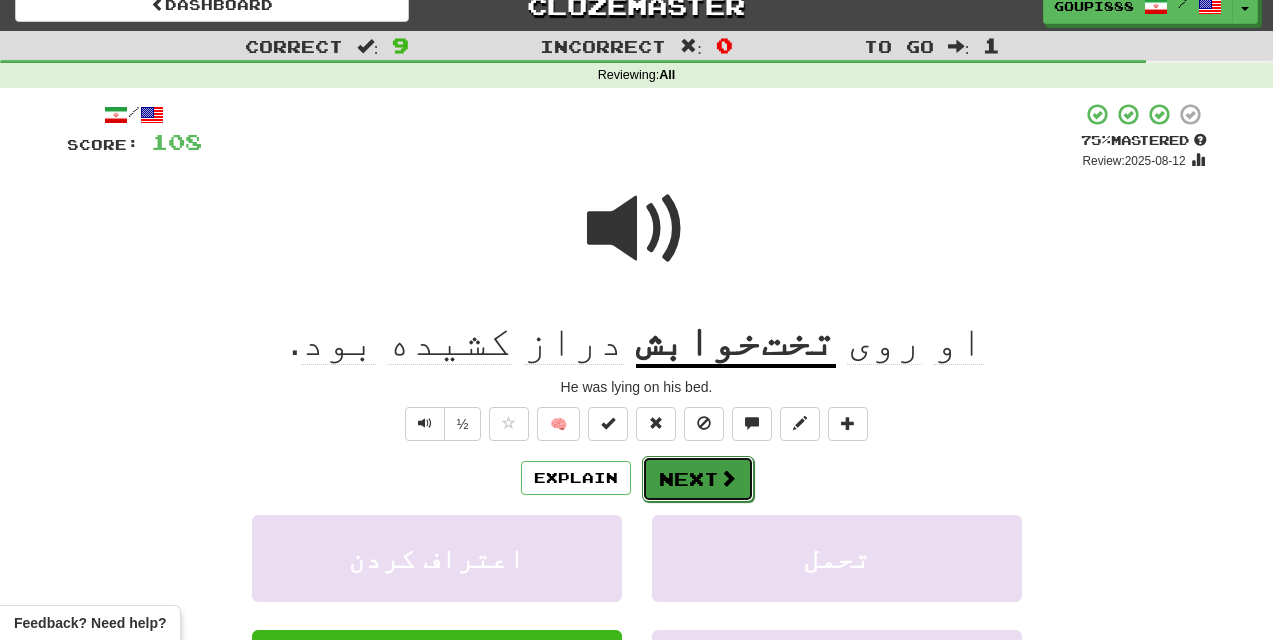 click on "Next" at bounding box center (698, 479) 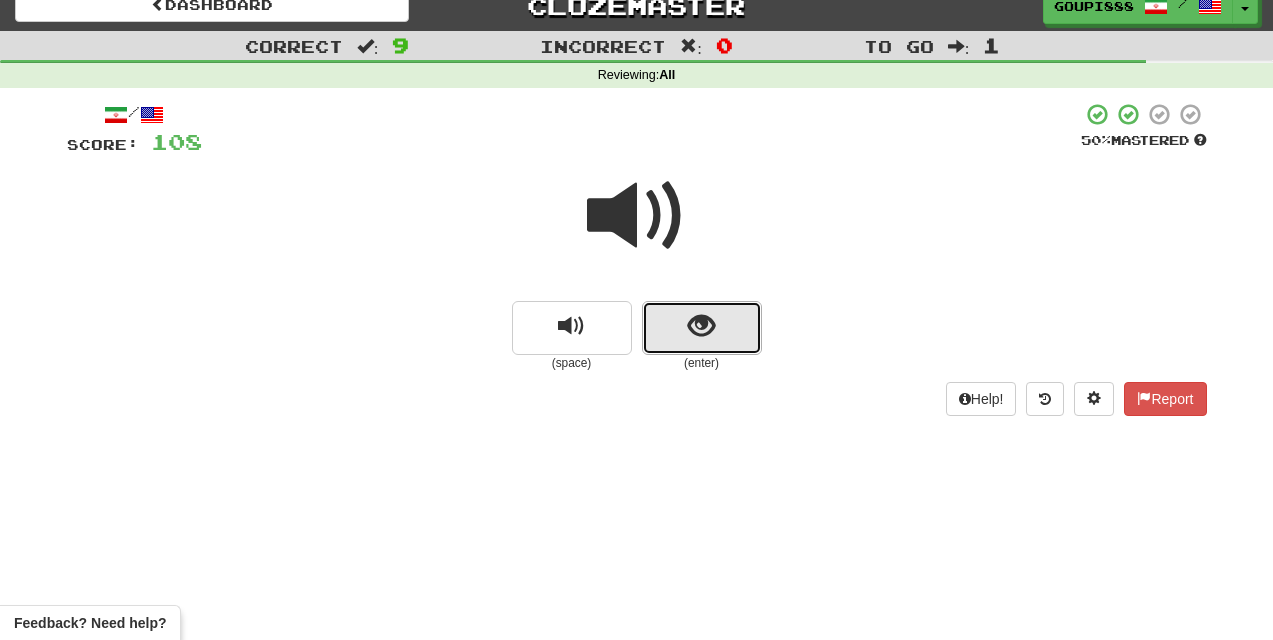click at bounding box center (702, 328) 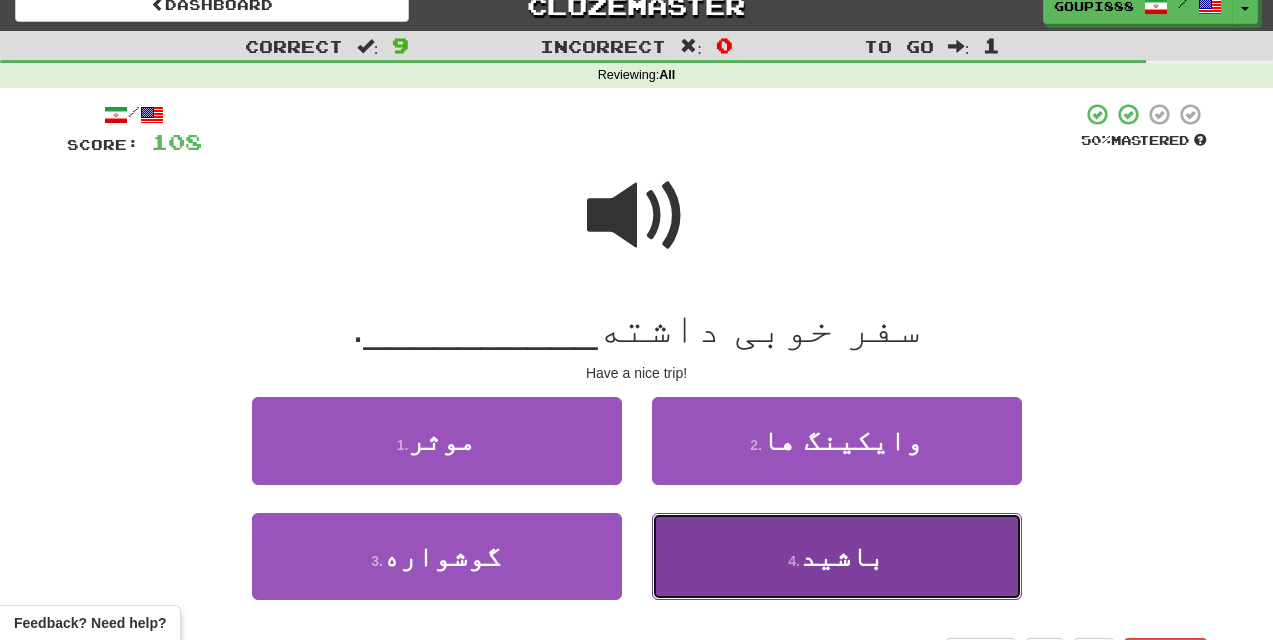 click on "باشید" at bounding box center [842, 556] 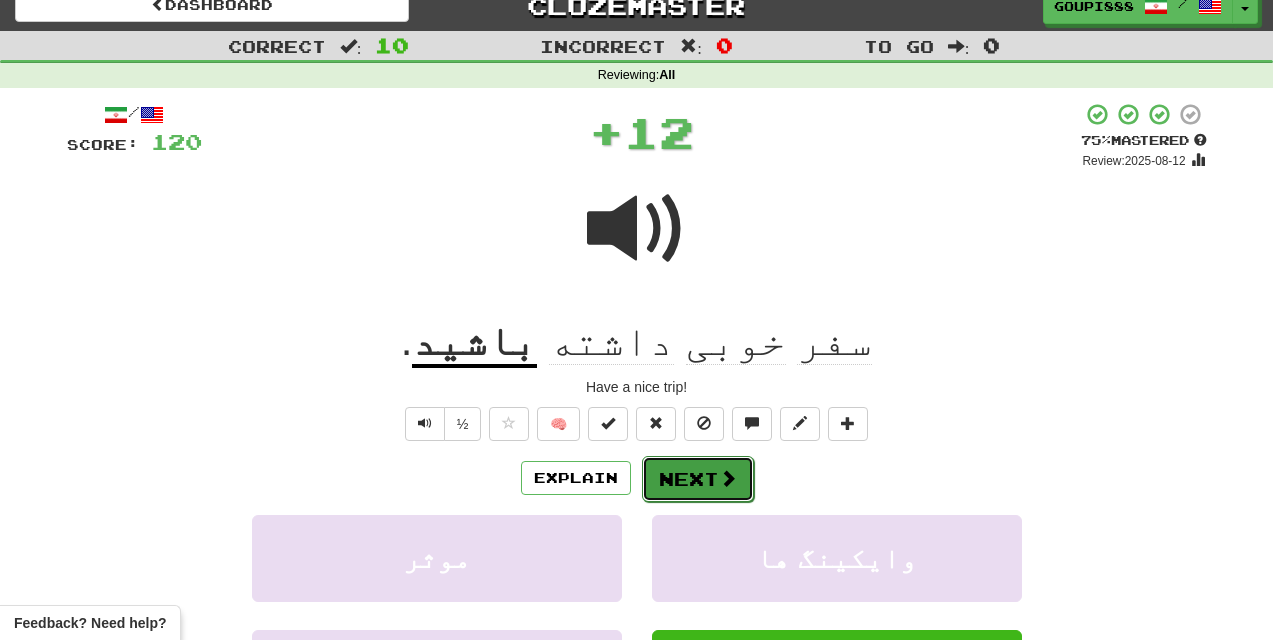 click on "Next" at bounding box center (698, 479) 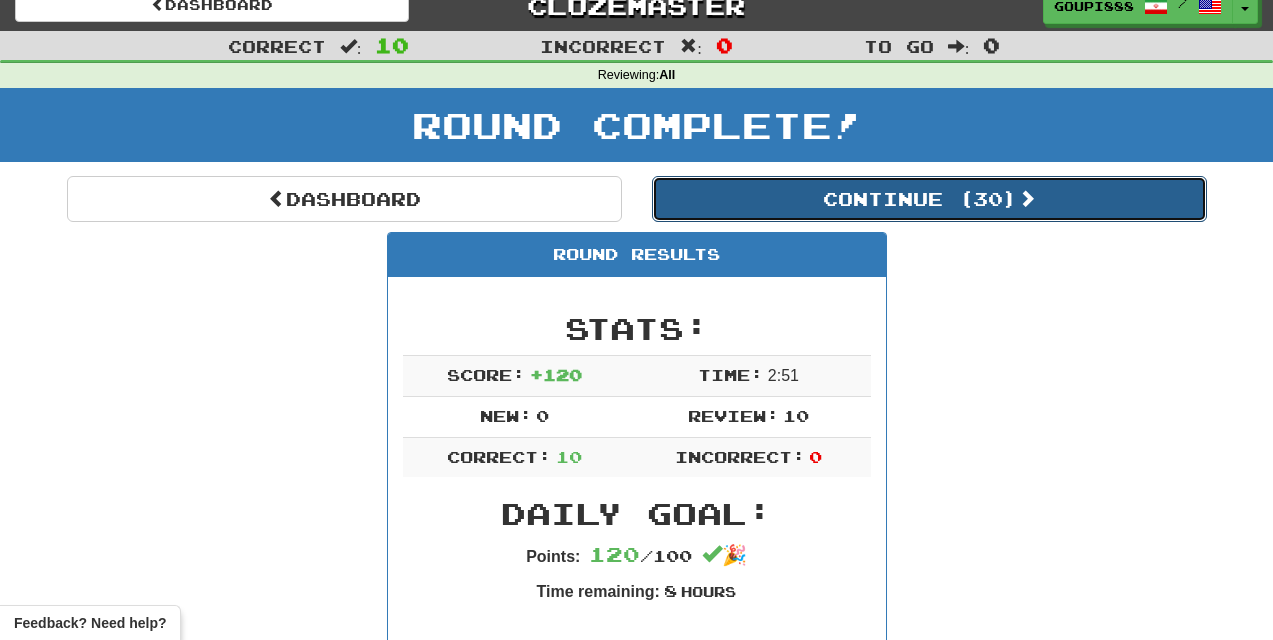 click on "Continue ( 30 )" at bounding box center [929, 199] 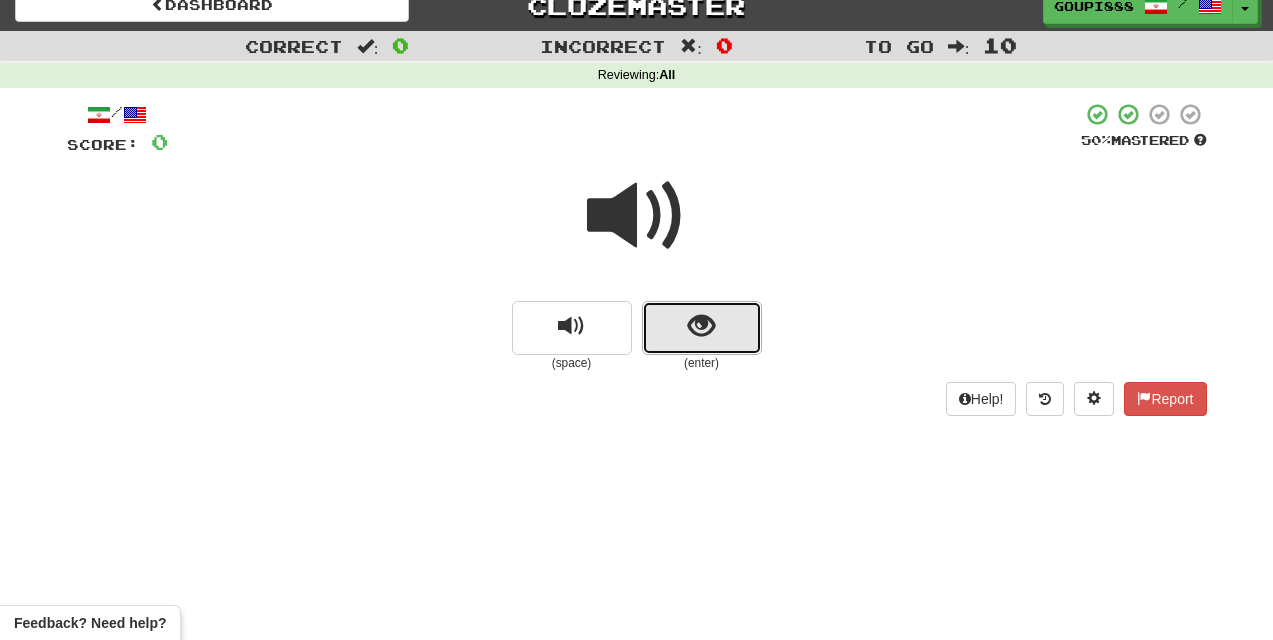 click at bounding box center [701, 326] 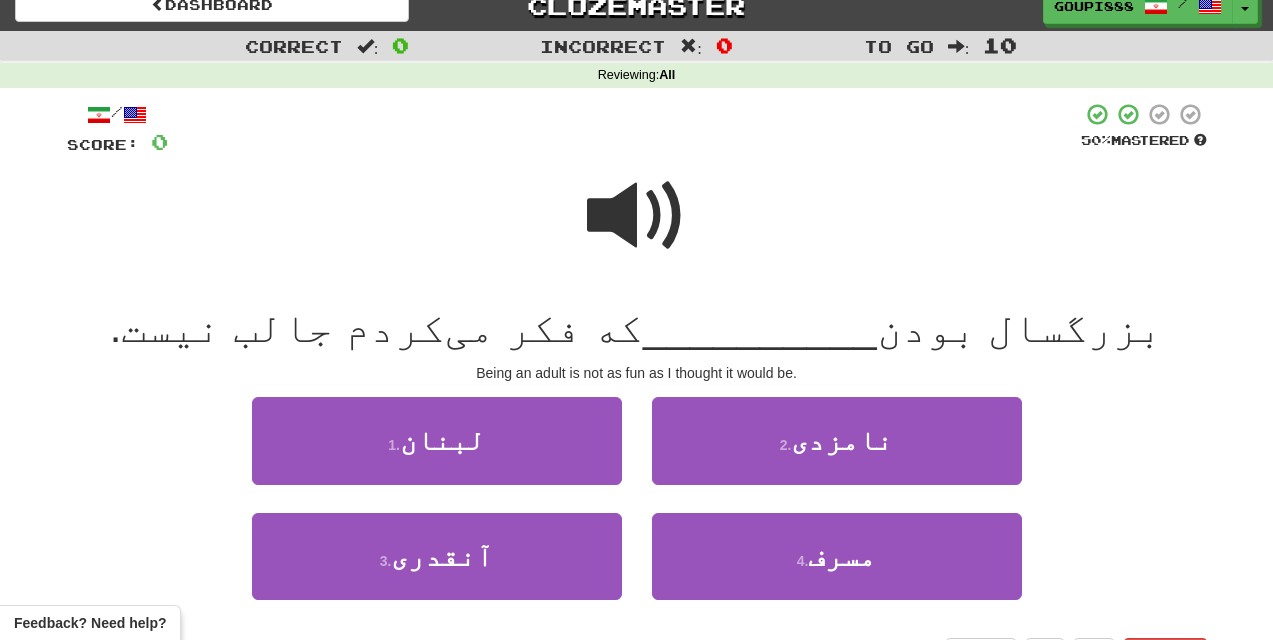 click at bounding box center [637, 216] 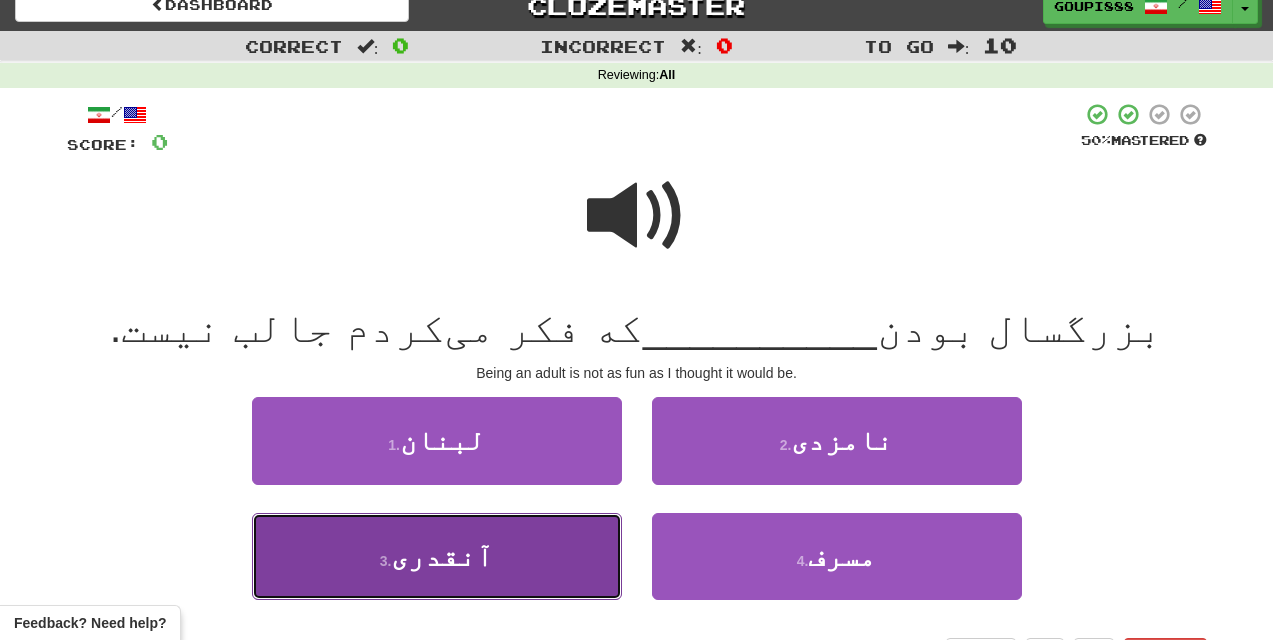 click on "3 .  آنقدری" at bounding box center (437, 556) 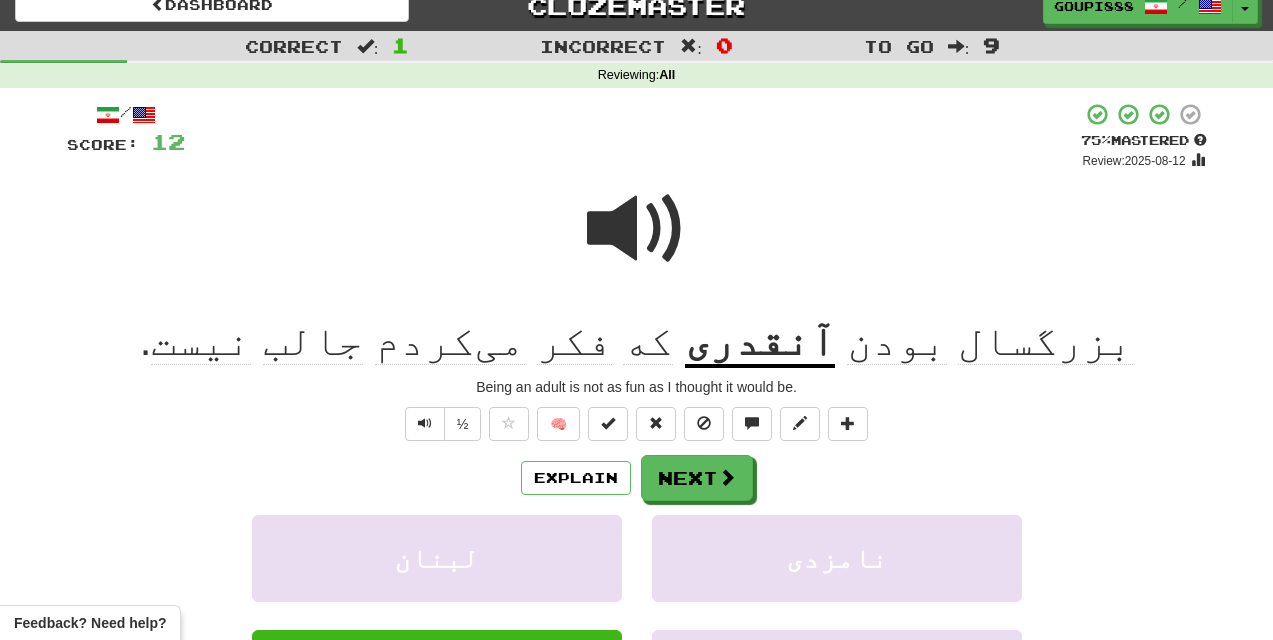 click on "آنقدری" at bounding box center (760, 342) 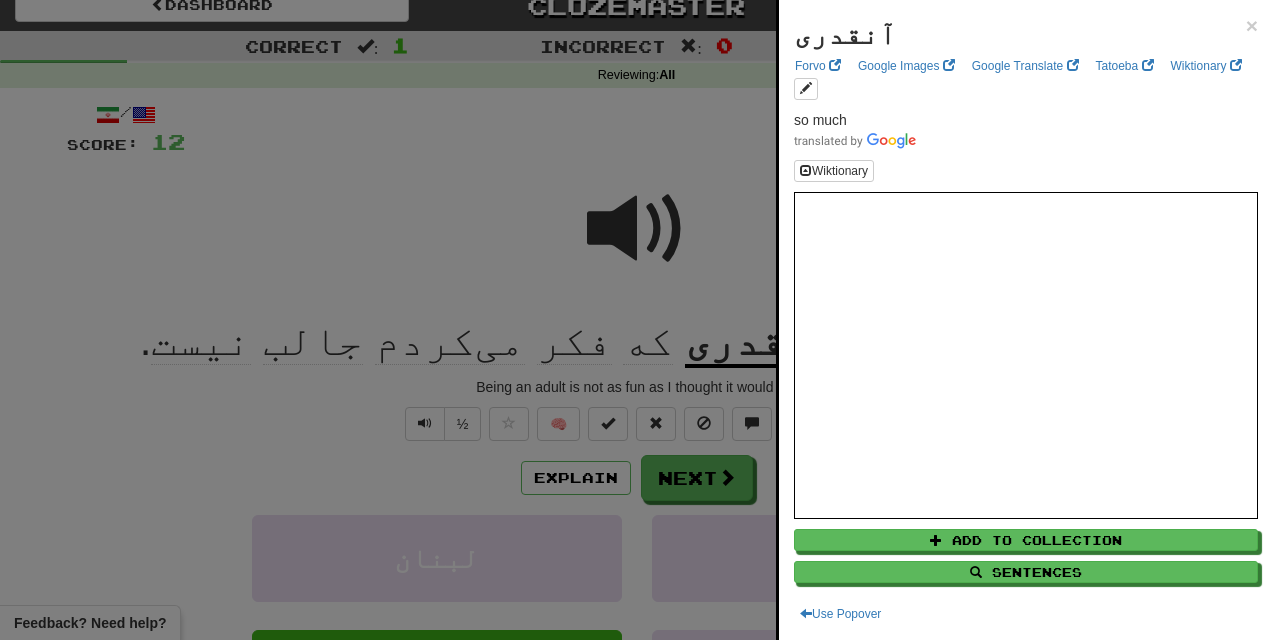 click at bounding box center (636, 320) 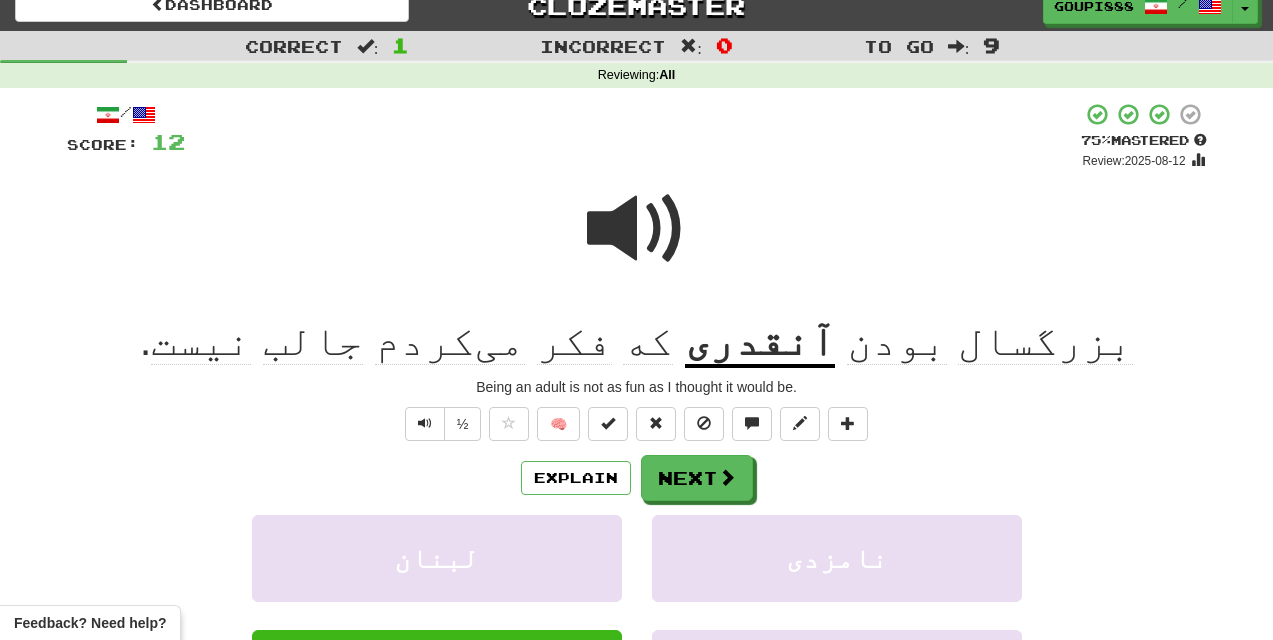 click on "بزرگسال" 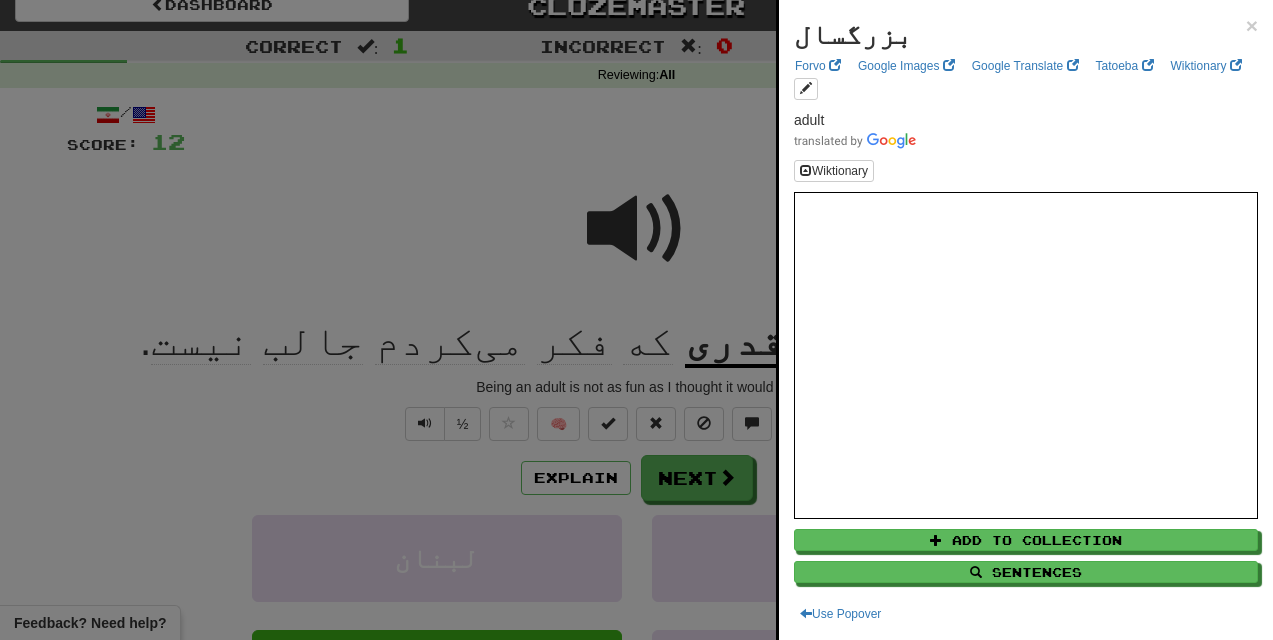 click at bounding box center (636, 320) 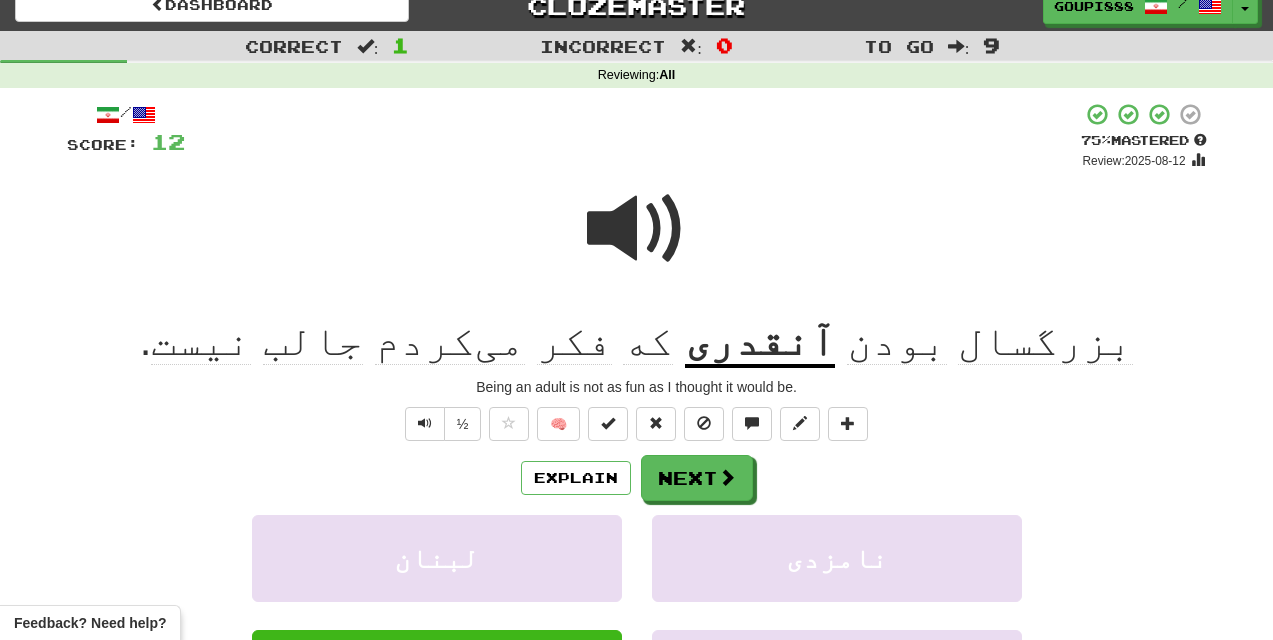 click on "بودن" 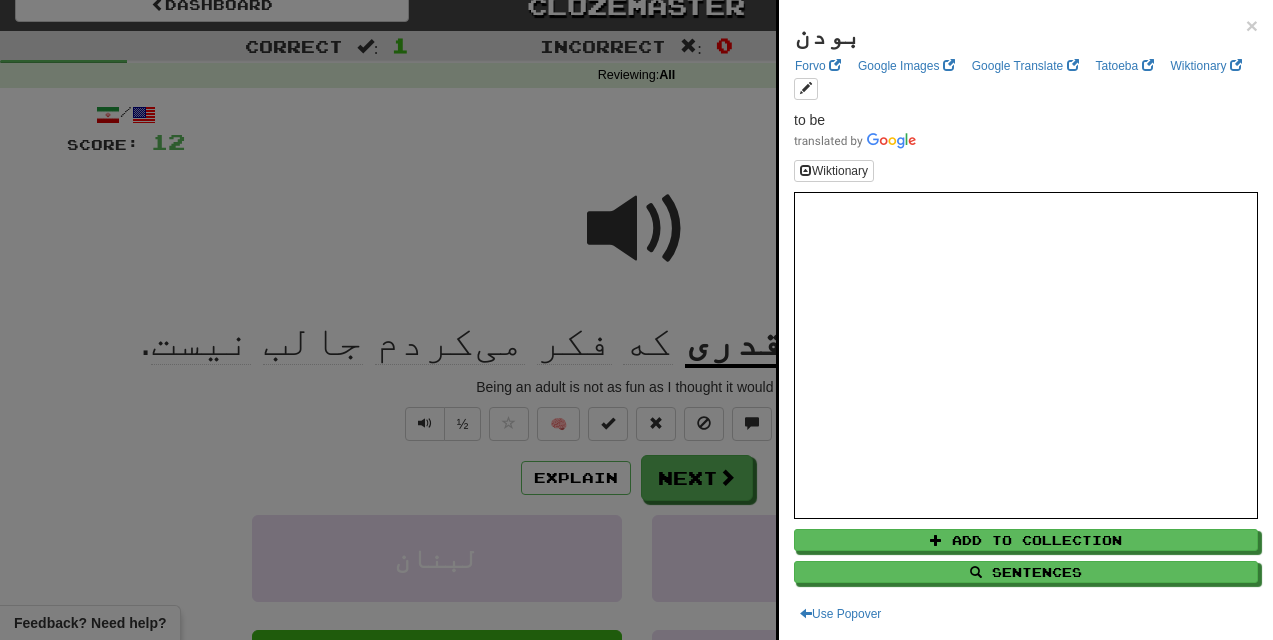 click at bounding box center (636, 320) 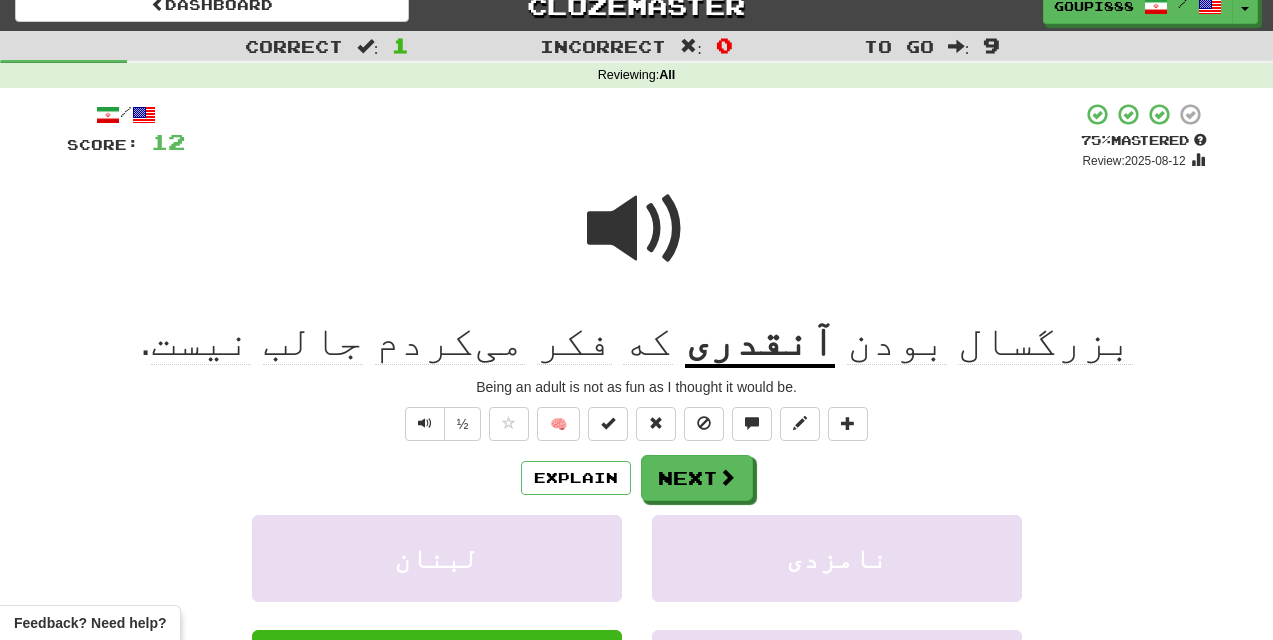 click on "آنقدری" at bounding box center (760, 342) 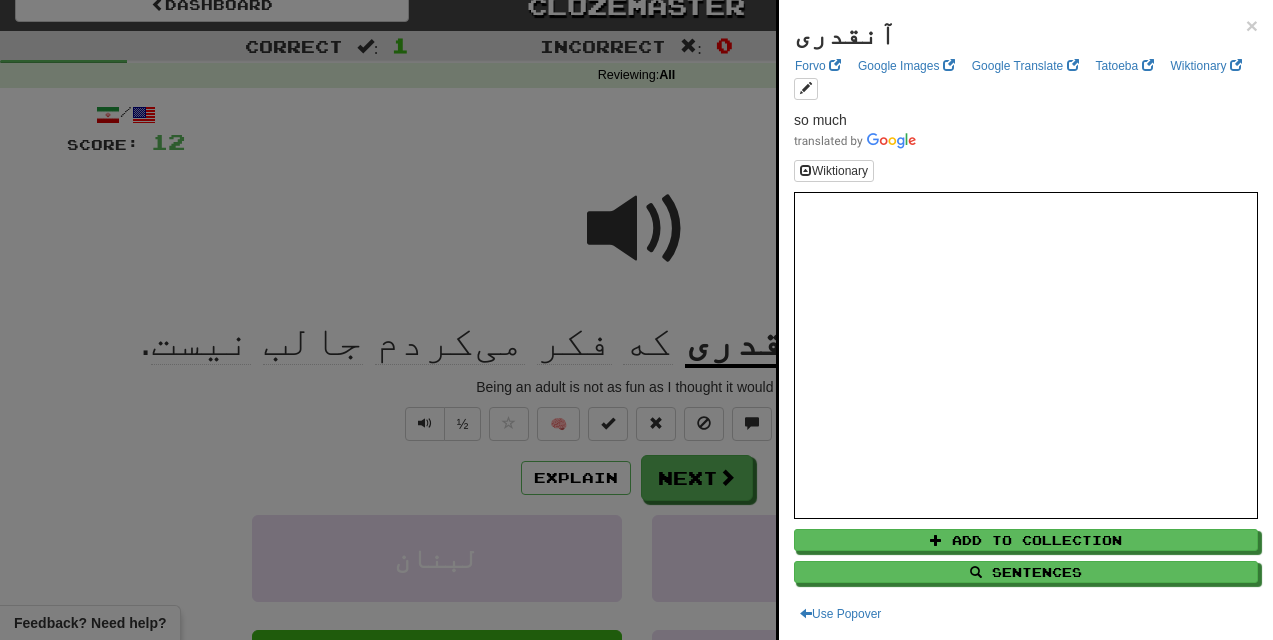 click at bounding box center [636, 320] 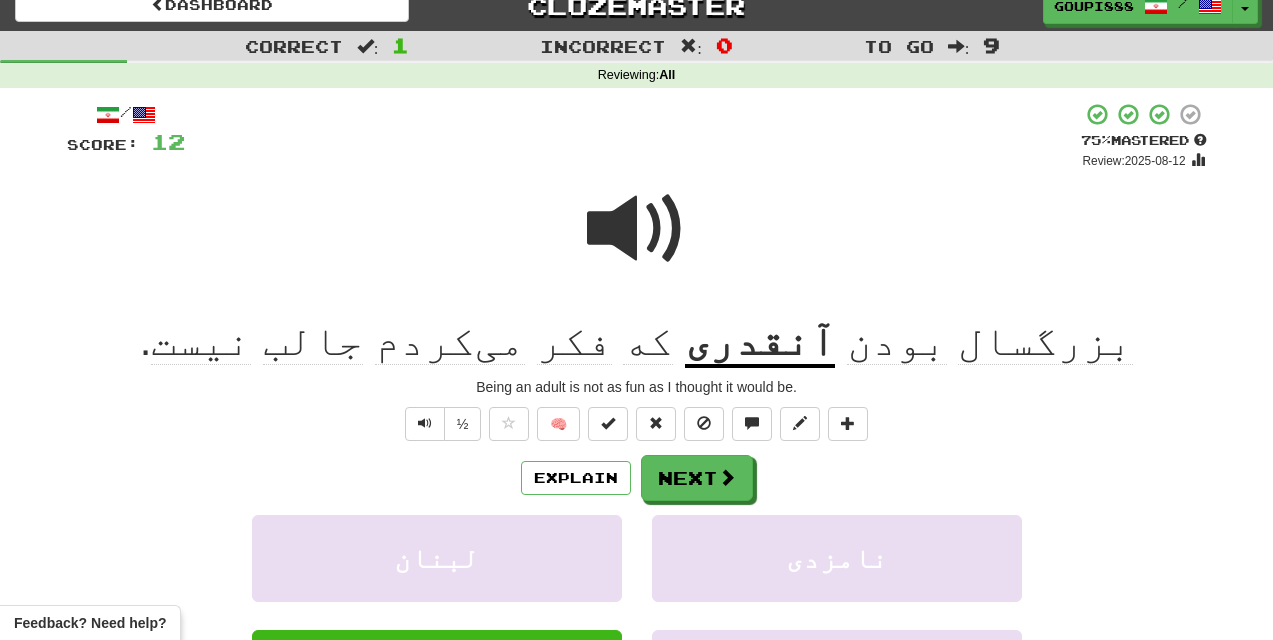 click on "که" at bounding box center [648, 341] 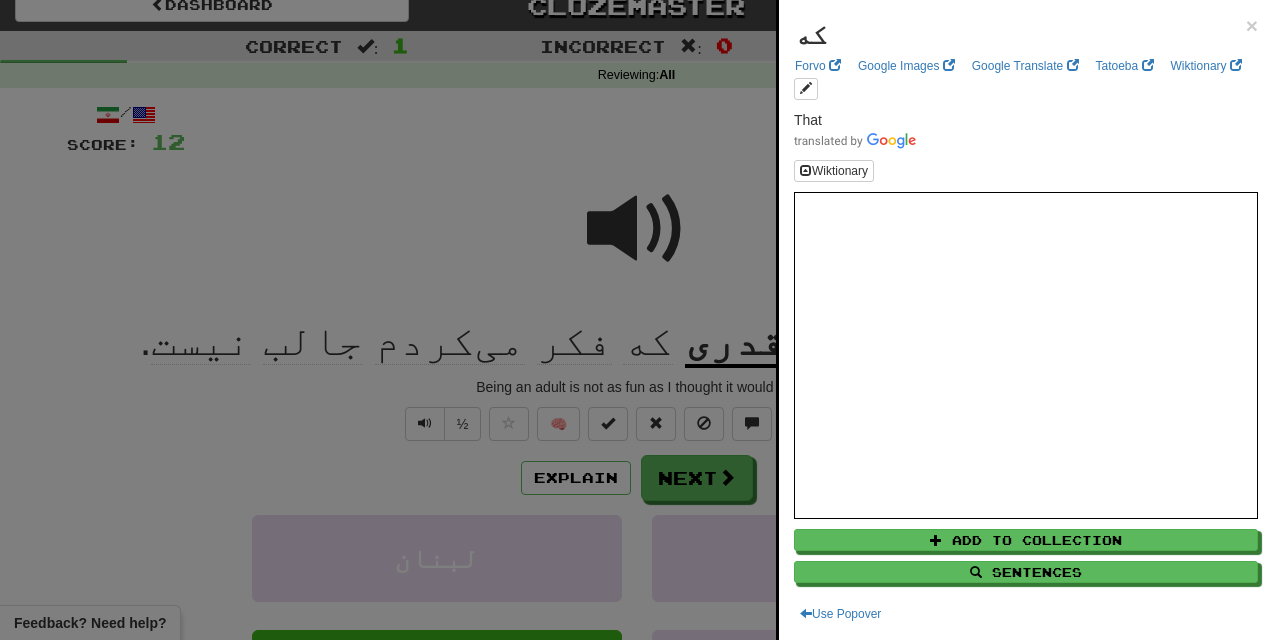 click at bounding box center (636, 320) 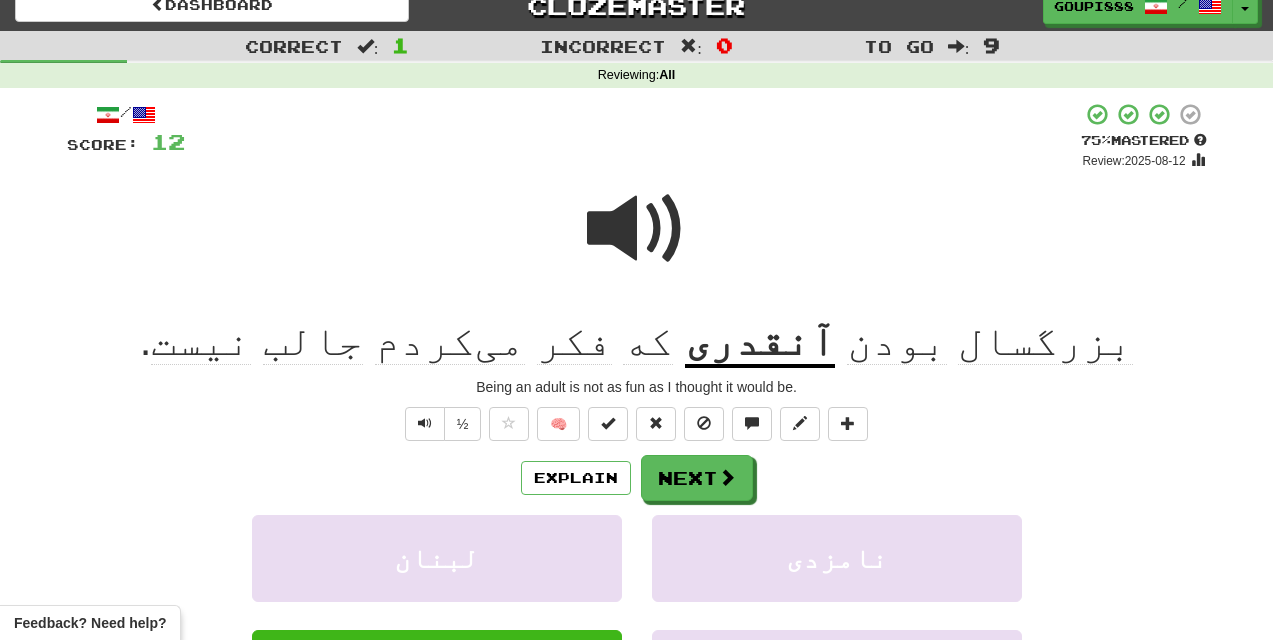 click on "فکر" at bounding box center [574, 341] 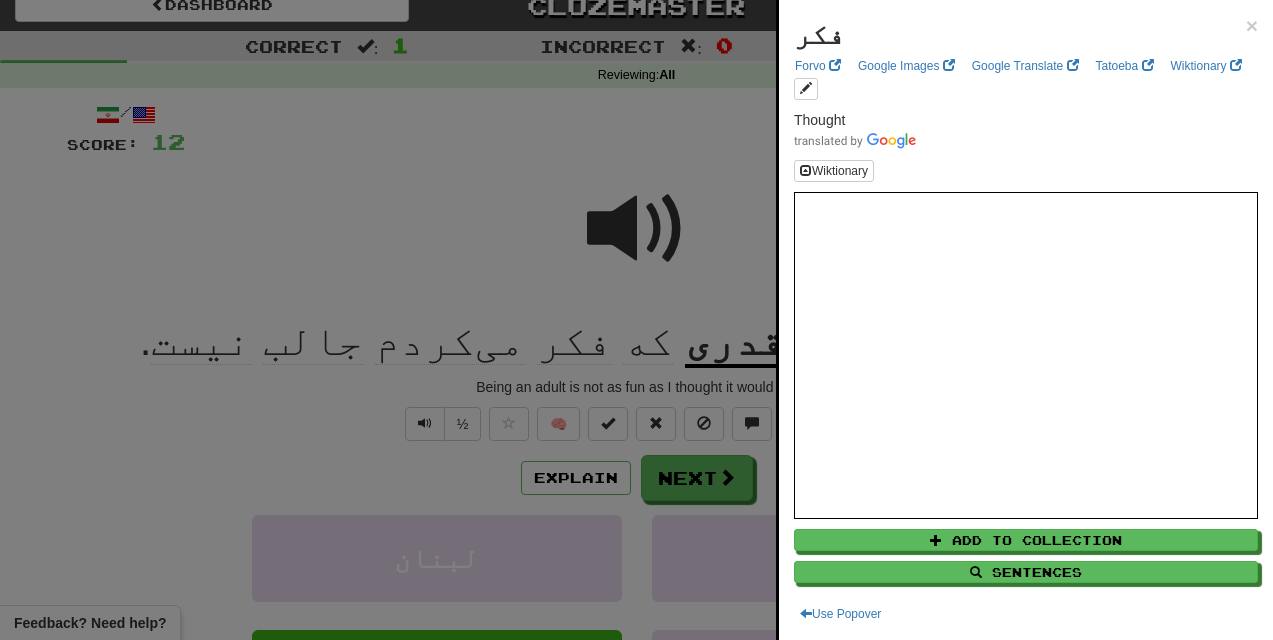 click at bounding box center (636, 320) 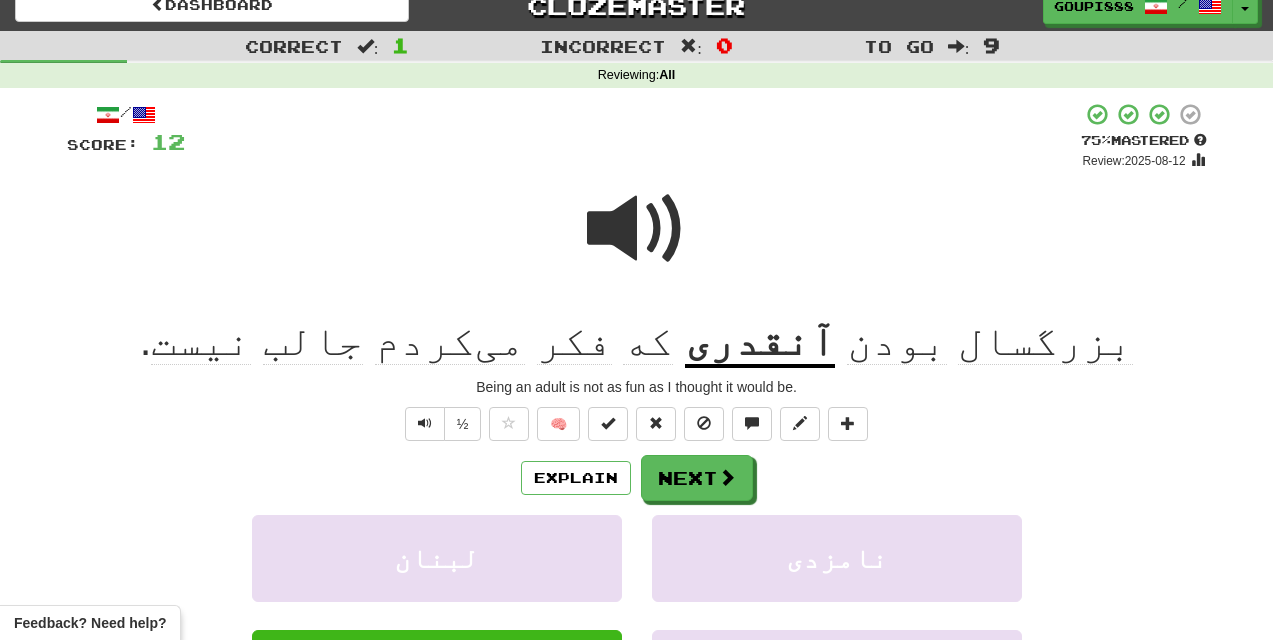 click on "می‌کردم" at bounding box center (450, 341) 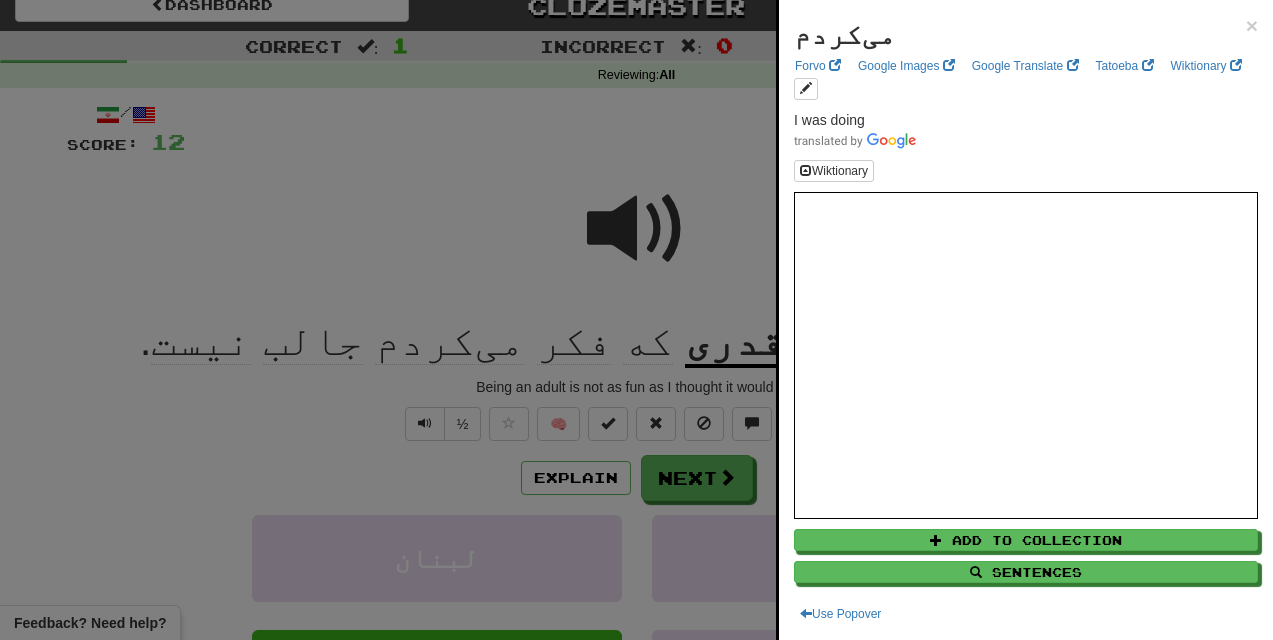 click at bounding box center [636, 320] 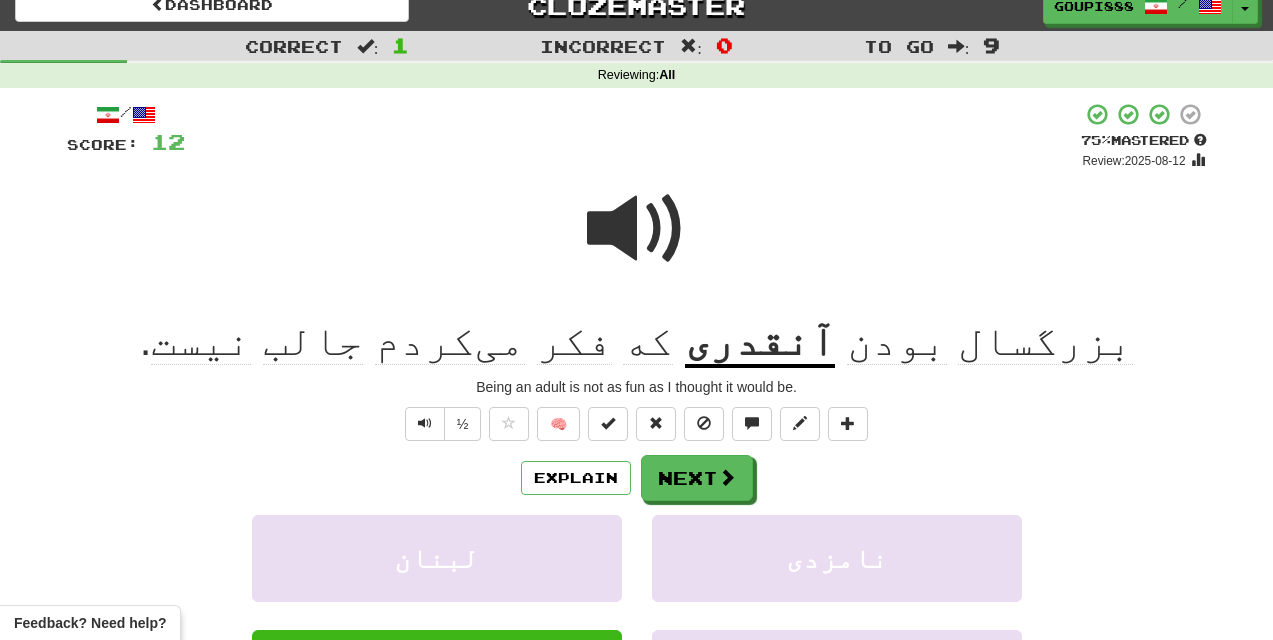 click on "جالب" at bounding box center (313, 341) 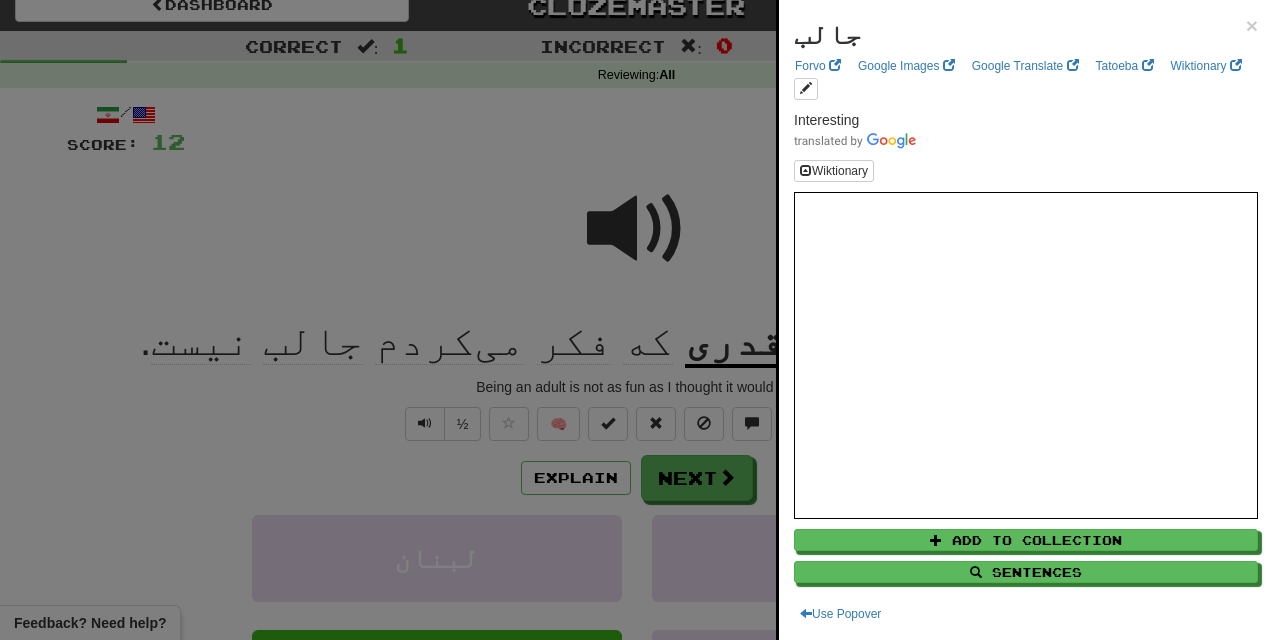 click at bounding box center (636, 320) 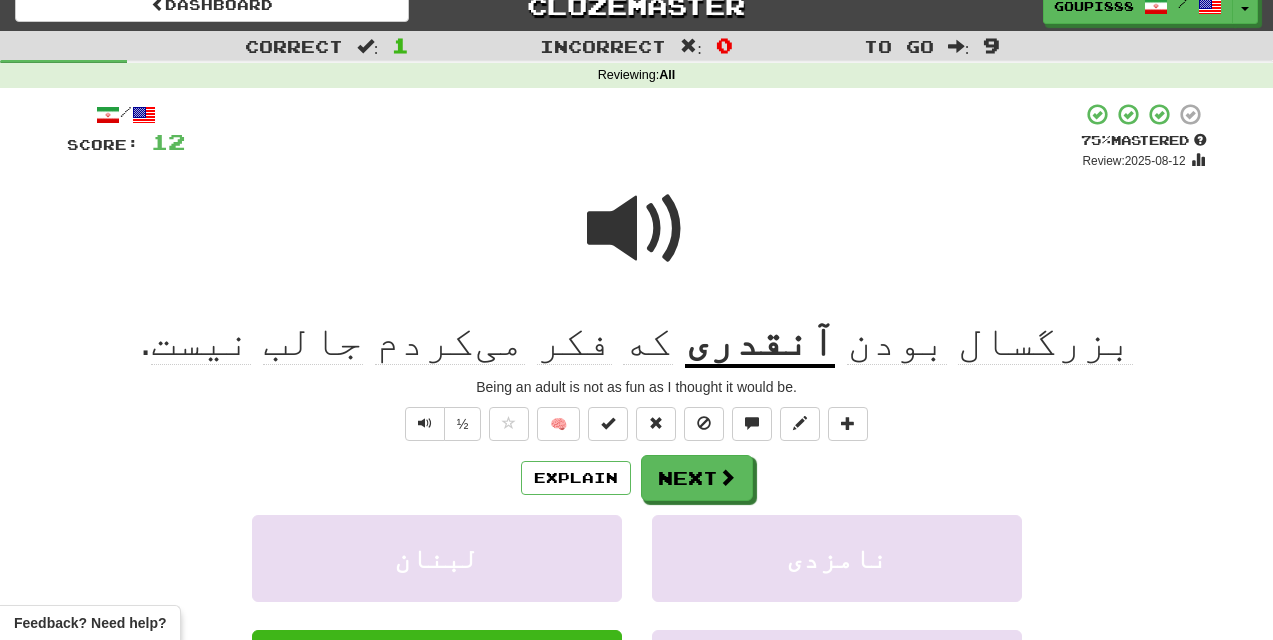 click at bounding box center [637, 229] 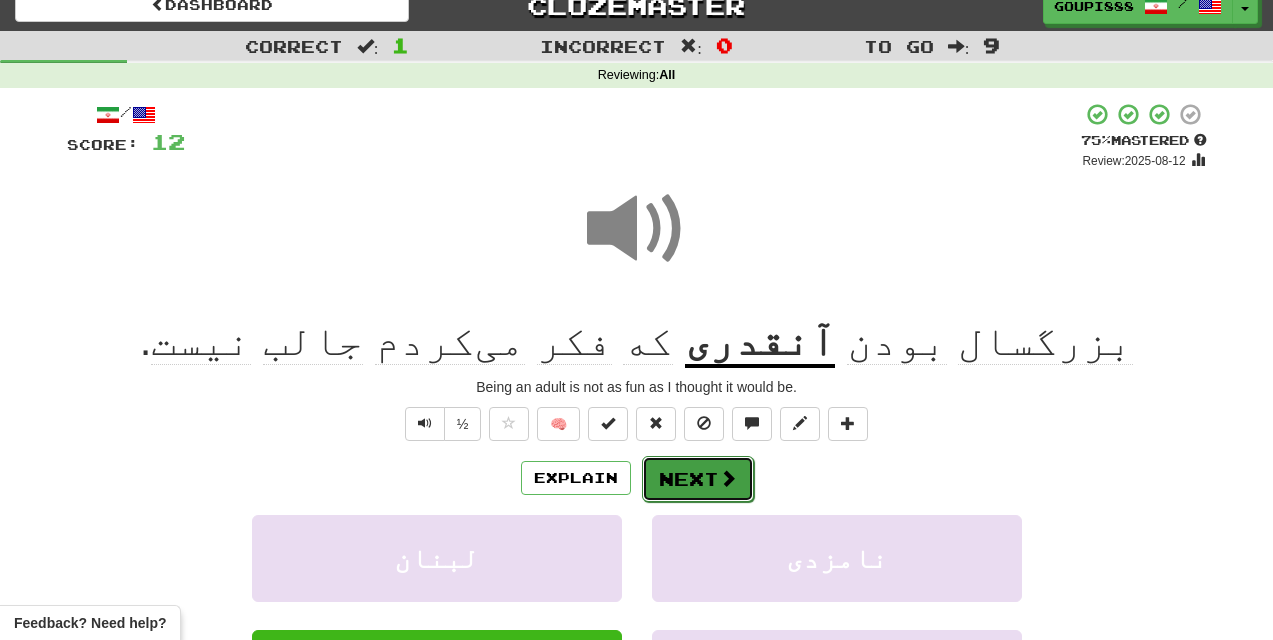 click on "Next" at bounding box center [698, 479] 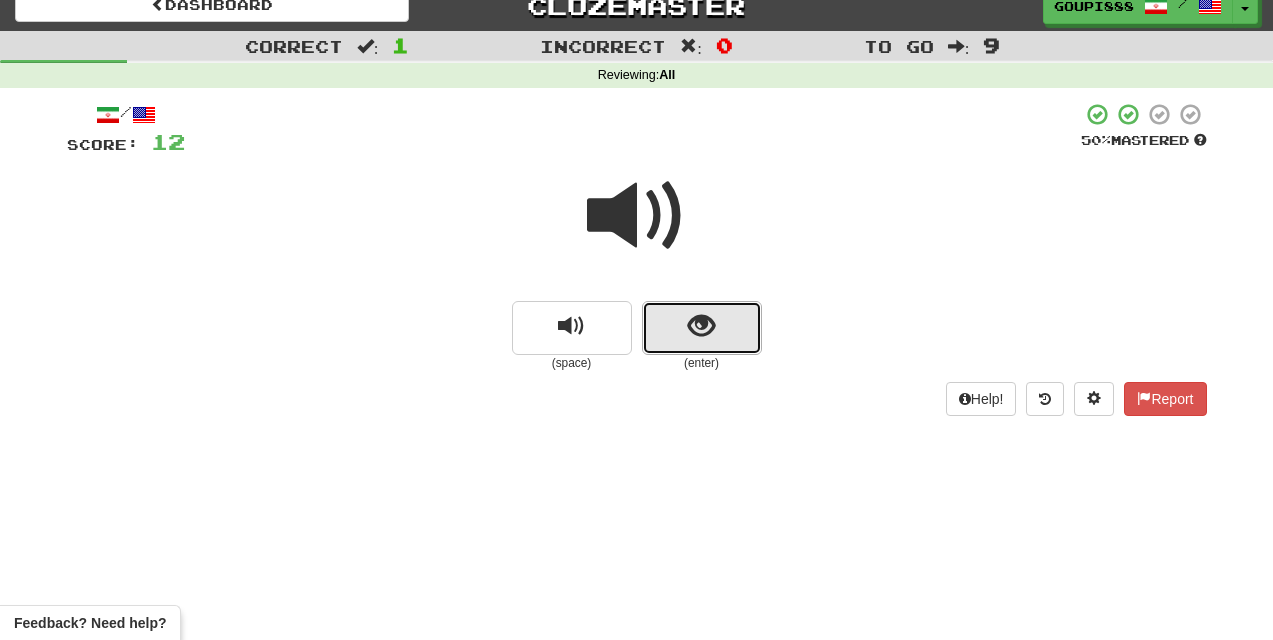click at bounding box center (701, 326) 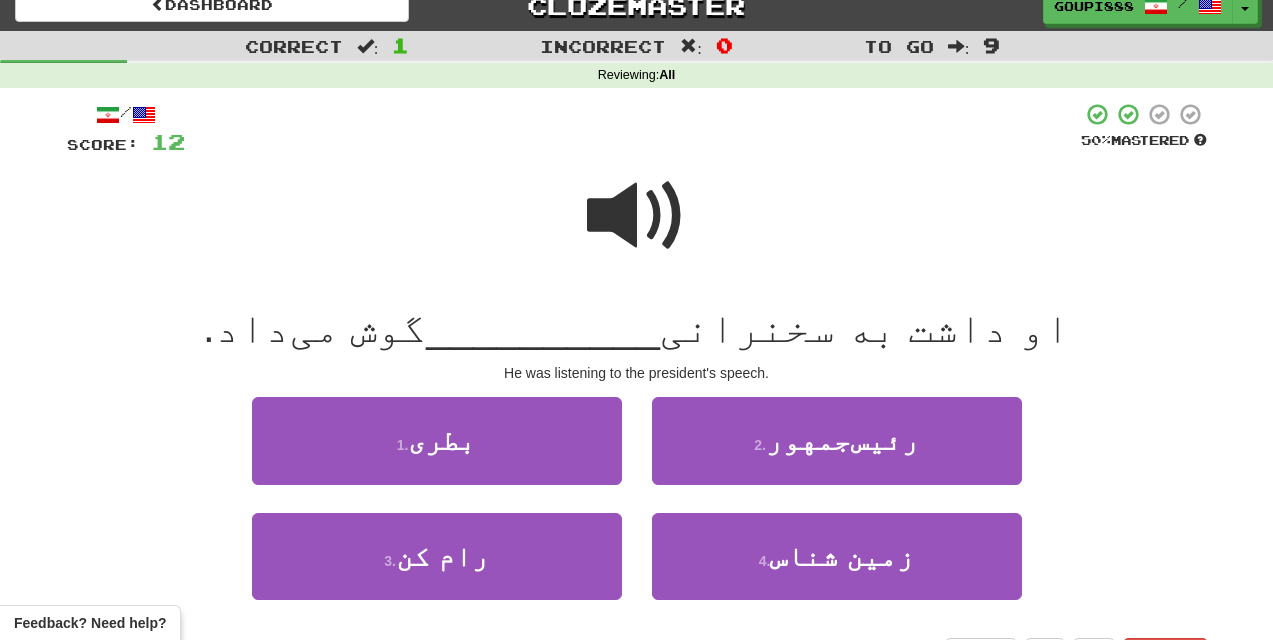 click at bounding box center [637, 216] 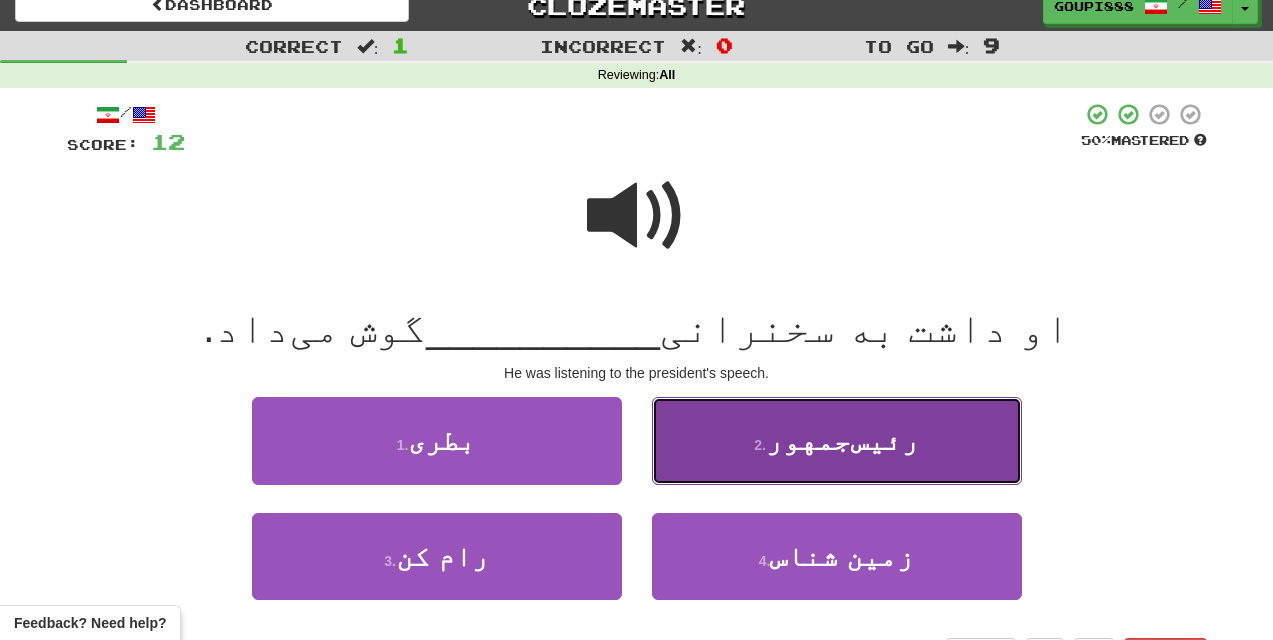 click on "رئیس‌جمهور" at bounding box center [842, 440] 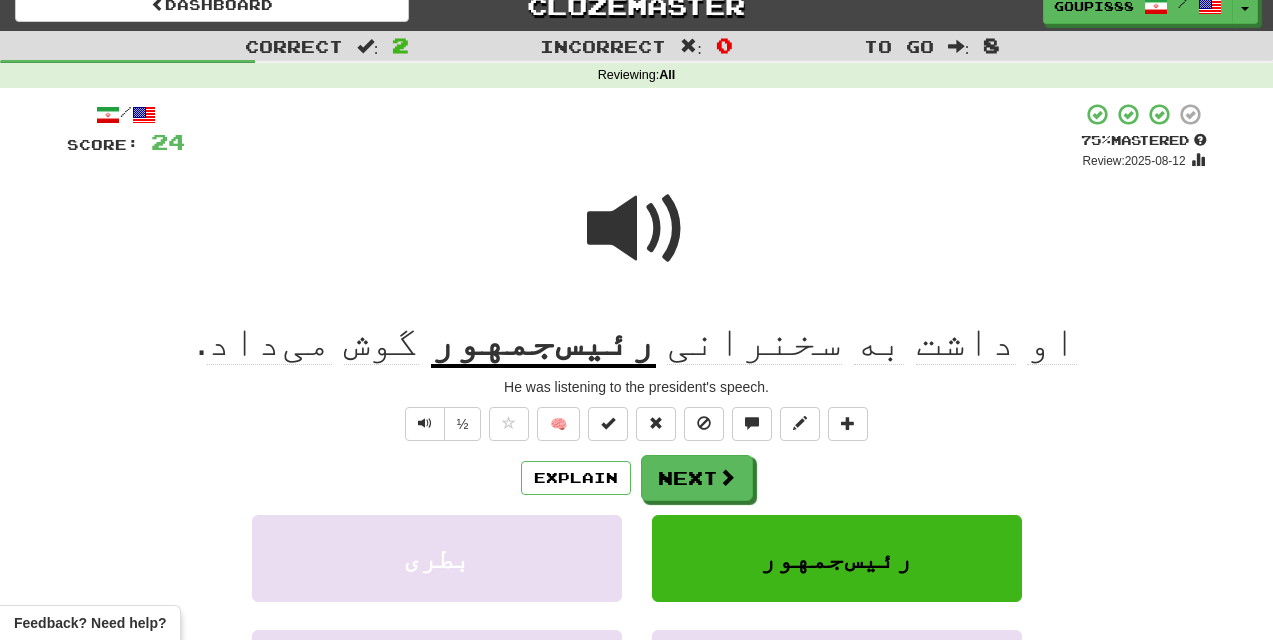 click on "گوش" at bounding box center (381, 341) 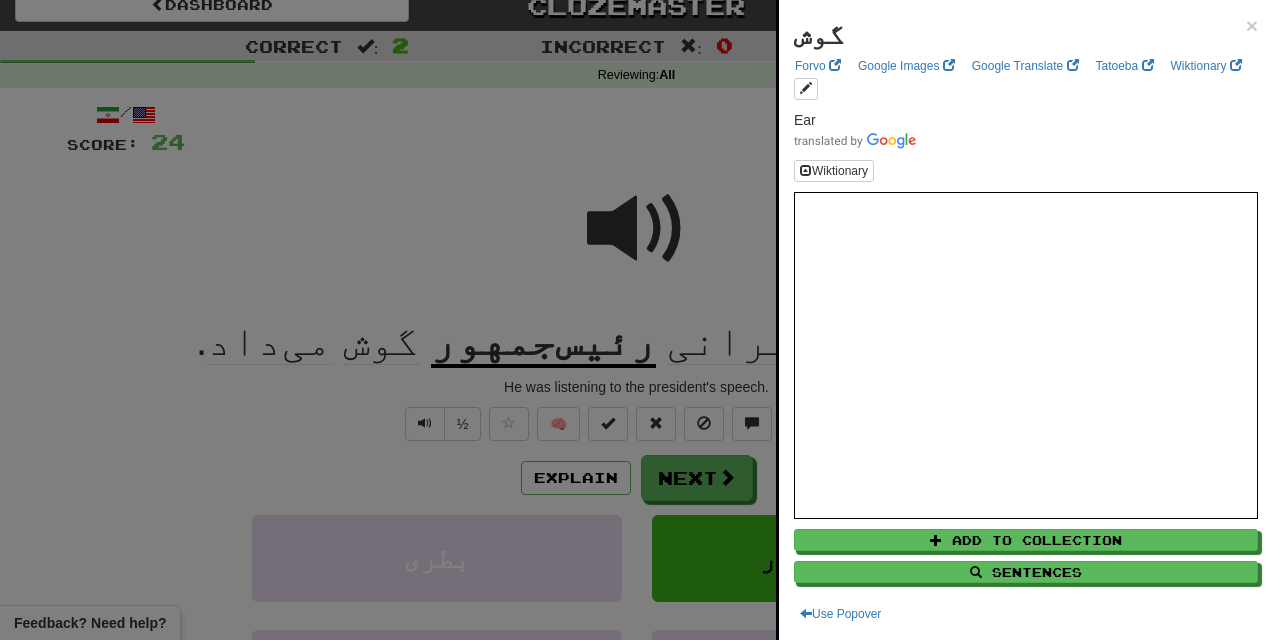 click at bounding box center (636, 320) 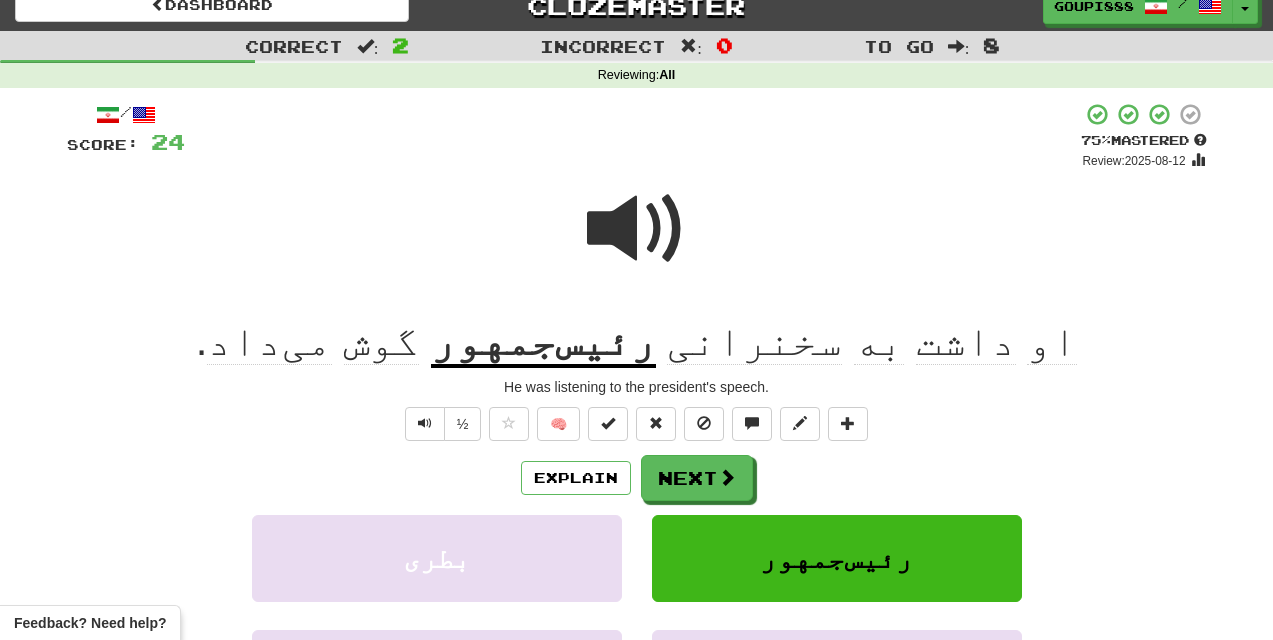 click at bounding box center [637, 229] 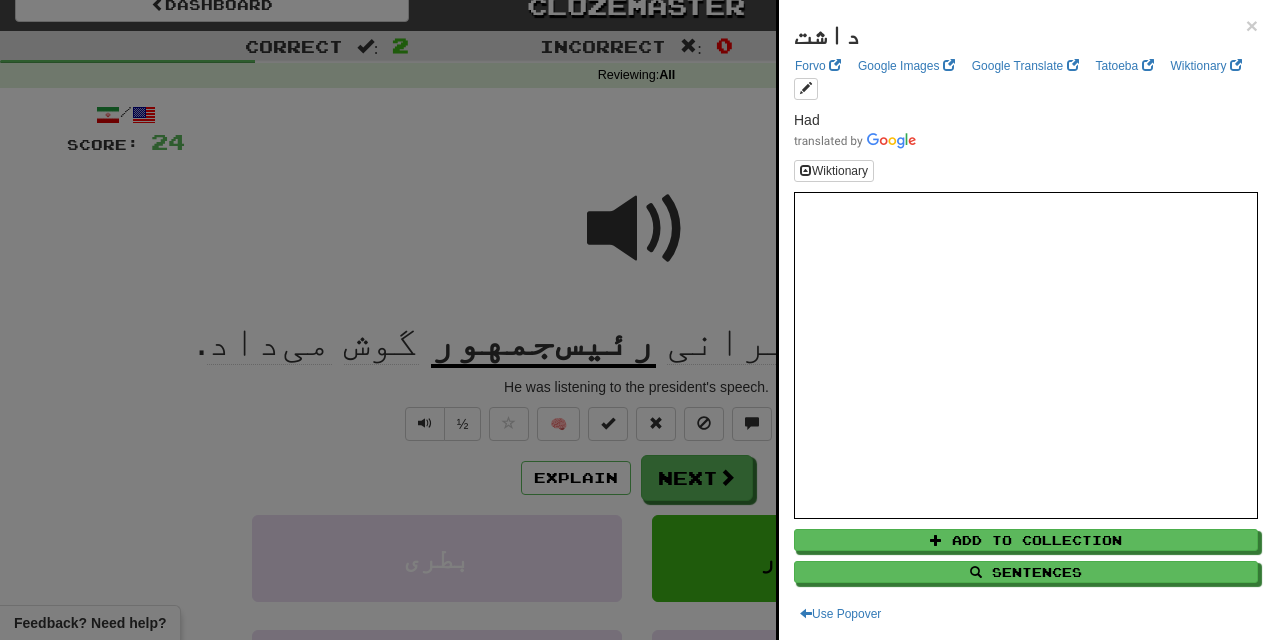 click at bounding box center (636, 320) 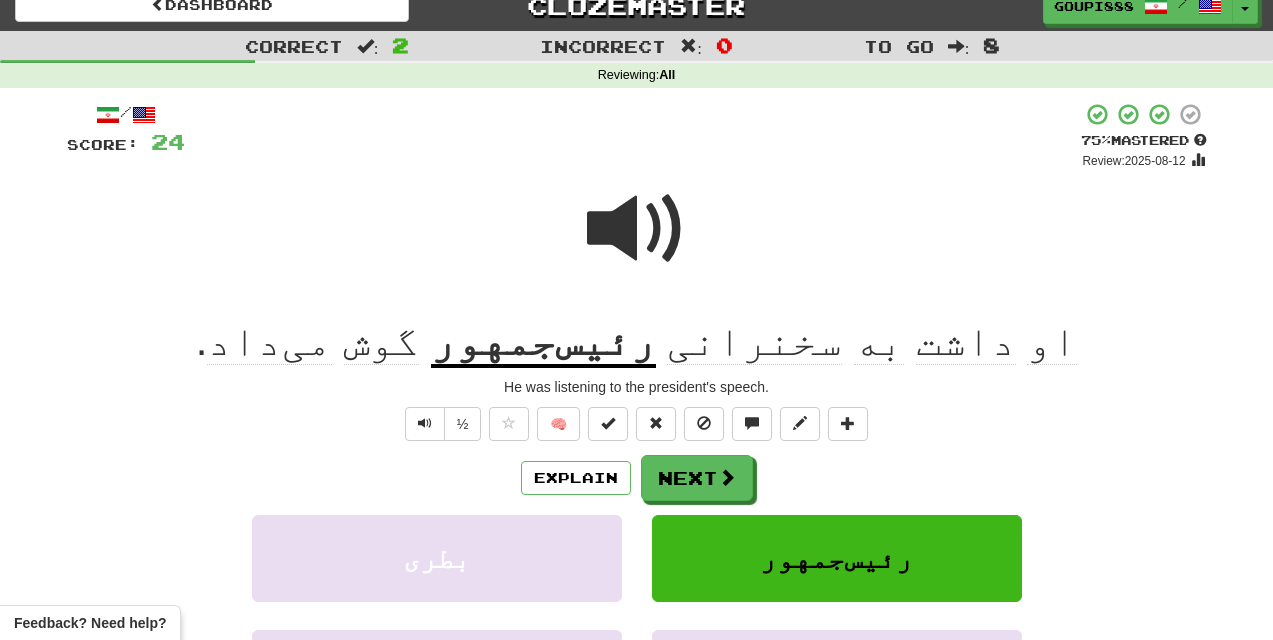 click on "به" 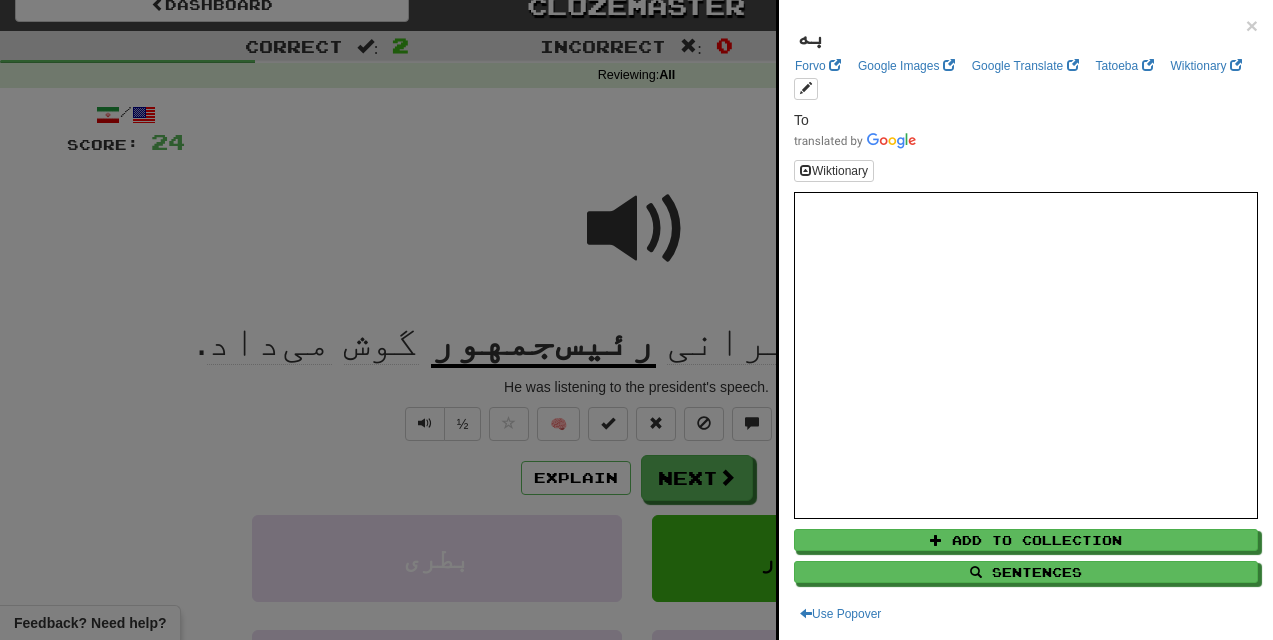 click at bounding box center (636, 320) 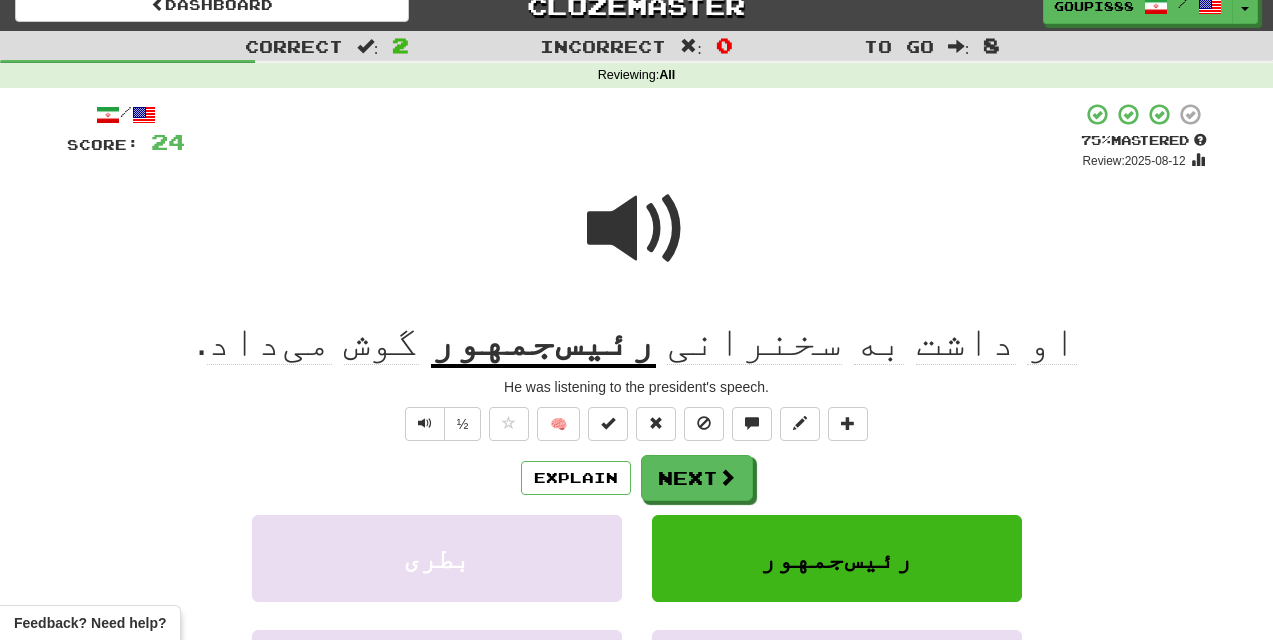 click on "سخنرانی" 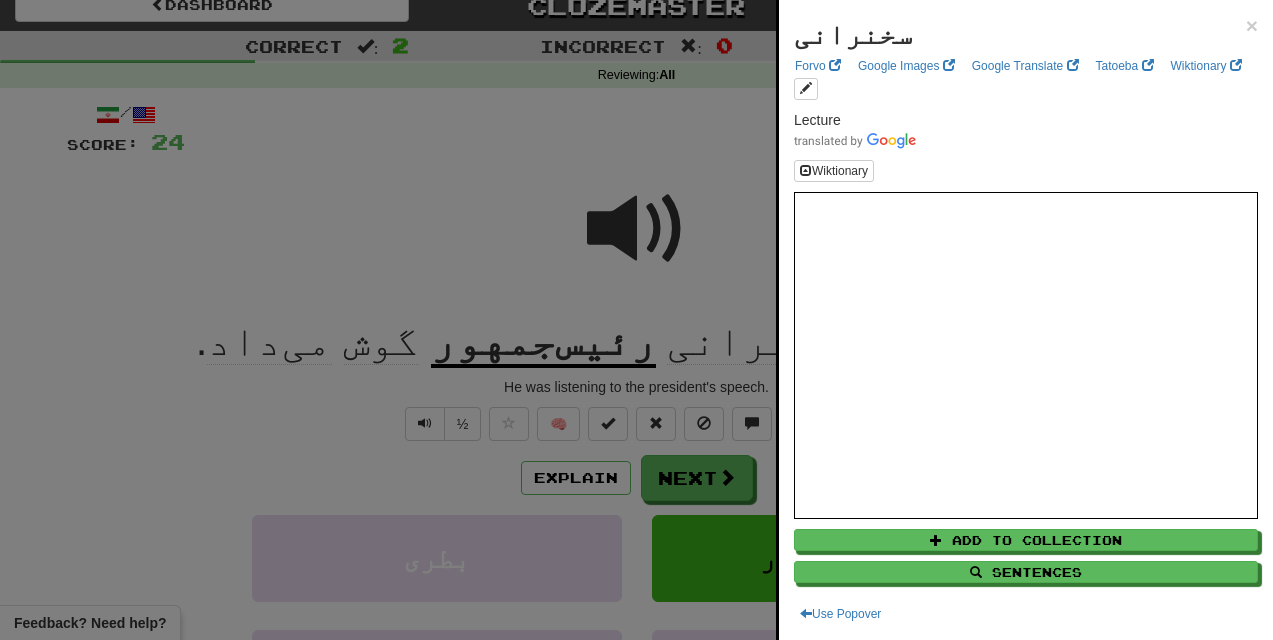 click at bounding box center [636, 320] 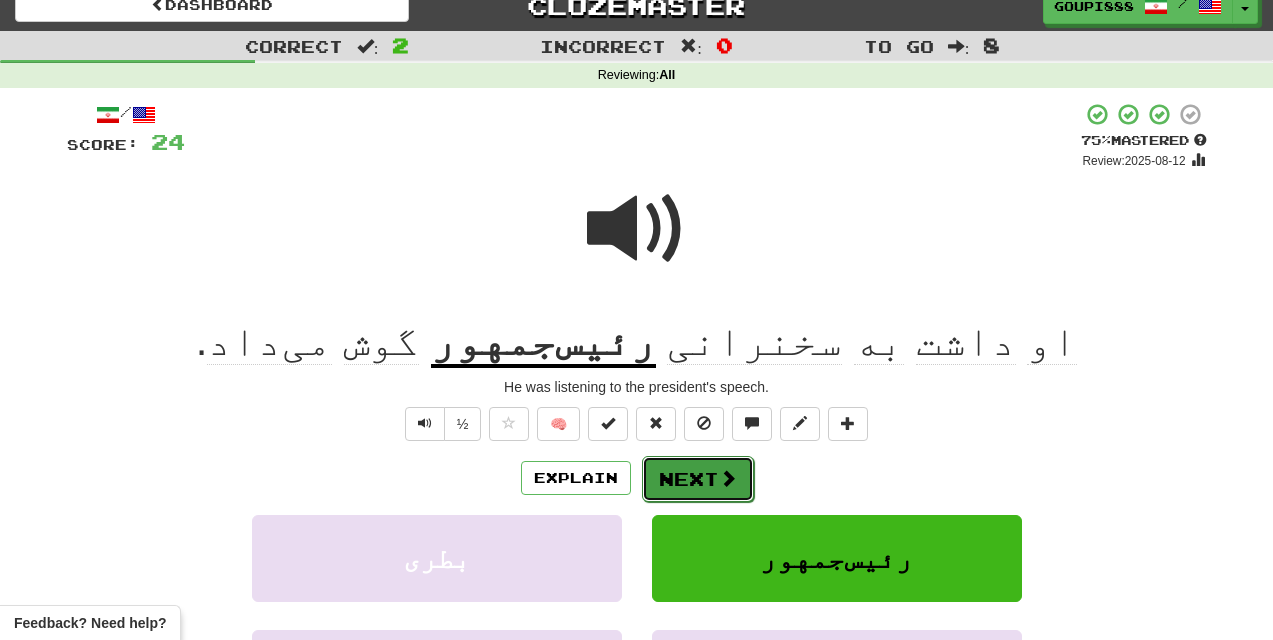 click at bounding box center (728, 478) 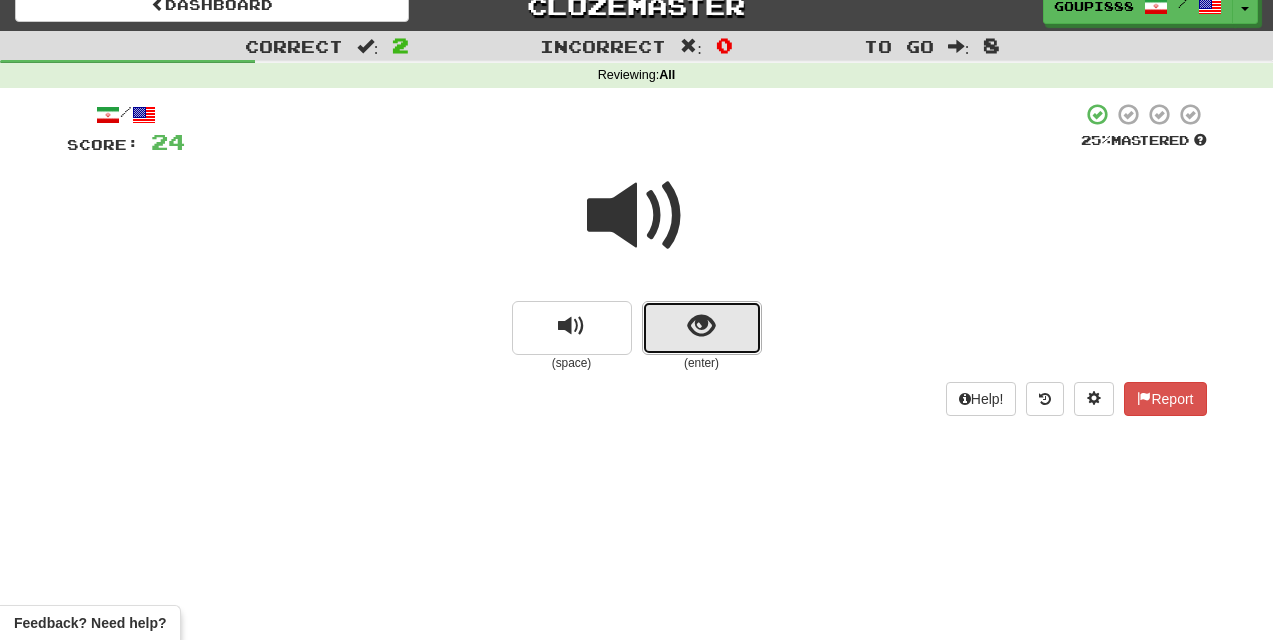 click at bounding box center (701, 326) 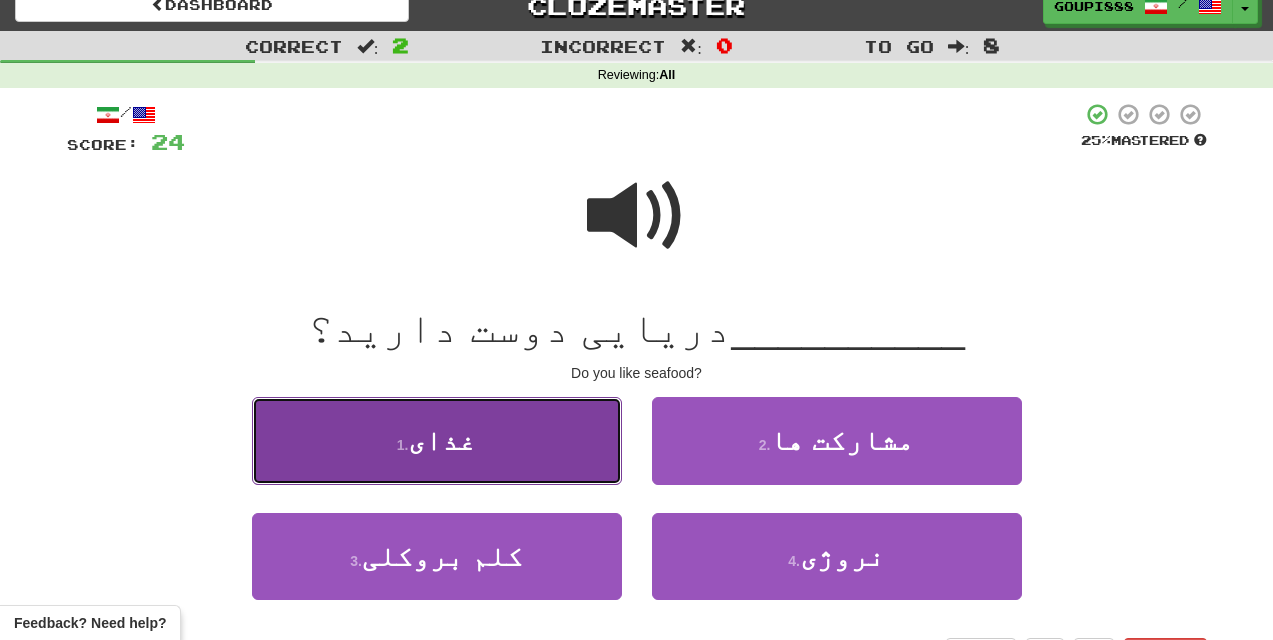 click on "غذای" at bounding box center [442, 440] 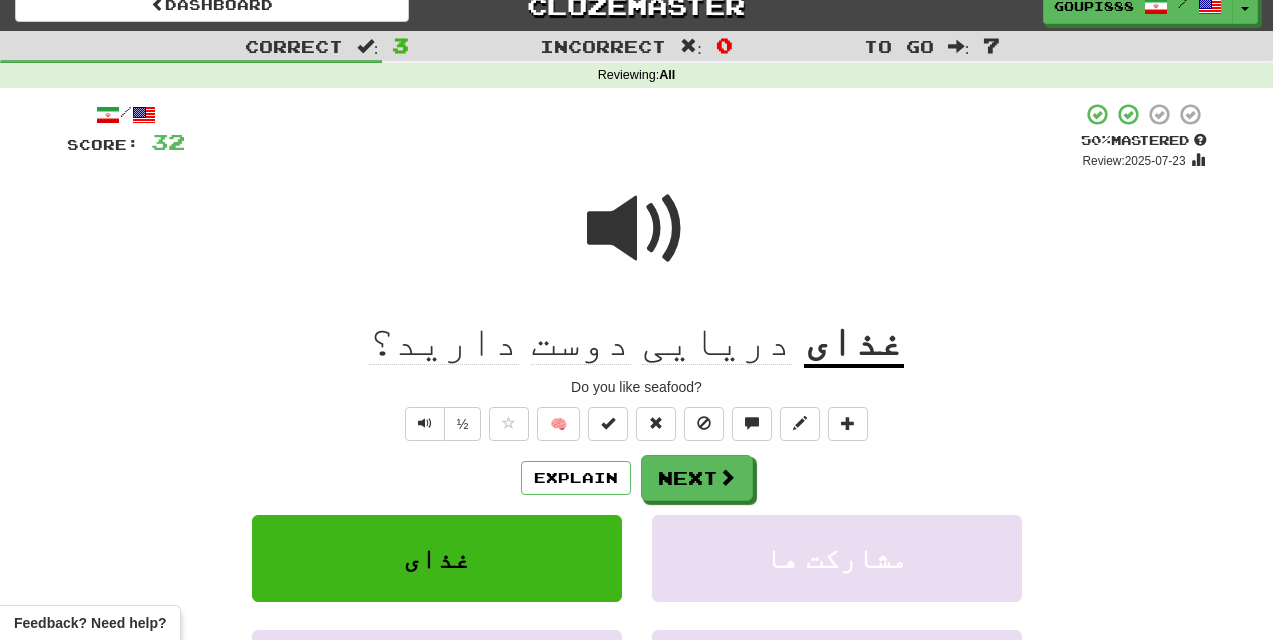click on "دریایی" at bounding box center (717, 341) 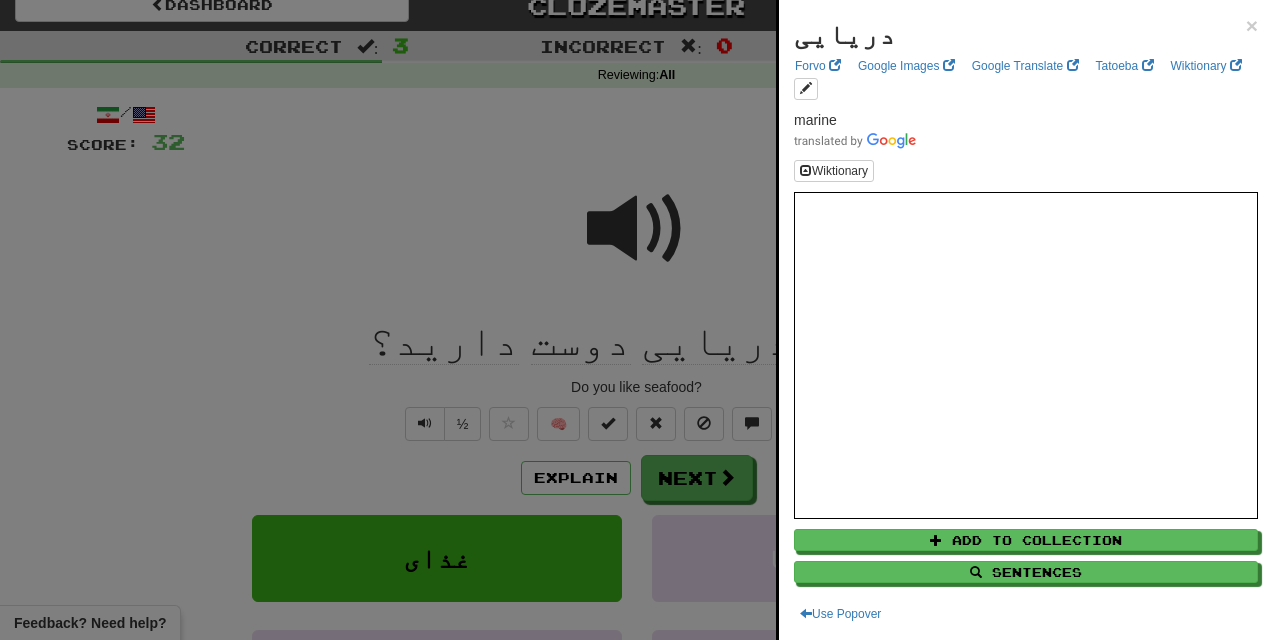 click at bounding box center (636, 320) 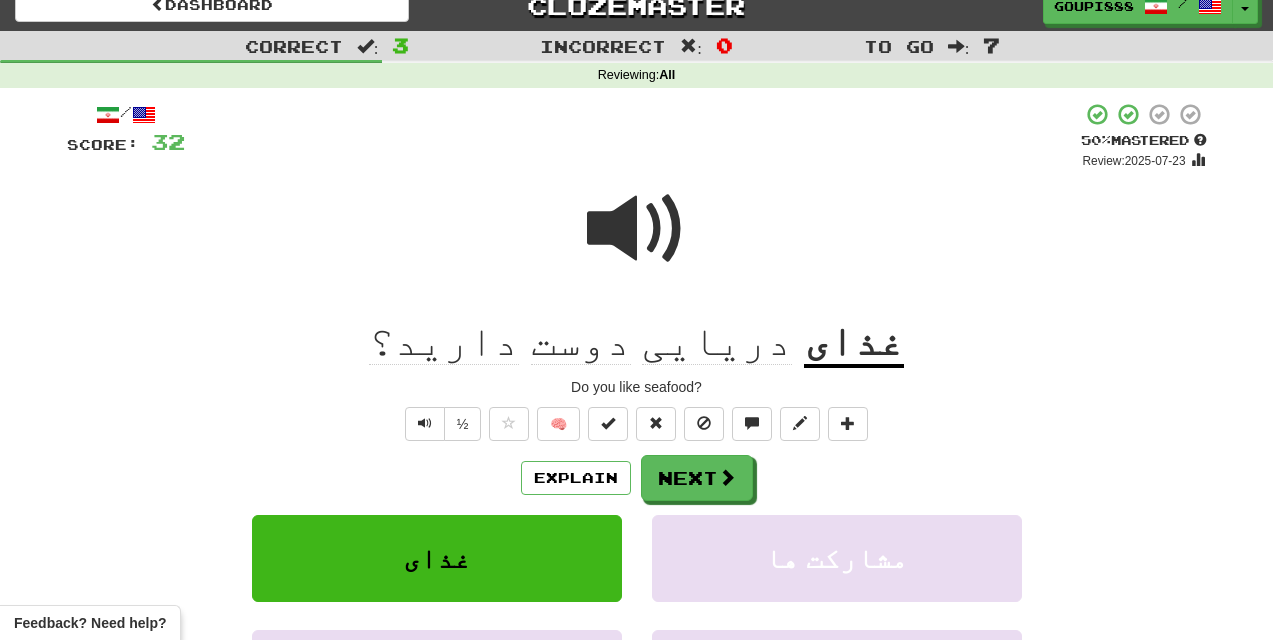 click on "غذای" at bounding box center [854, 342] 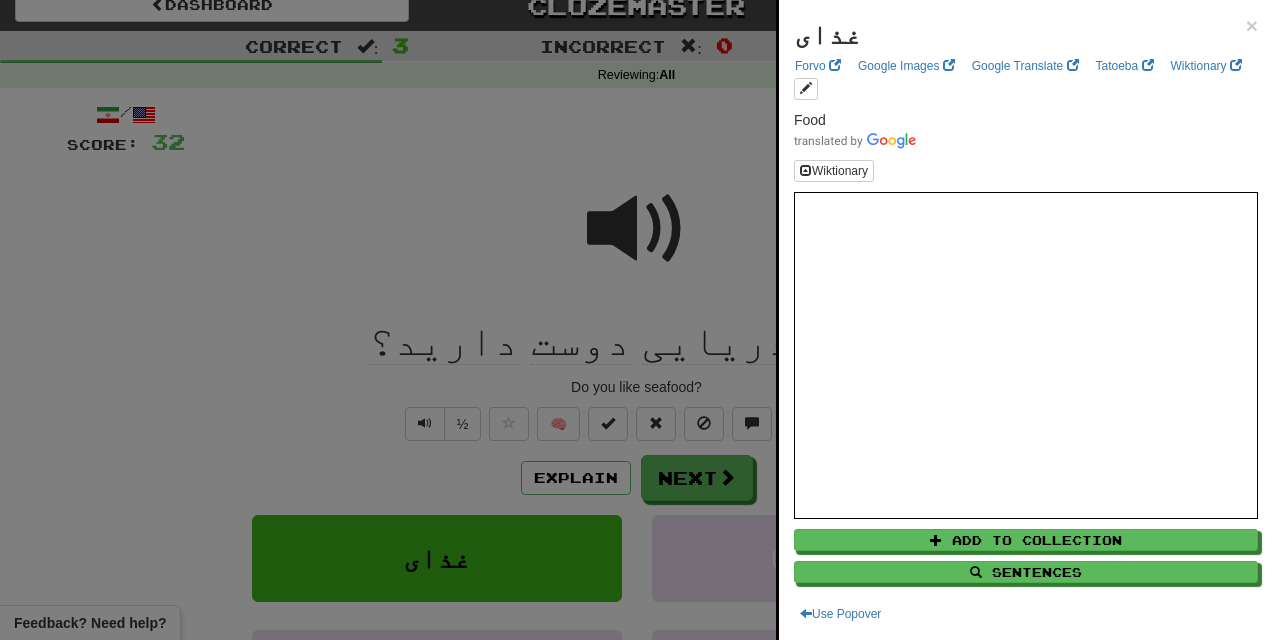 click at bounding box center [636, 320] 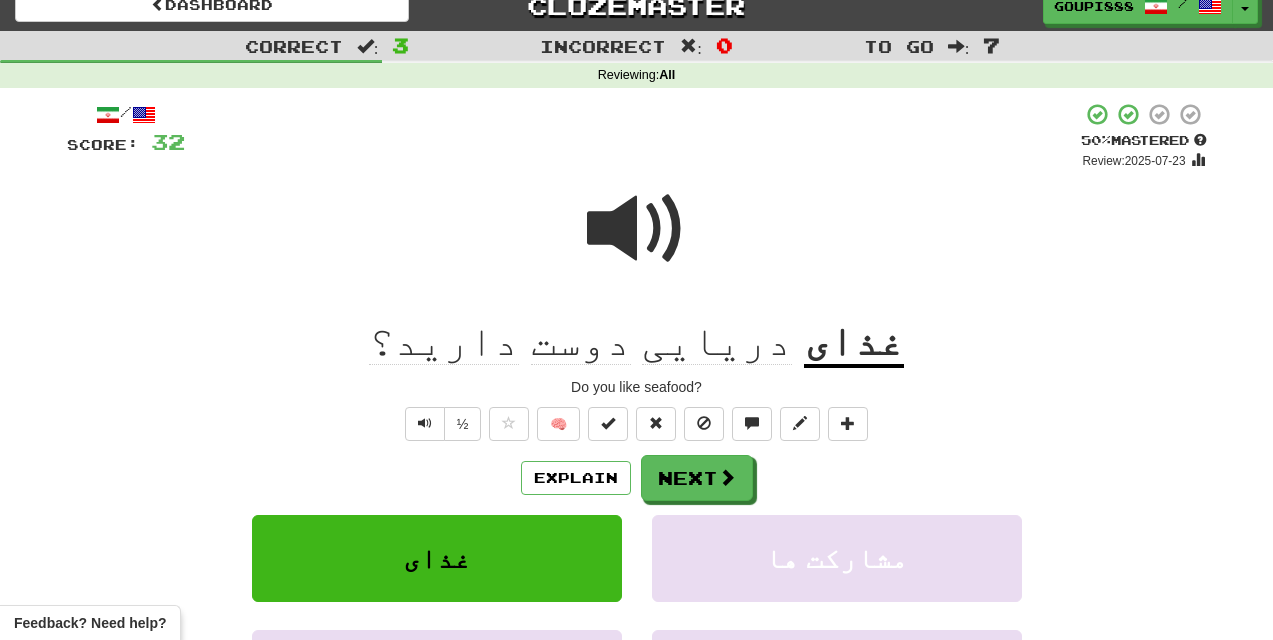 click at bounding box center (637, 229) 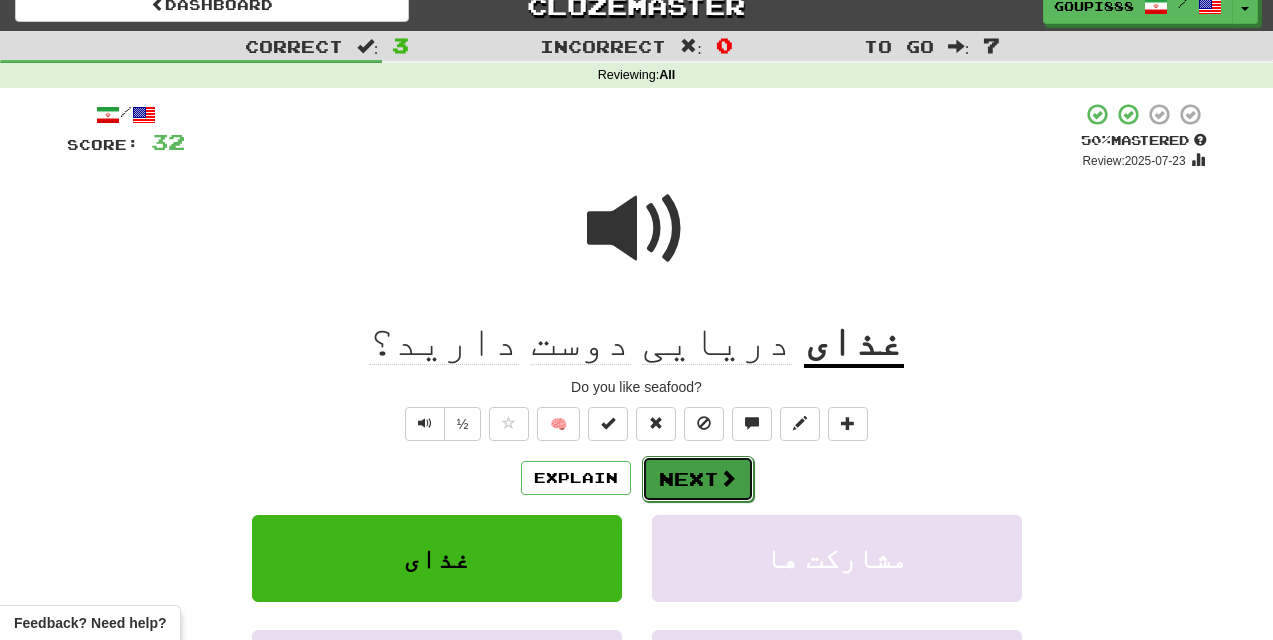 click on "Next" at bounding box center (698, 479) 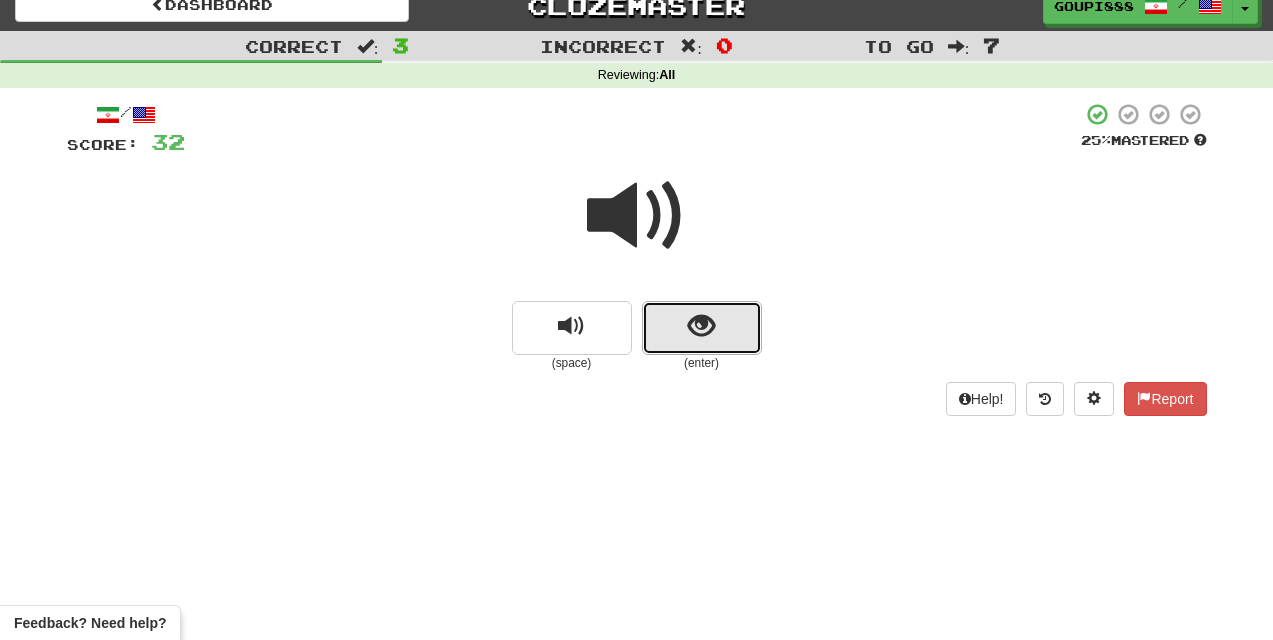 click at bounding box center (701, 326) 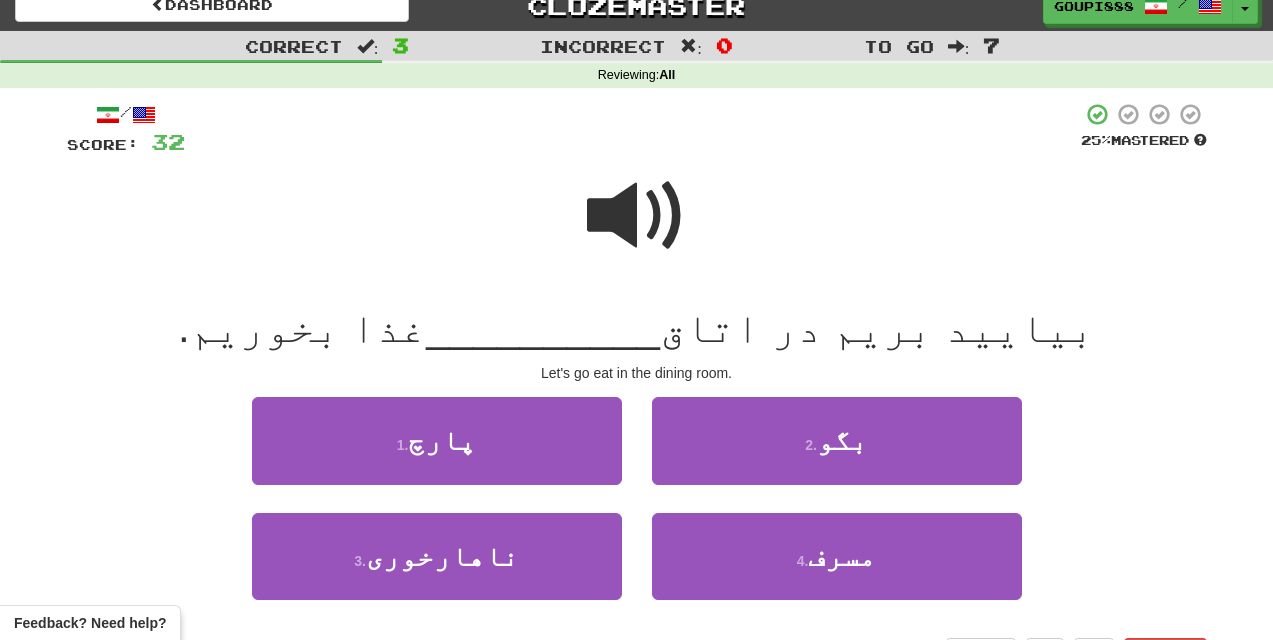 click at bounding box center (637, 216) 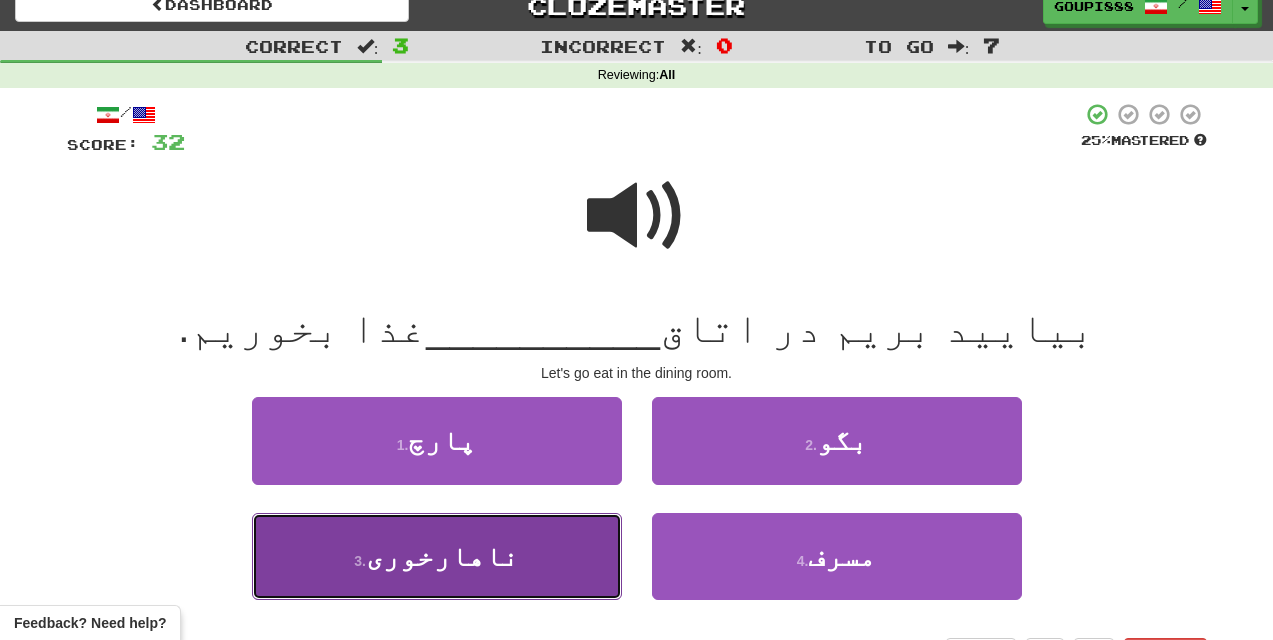 click on "ناهارخوری" at bounding box center (442, 556) 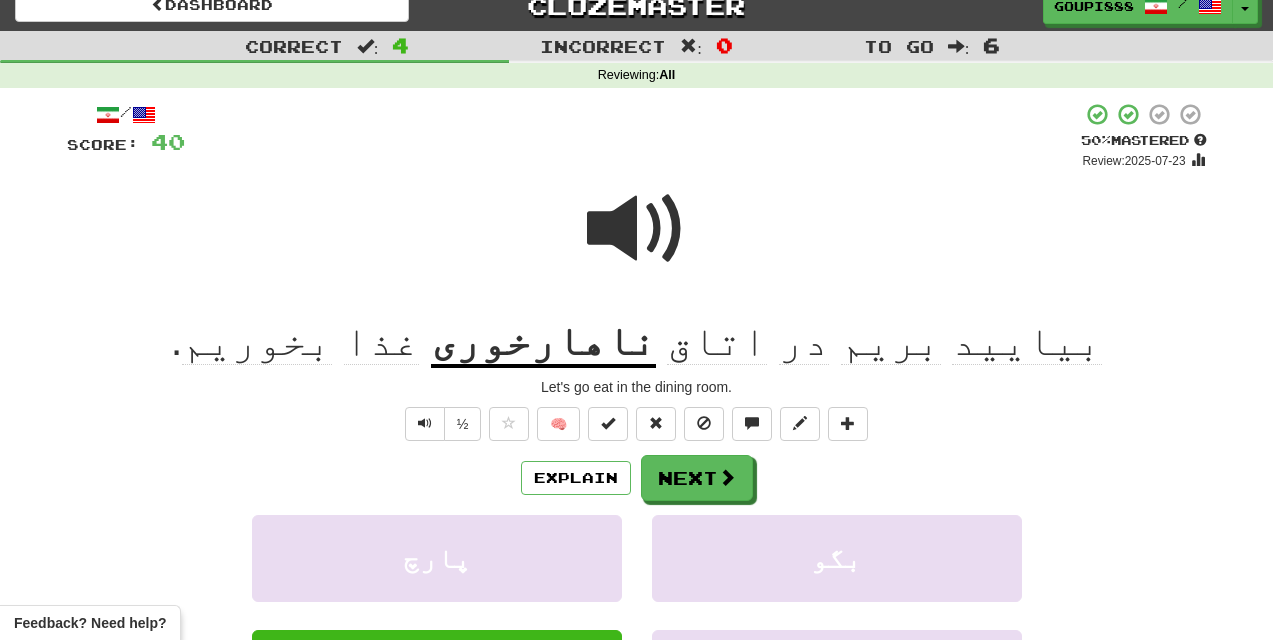 click on "ناهارخوری" at bounding box center [543, 342] 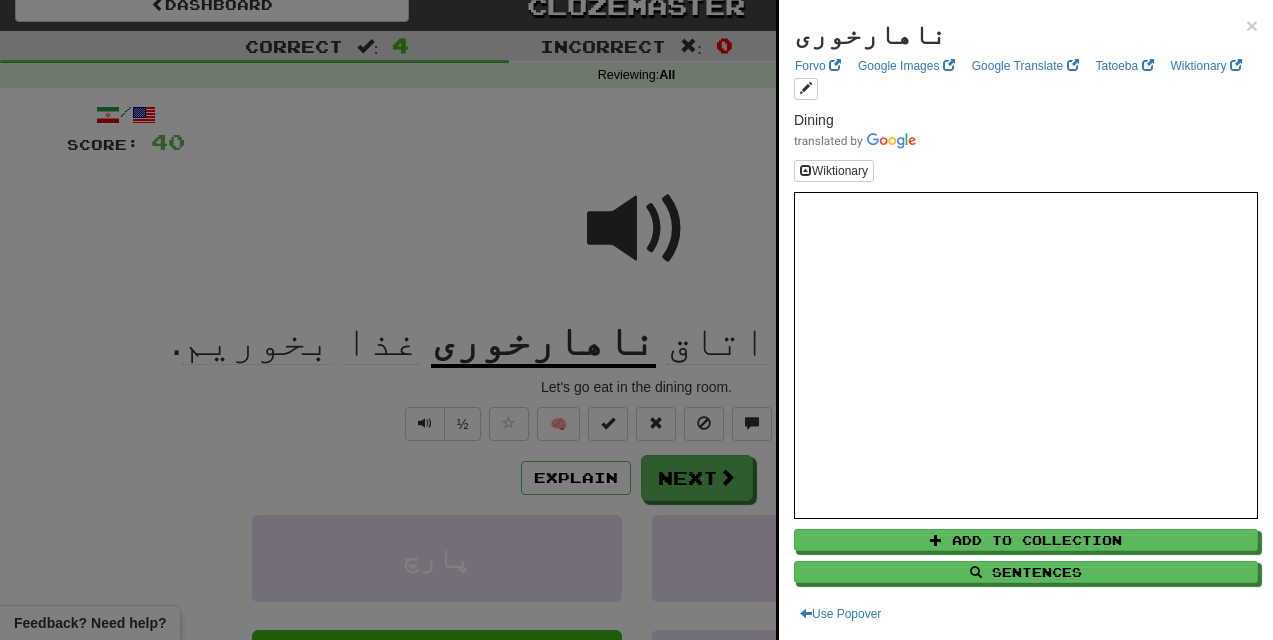 click at bounding box center [636, 320] 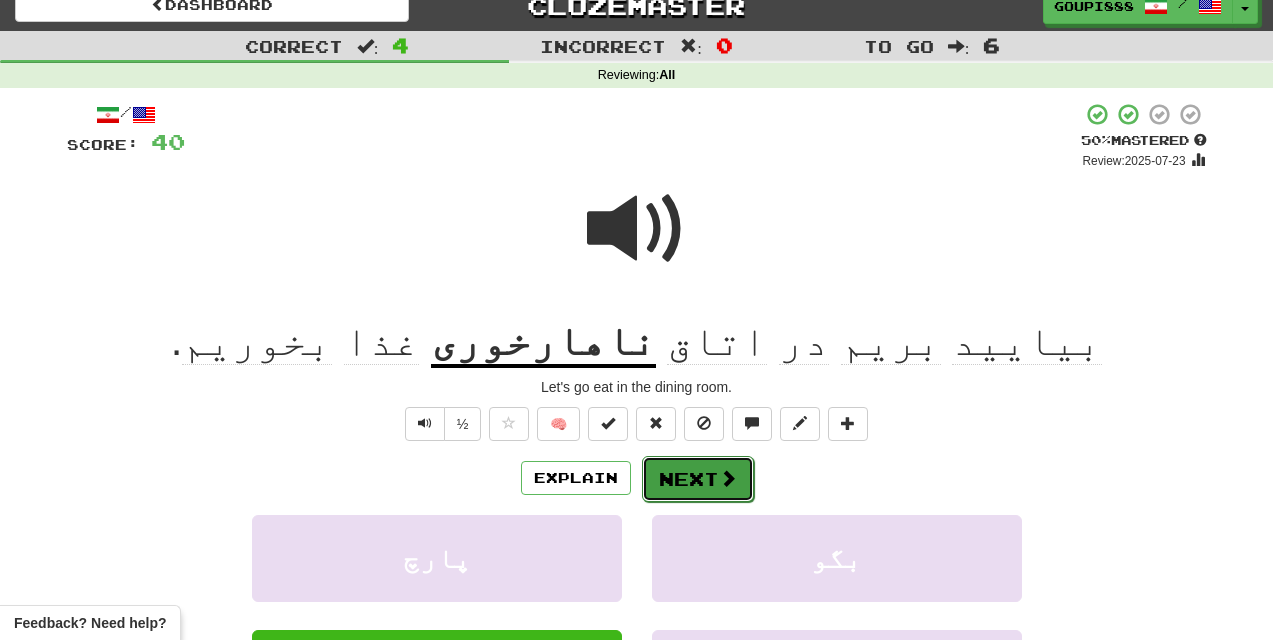 click on "Next" at bounding box center (698, 479) 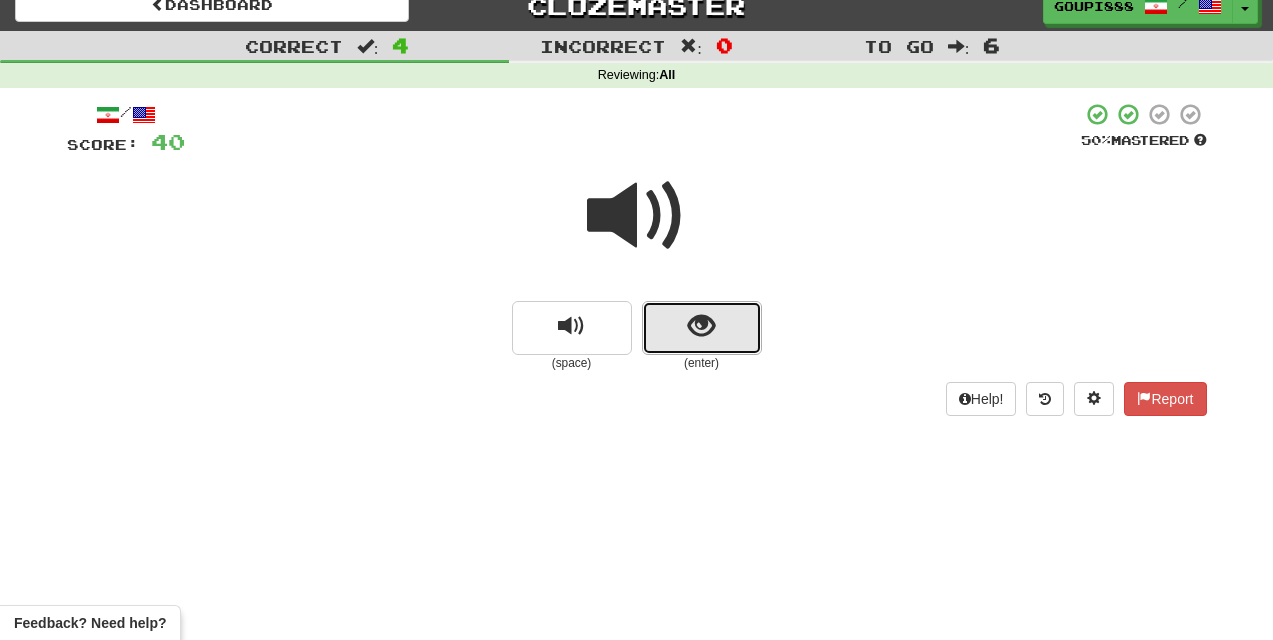 click at bounding box center [701, 326] 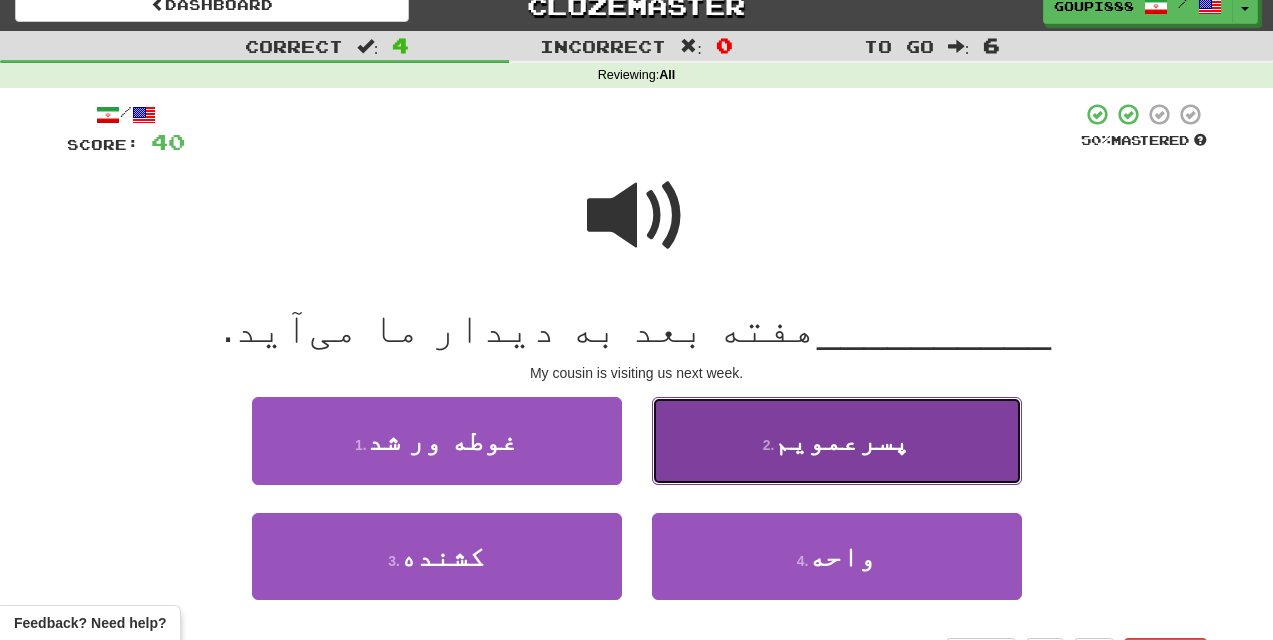 click on "پسرعمویم" at bounding box center (842, 440) 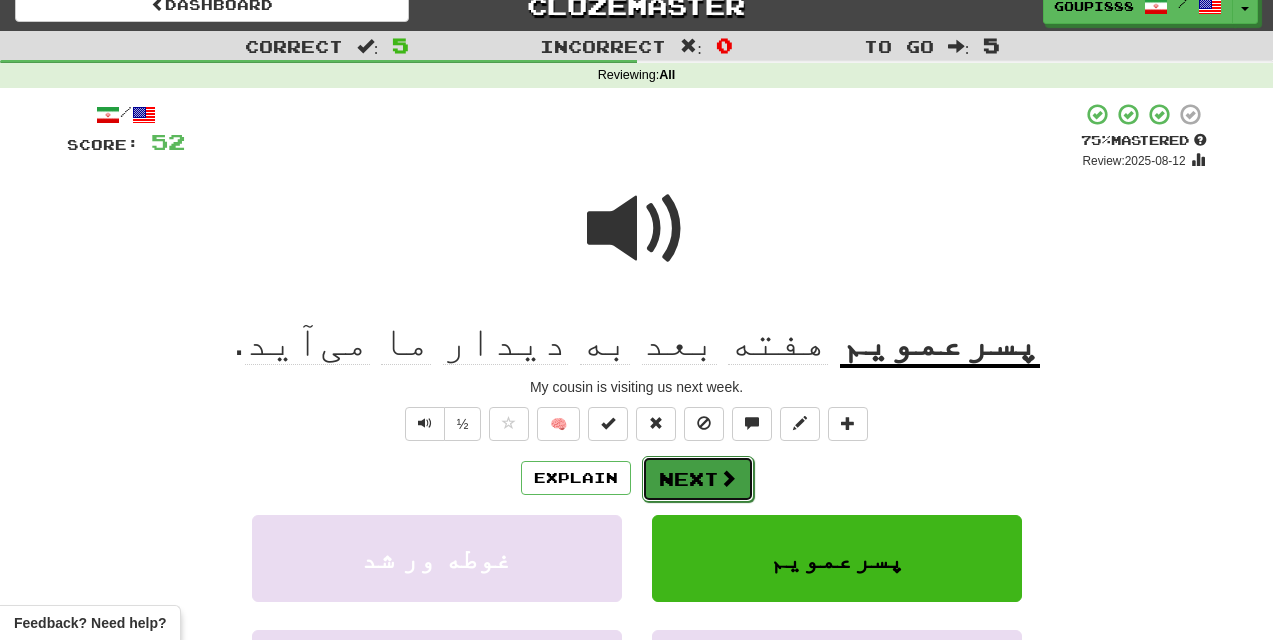 click at bounding box center [728, 478] 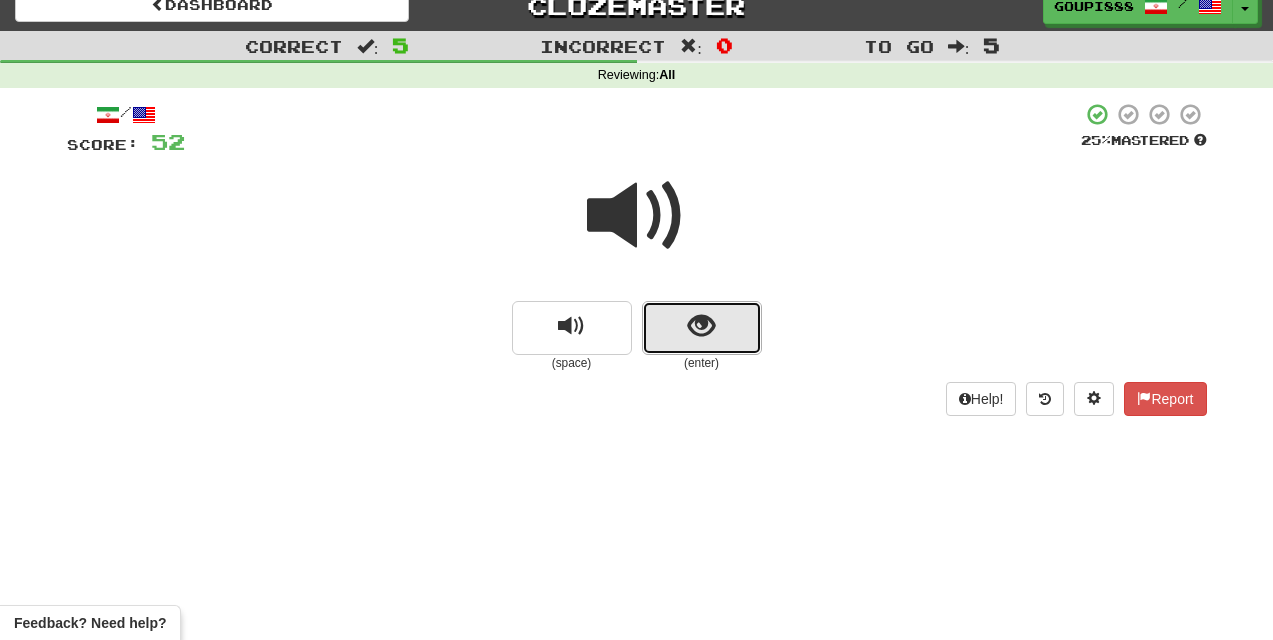 click at bounding box center [702, 328] 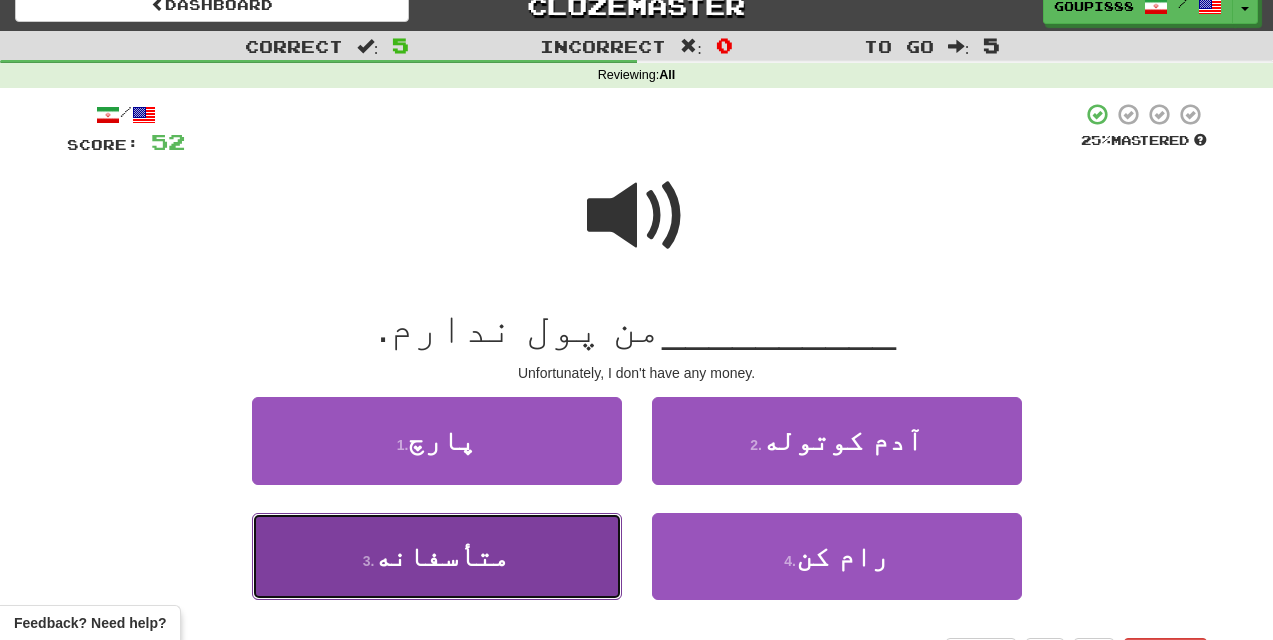 click on "متأسفانه" at bounding box center [442, 556] 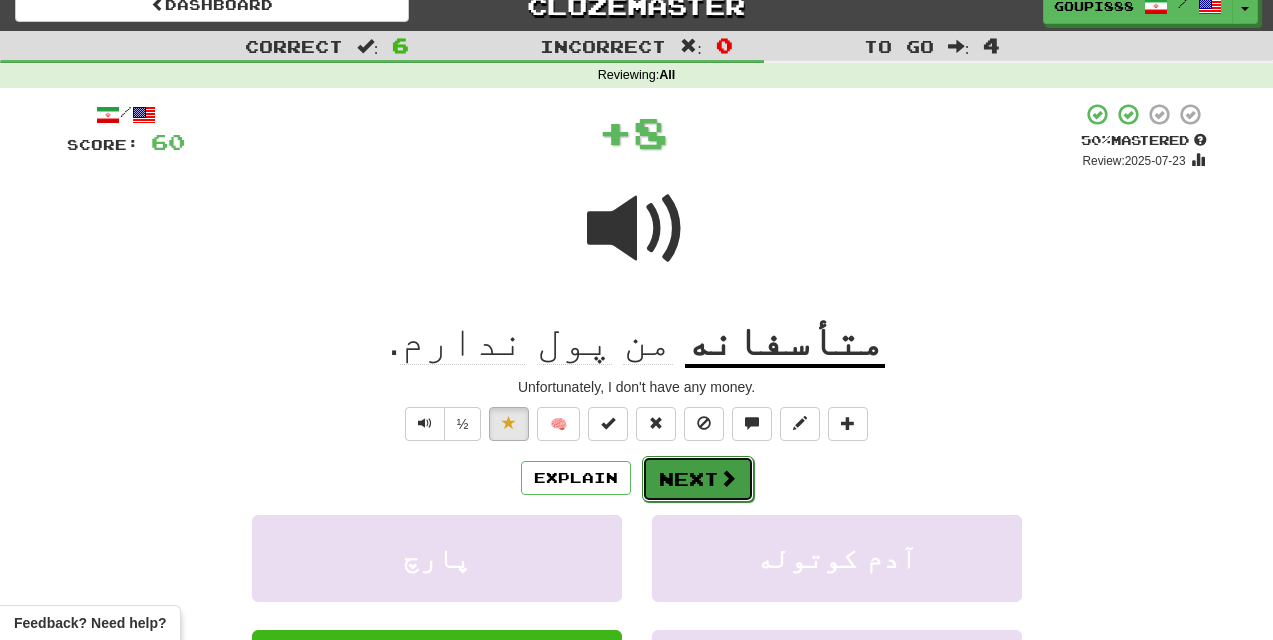 click at bounding box center (728, 478) 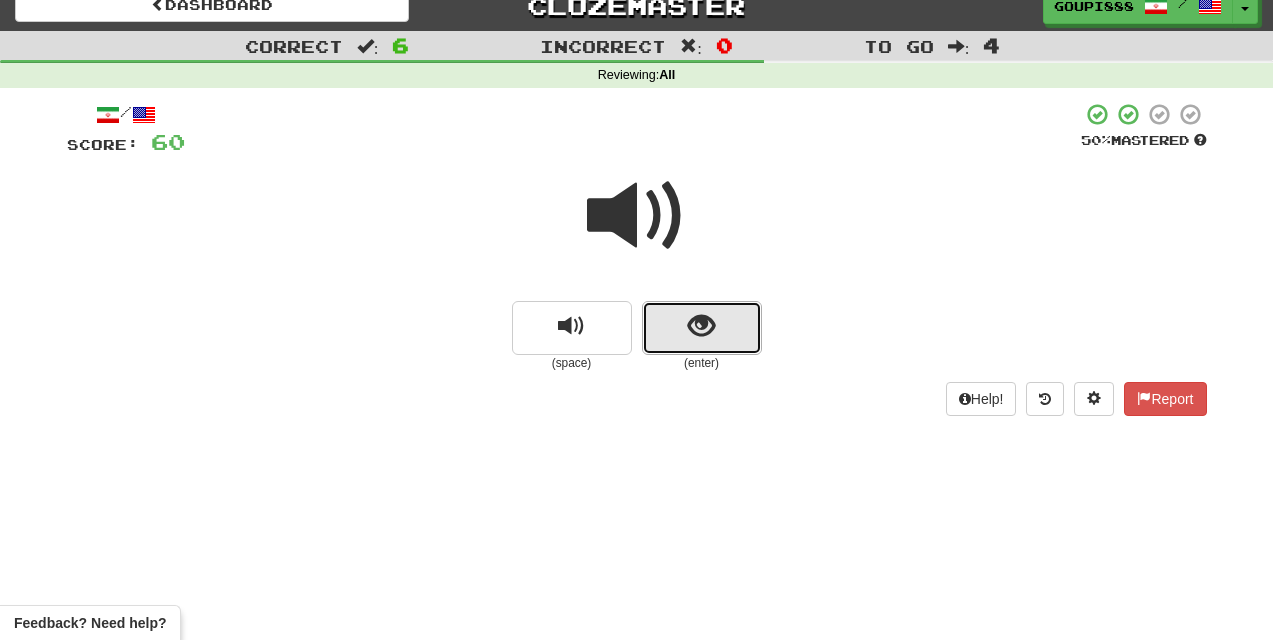 click at bounding box center (701, 326) 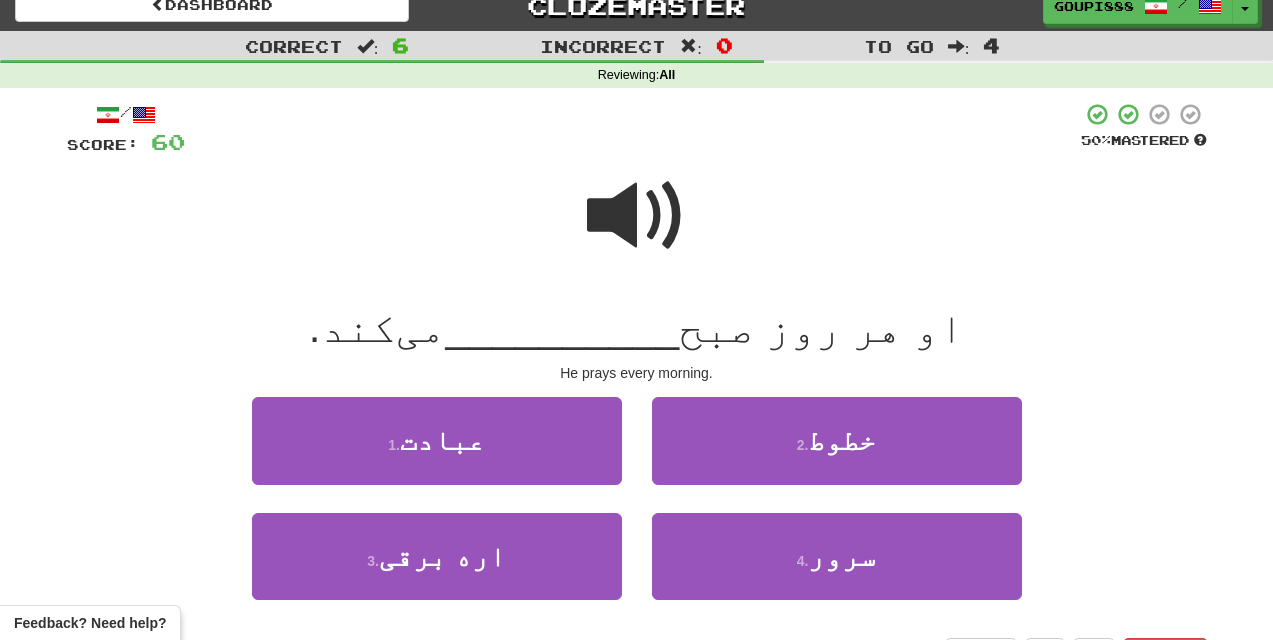 click at bounding box center [637, 216] 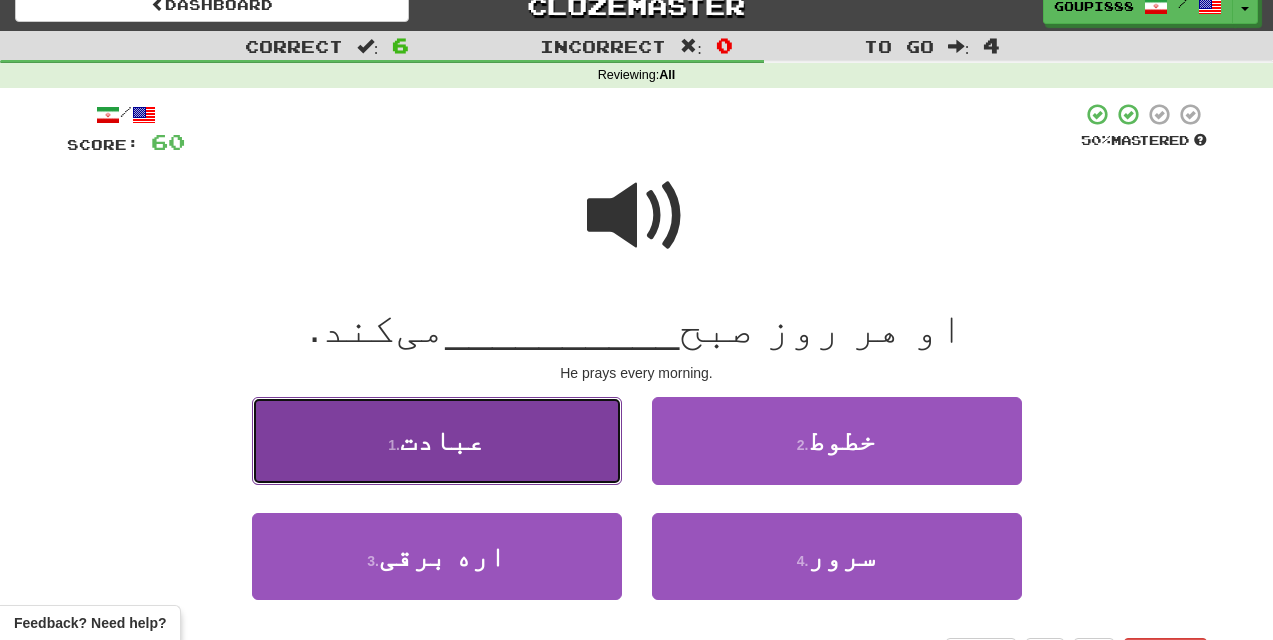 click on "1 .  عبادت" at bounding box center [437, 440] 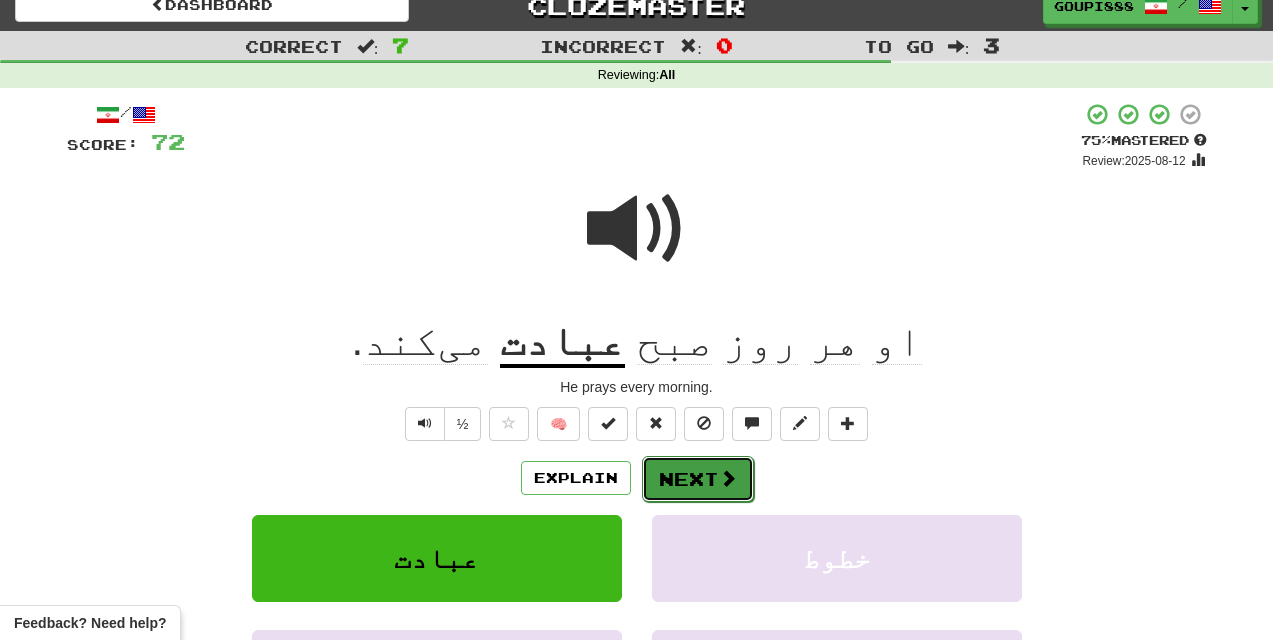 click on "Next" at bounding box center (698, 479) 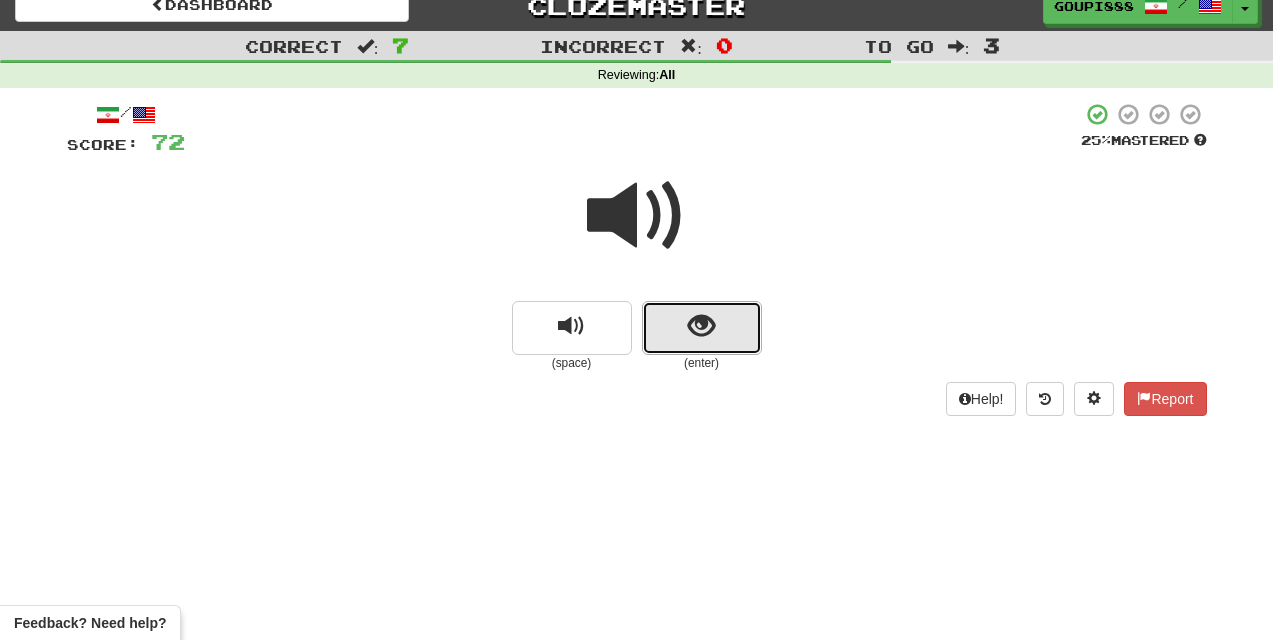 click at bounding box center (701, 326) 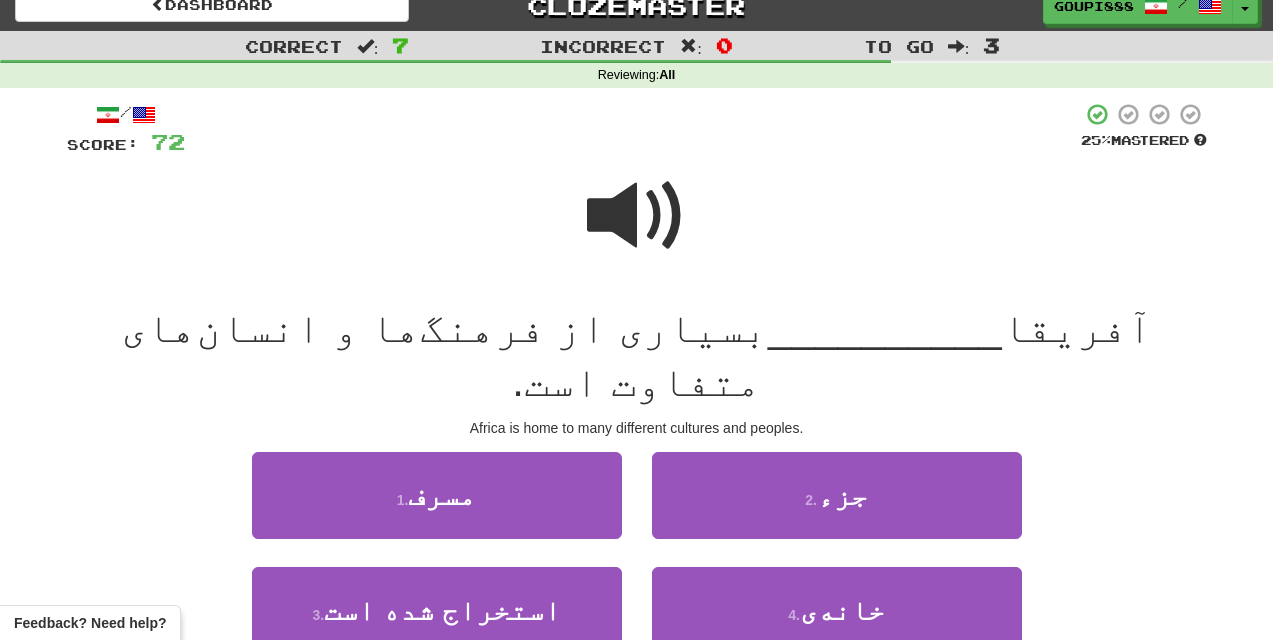 click at bounding box center [637, 216] 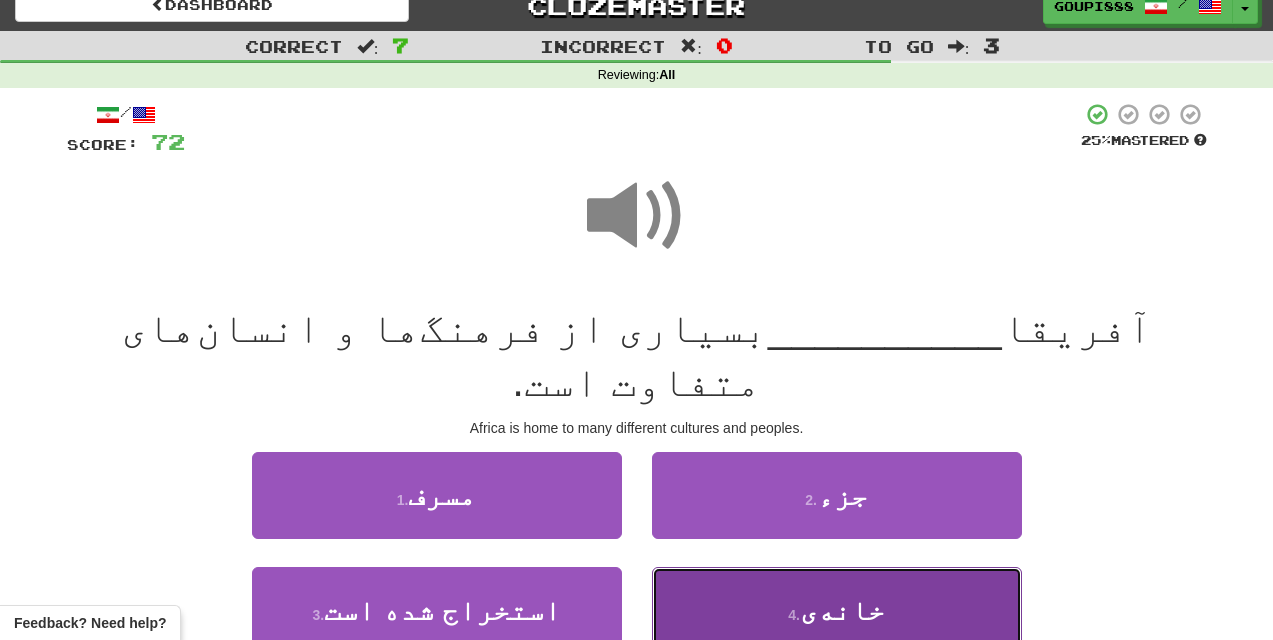 click on "4 .  خانه‌ی" at bounding box center [837, 610] 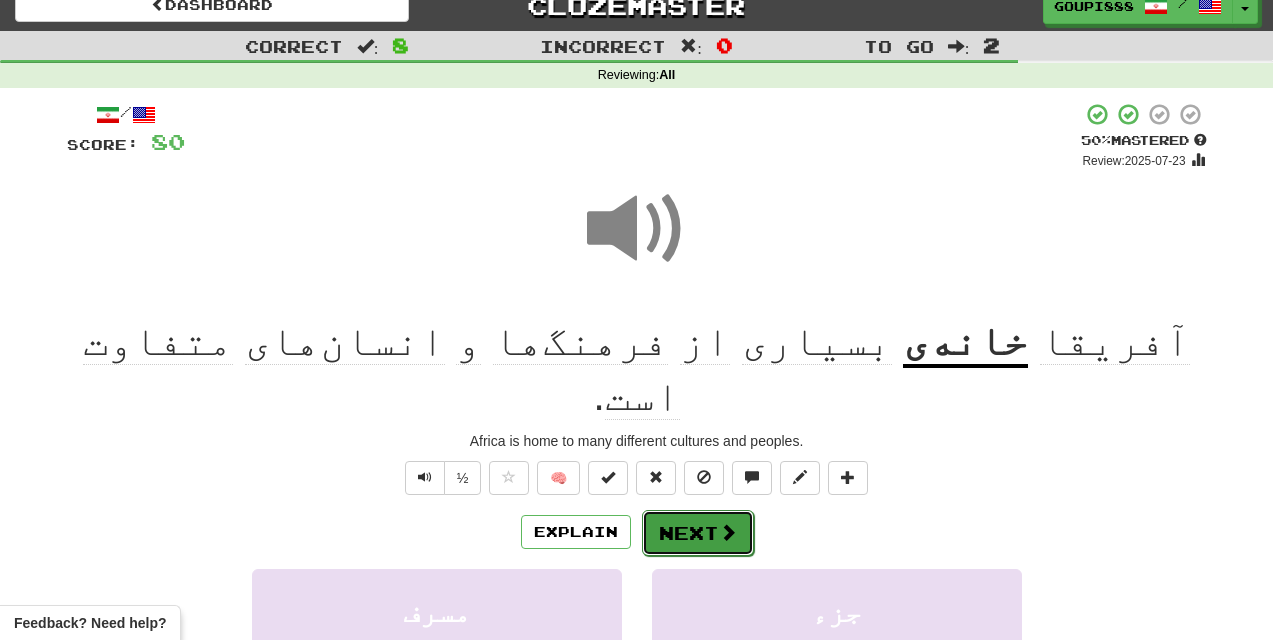click at bounding box center [728, 532] 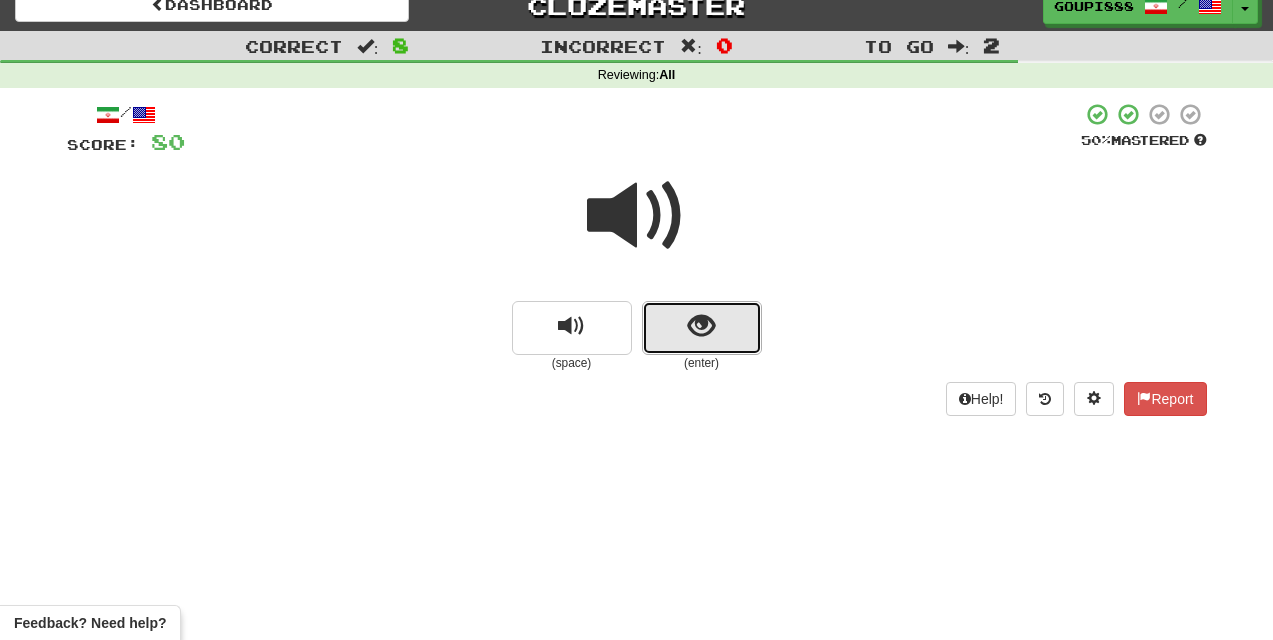 click at bounding box center [701, 326] 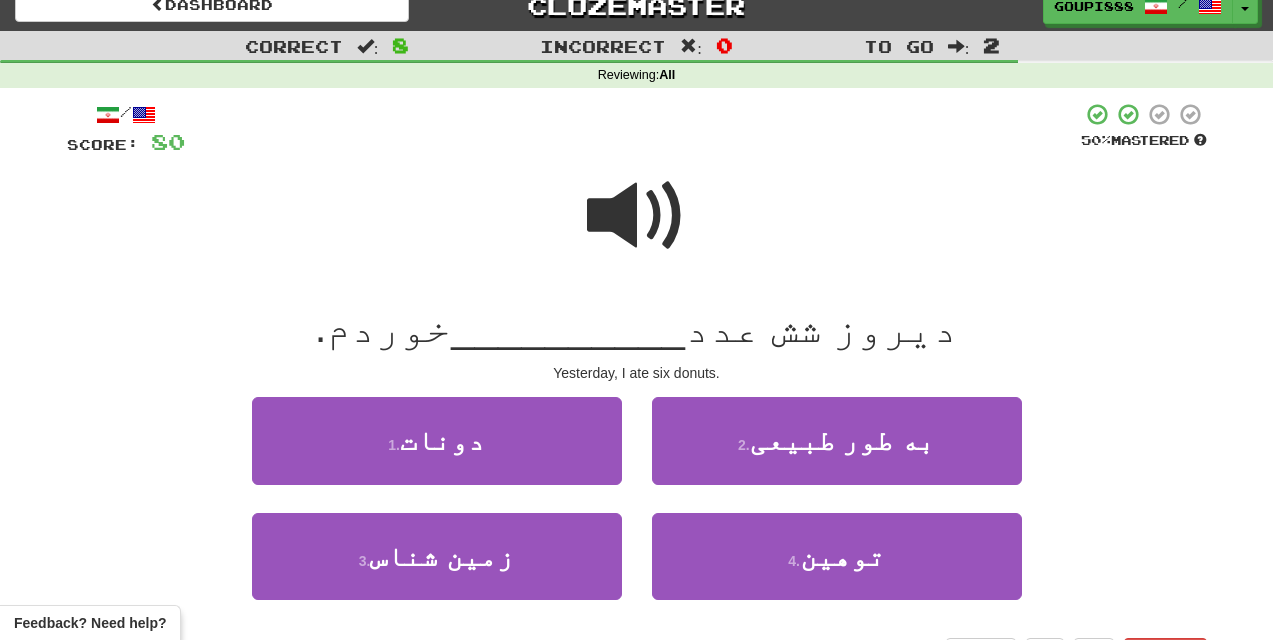 click at bounding box center (637, 216) 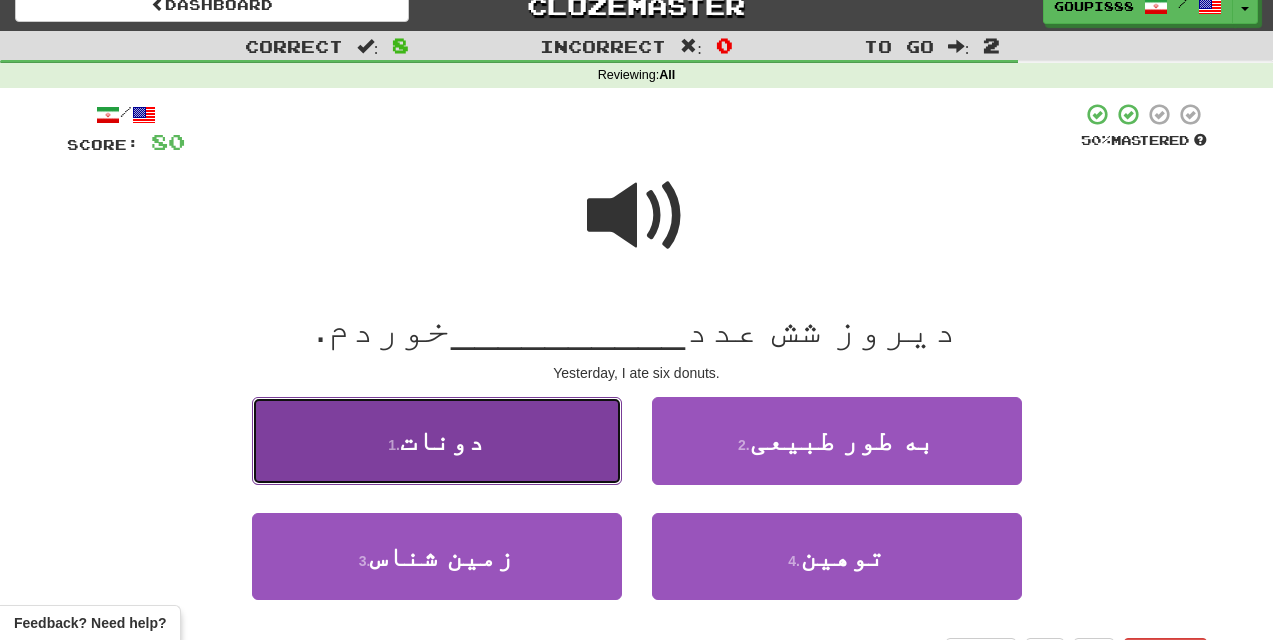 click on "1 .  دونات" at bounding box center (437, 440) 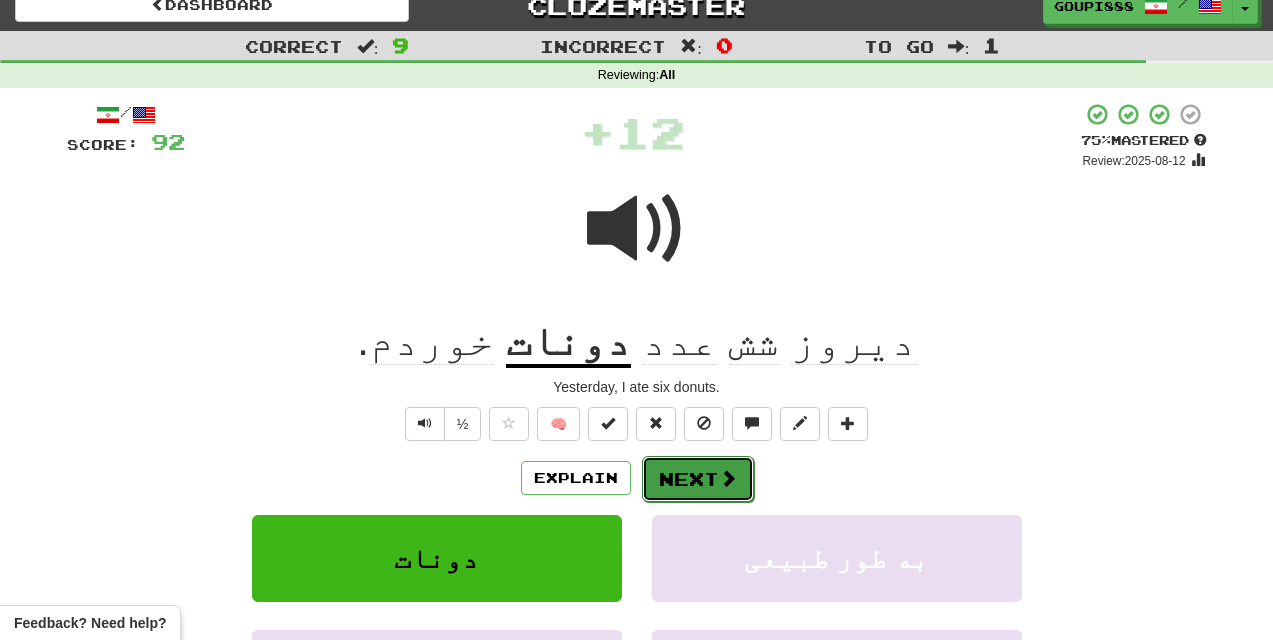 click on "Next" at bounding box center (698, 479) 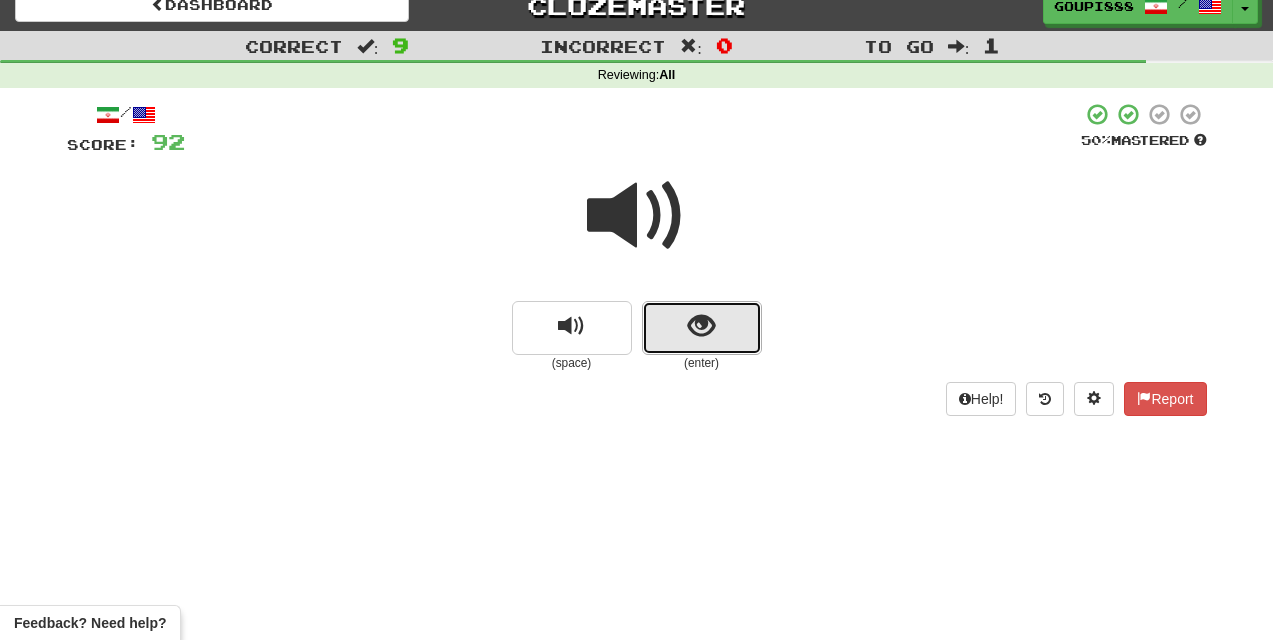 click at bounding box center (702, 328) 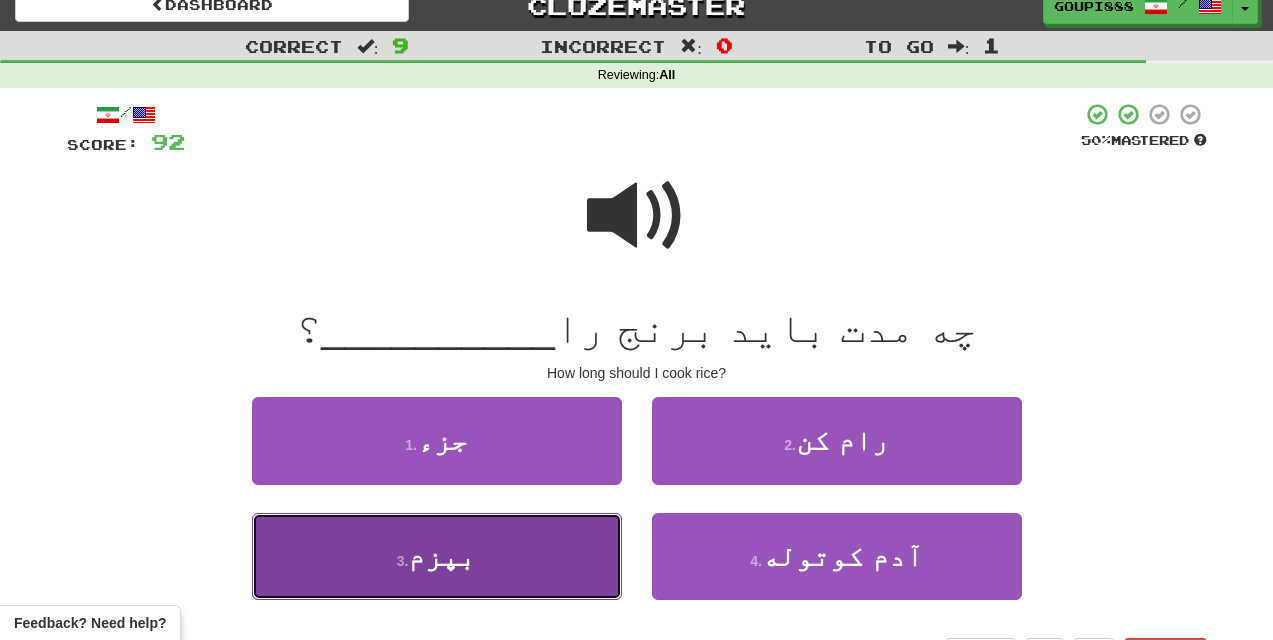 click on "3 .  بپزم" at bounding box center [437, 556] 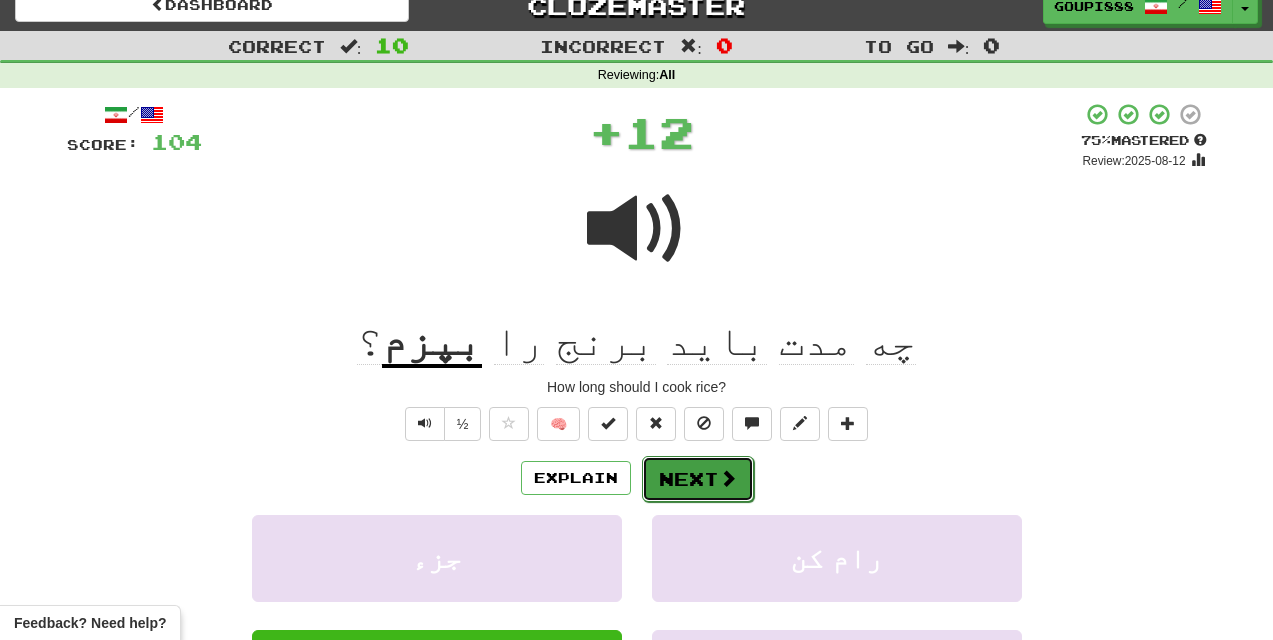 click on "Next" at bounding box center (698, 479) 